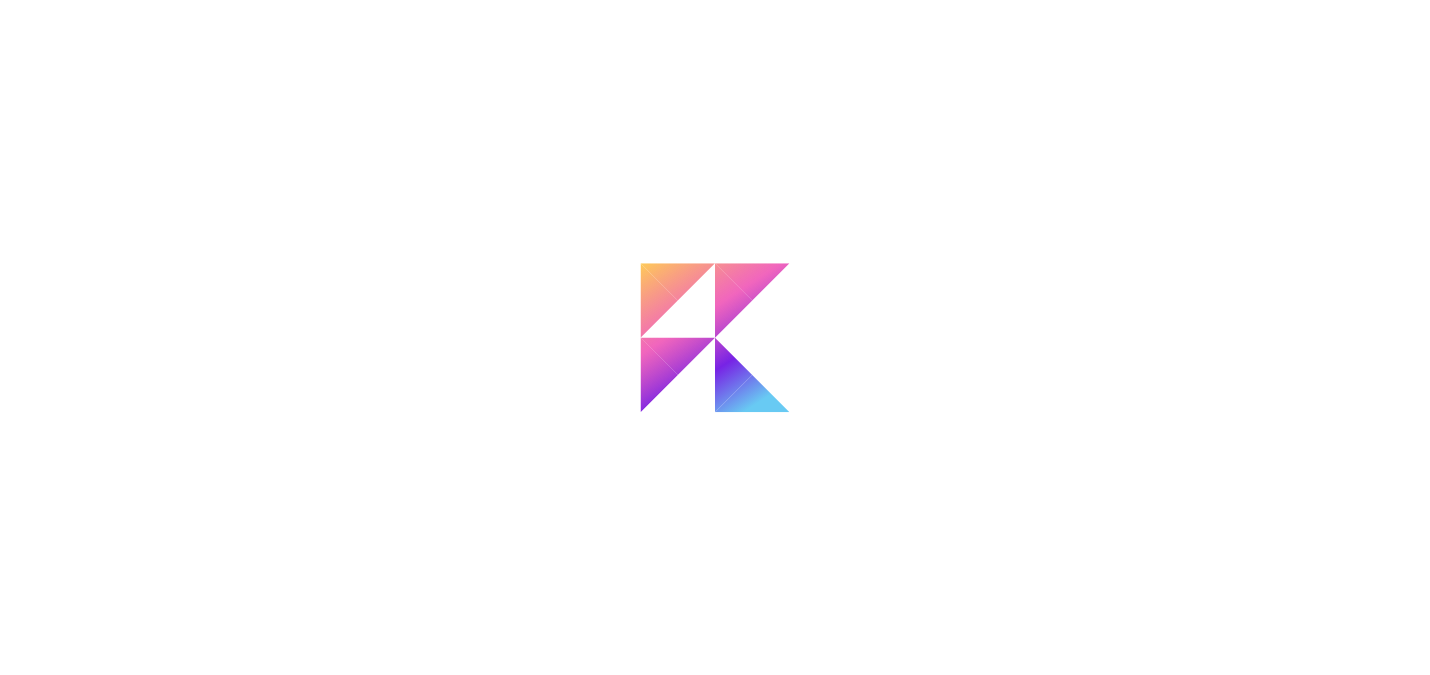 scroll, scrollTop: 0, scrollLeft: 0, axis: both 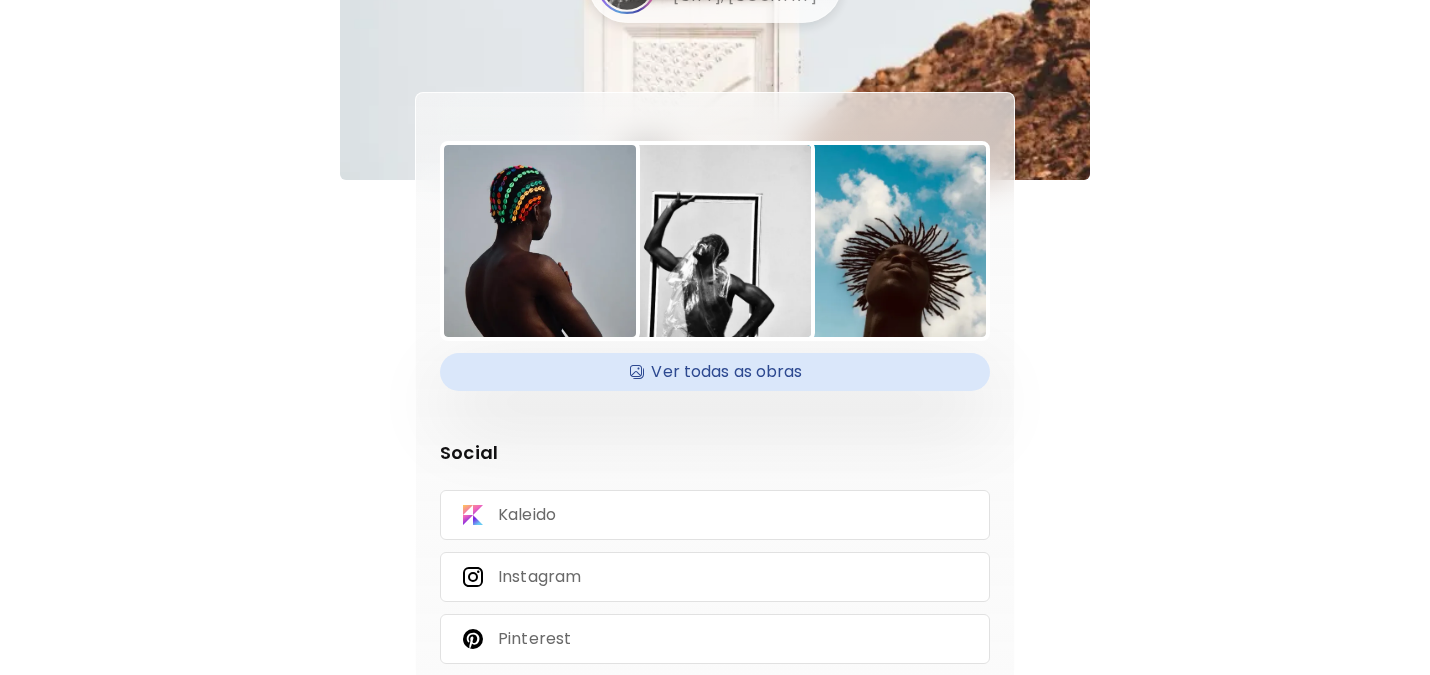 click on "Ver todas as obras" at bounding box center (715, 372) 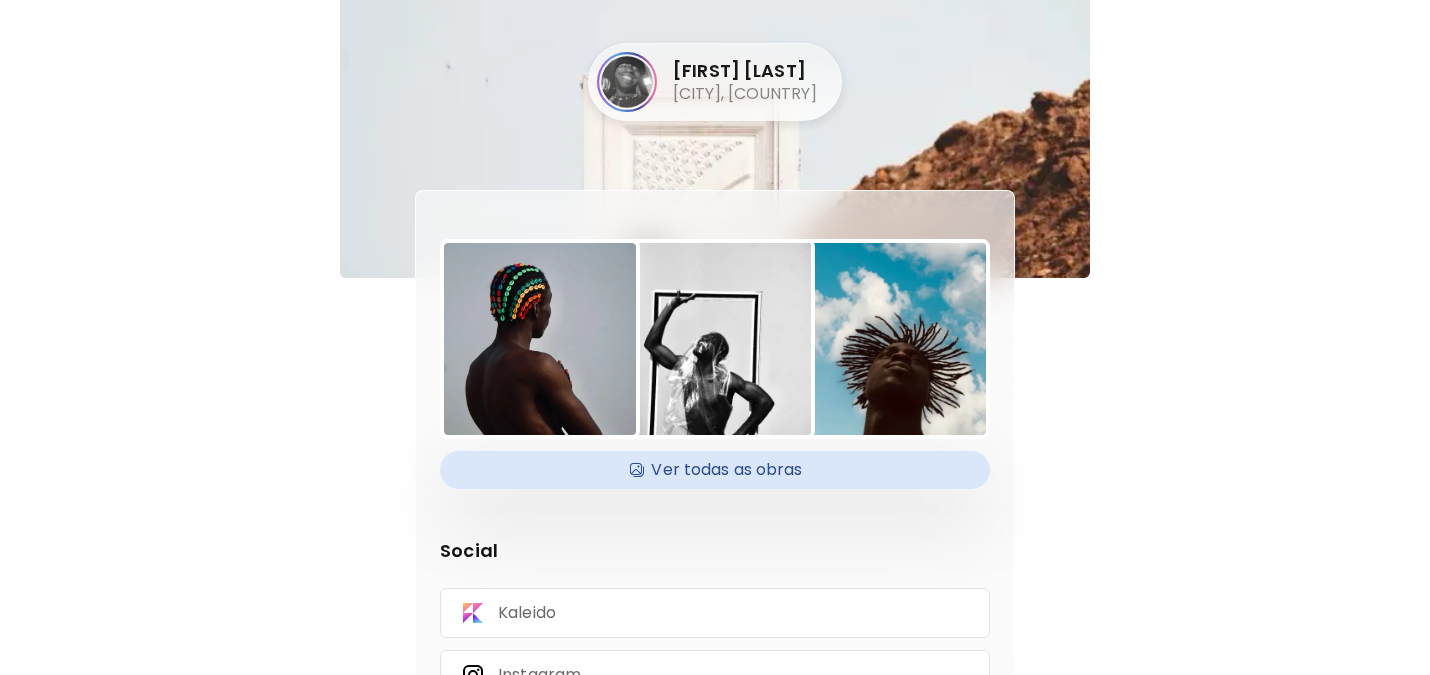 scroll, scrollTop: 0, scrollLeft: 0, axis: both 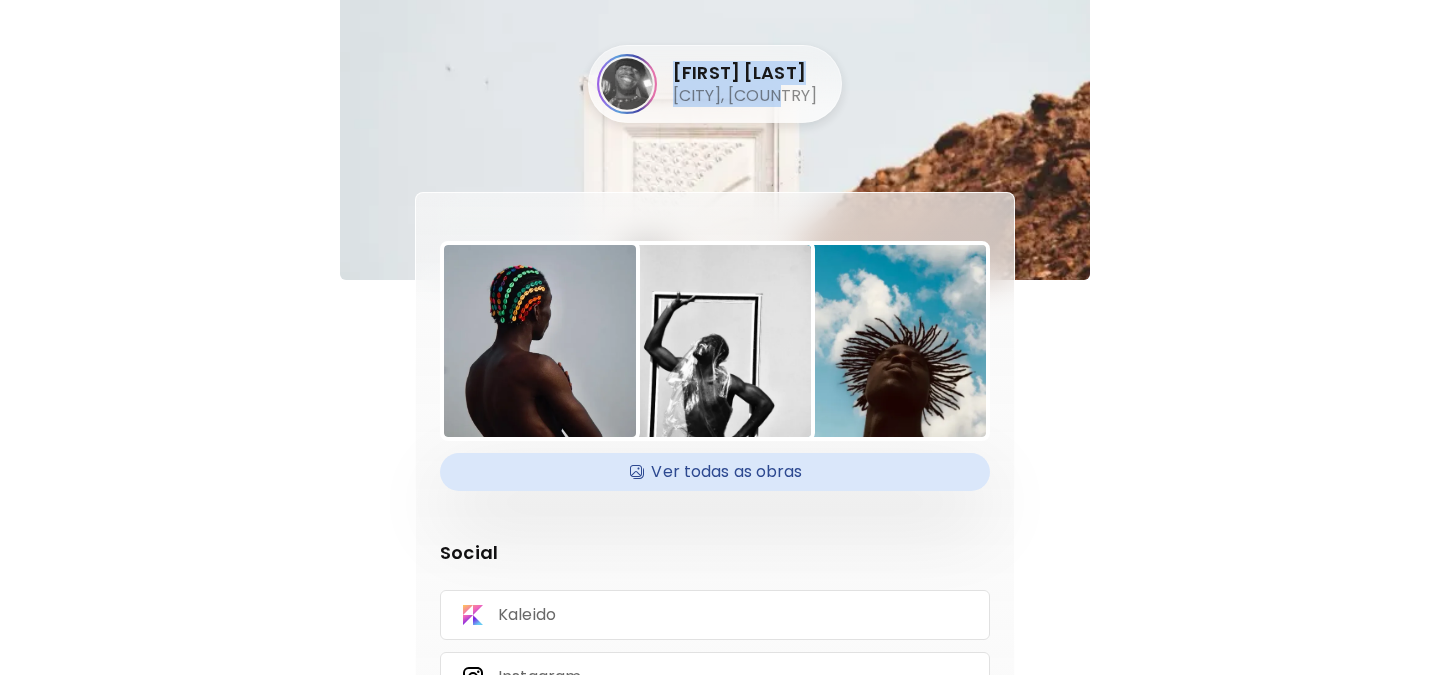 drag, startPoint x: 687, startPoint y: 65, endPoint x: 804, endPoint y: 100, distance: 122.12289 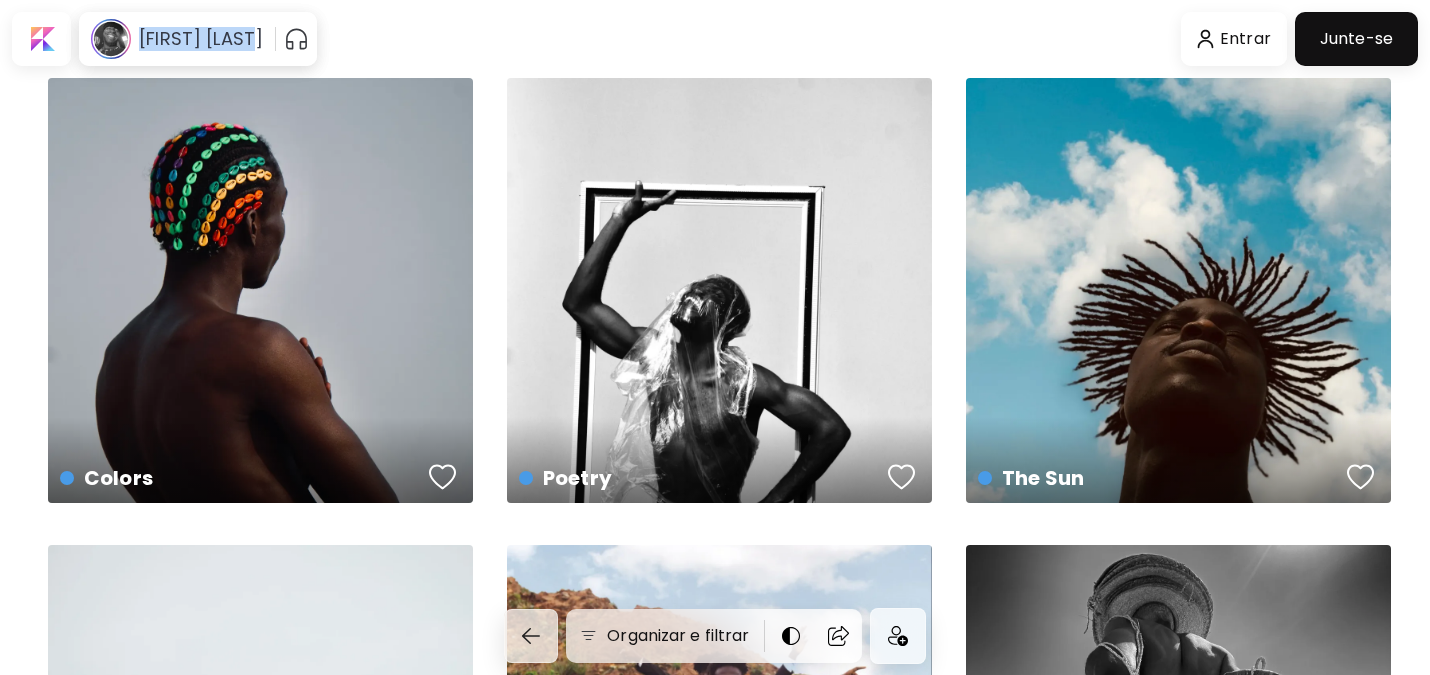 drag, startPoint x: 750, startPoint y: 91, endPoint x: 265, endPoint y: 48, distance: 486.90247 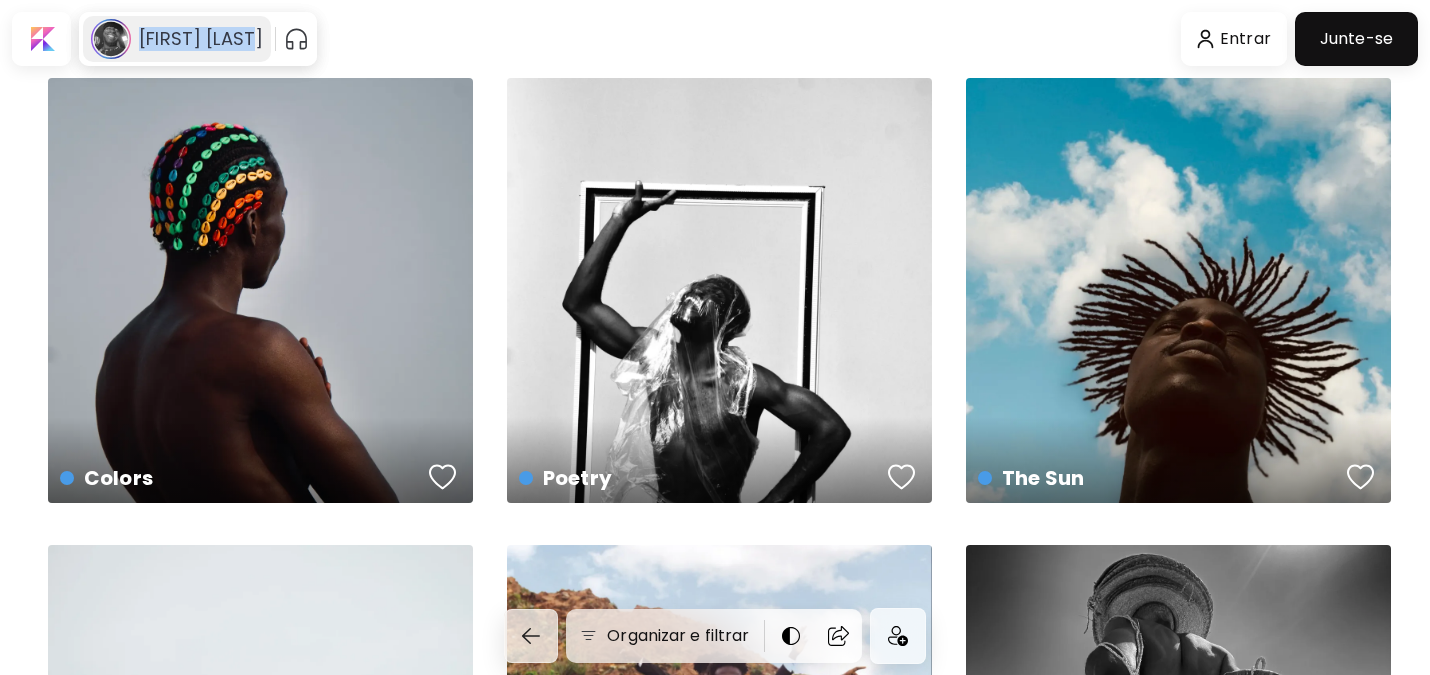 copy on "[FIRST] [LAST]" 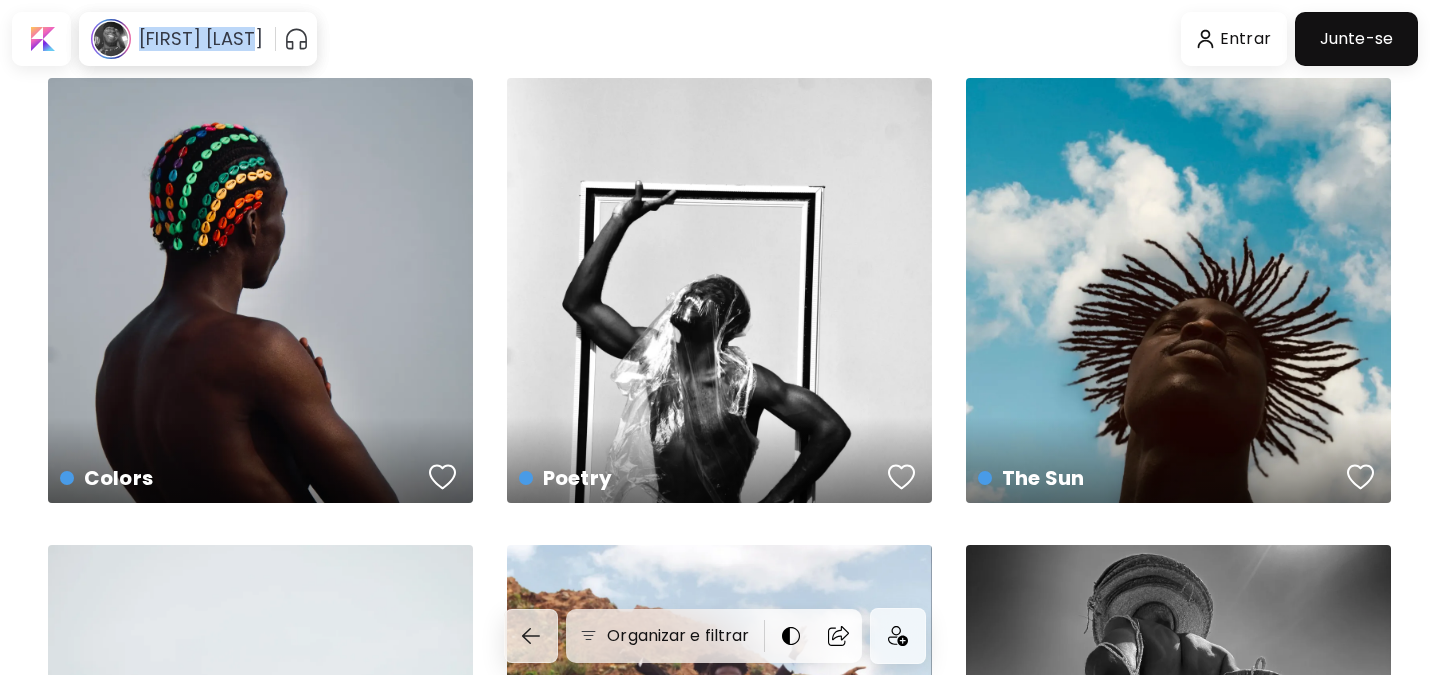 click at bounding box center [296, 39] 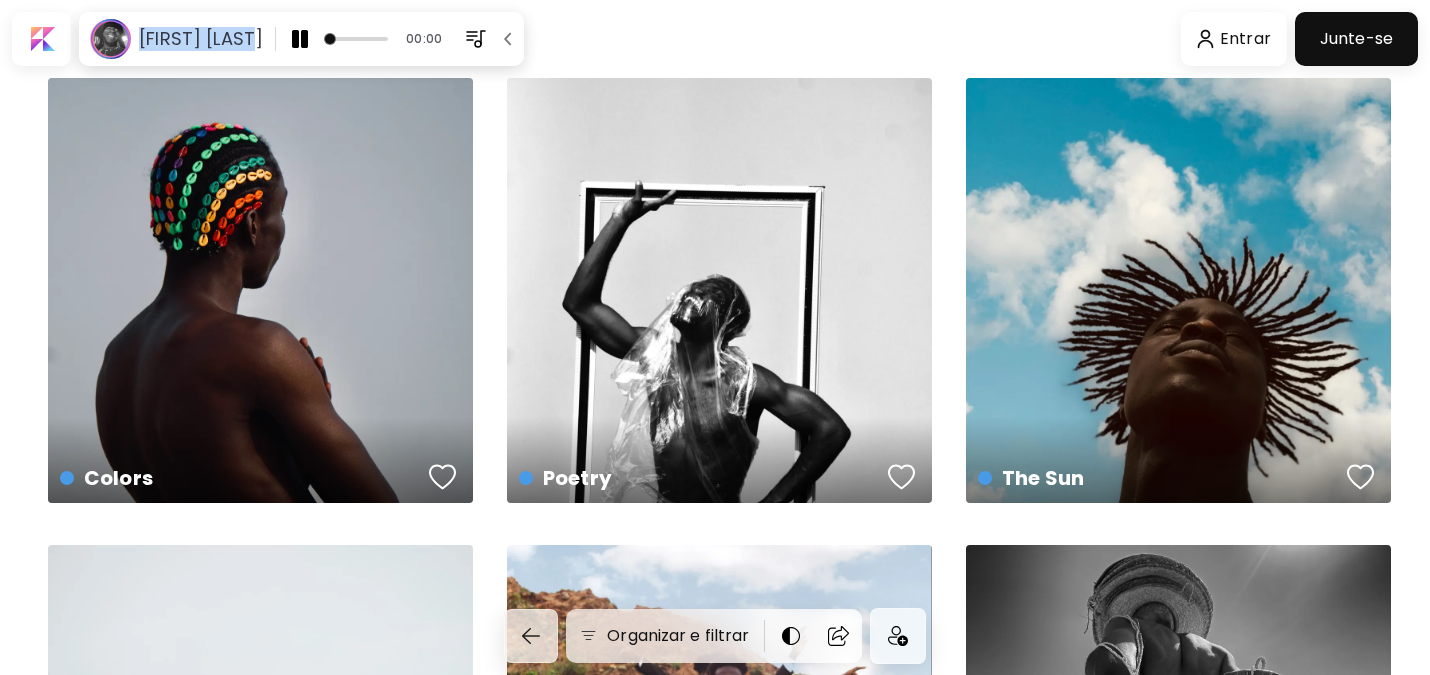 click at bounding box center (476, 39) 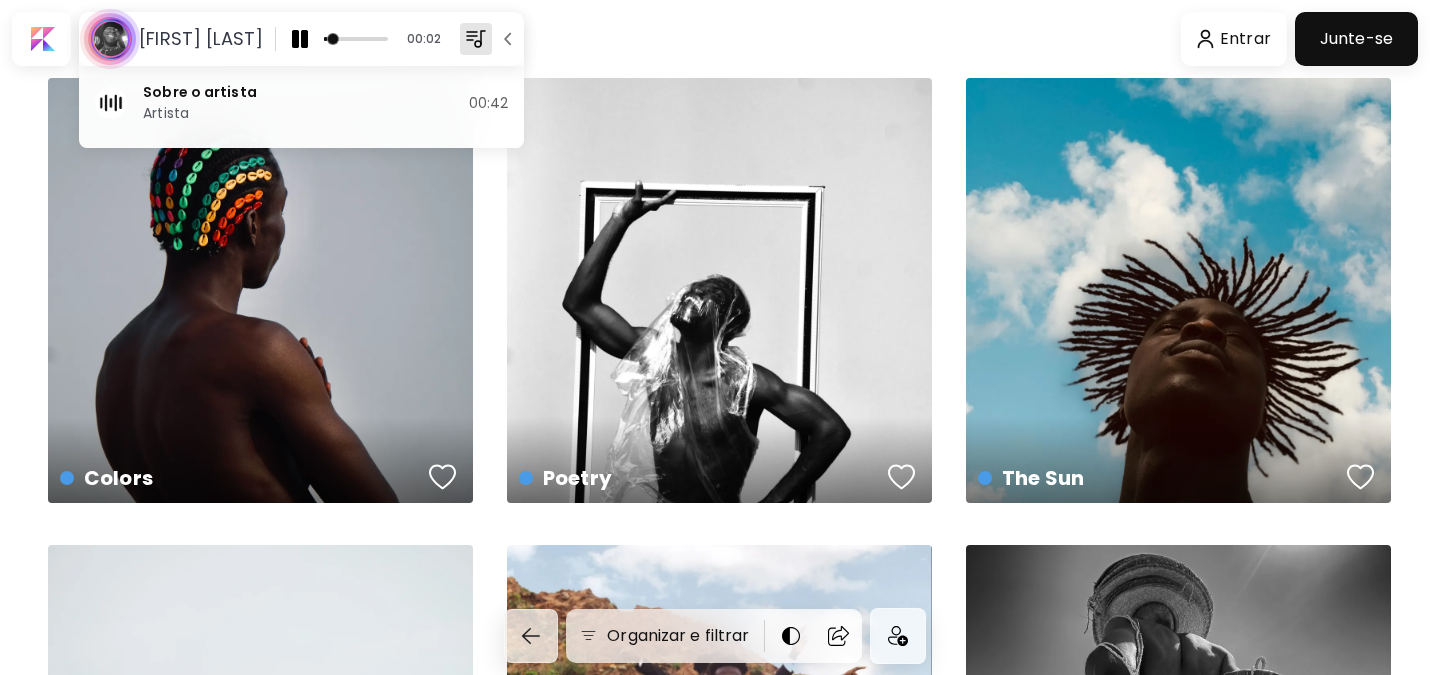 click on "Sobre o artista" at bounding box center (305, 92) 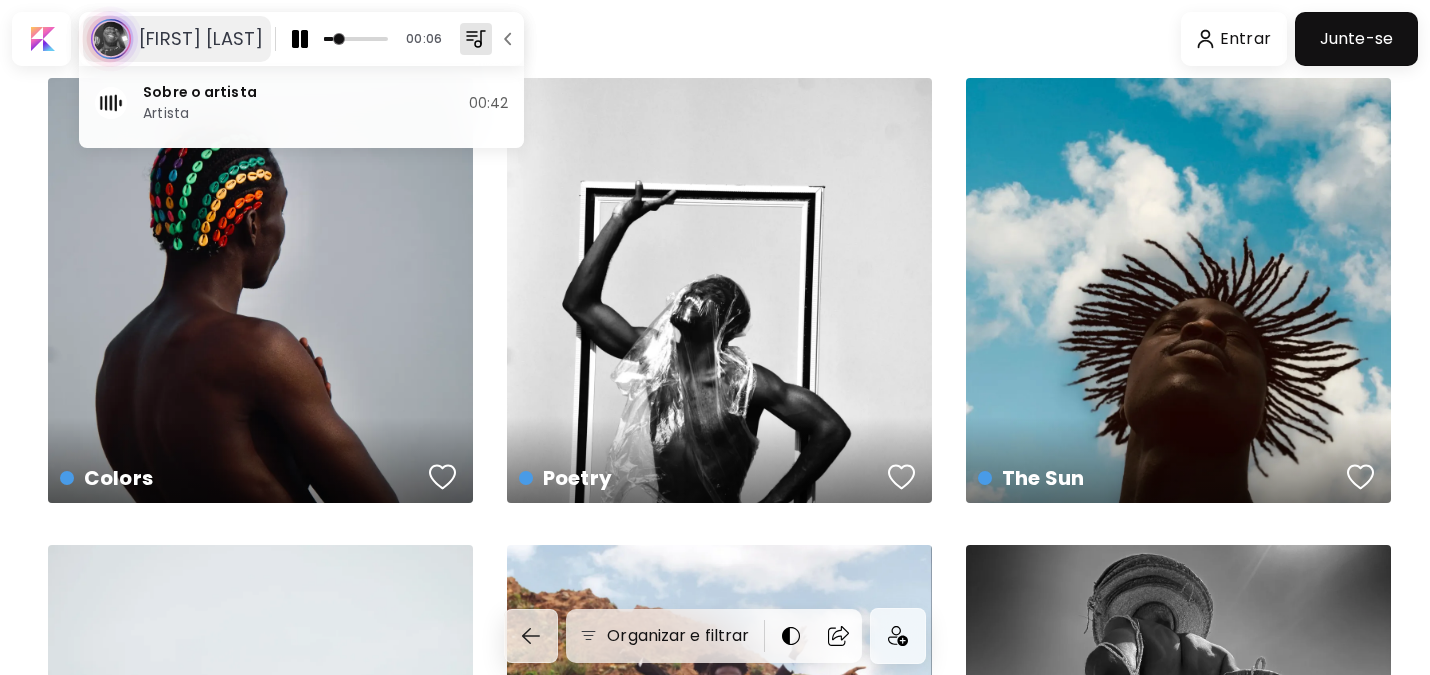 click 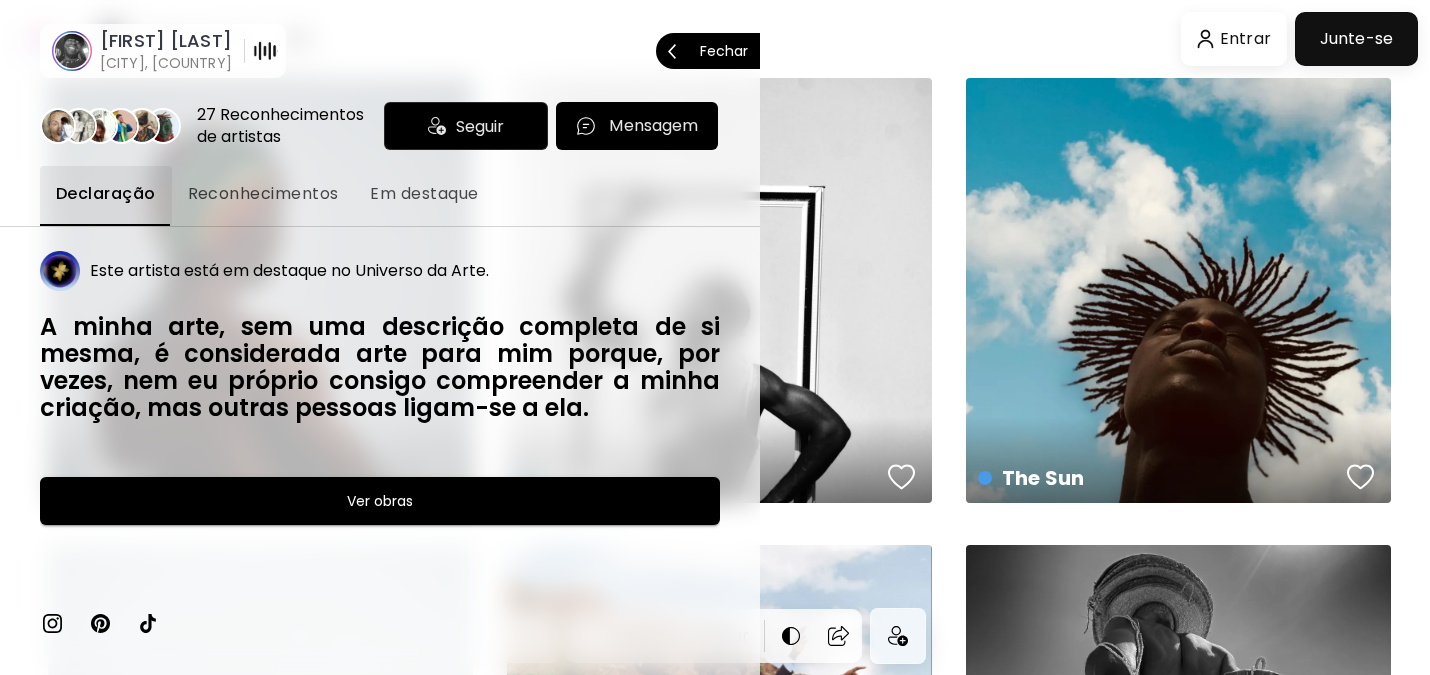 click on "Reconhecimentos" at bounding box center [263, 196] 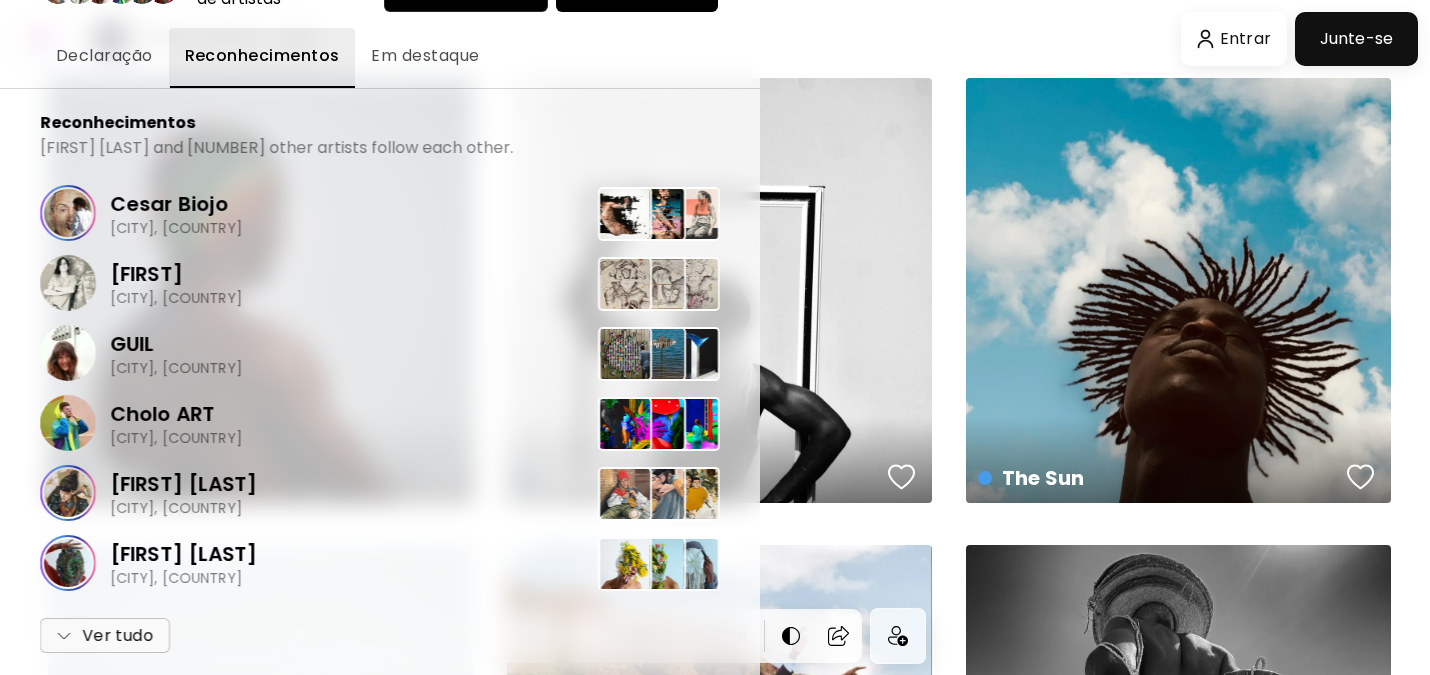 scroll, scrollTop: 148, scrollLeft: 0, axis: vertical 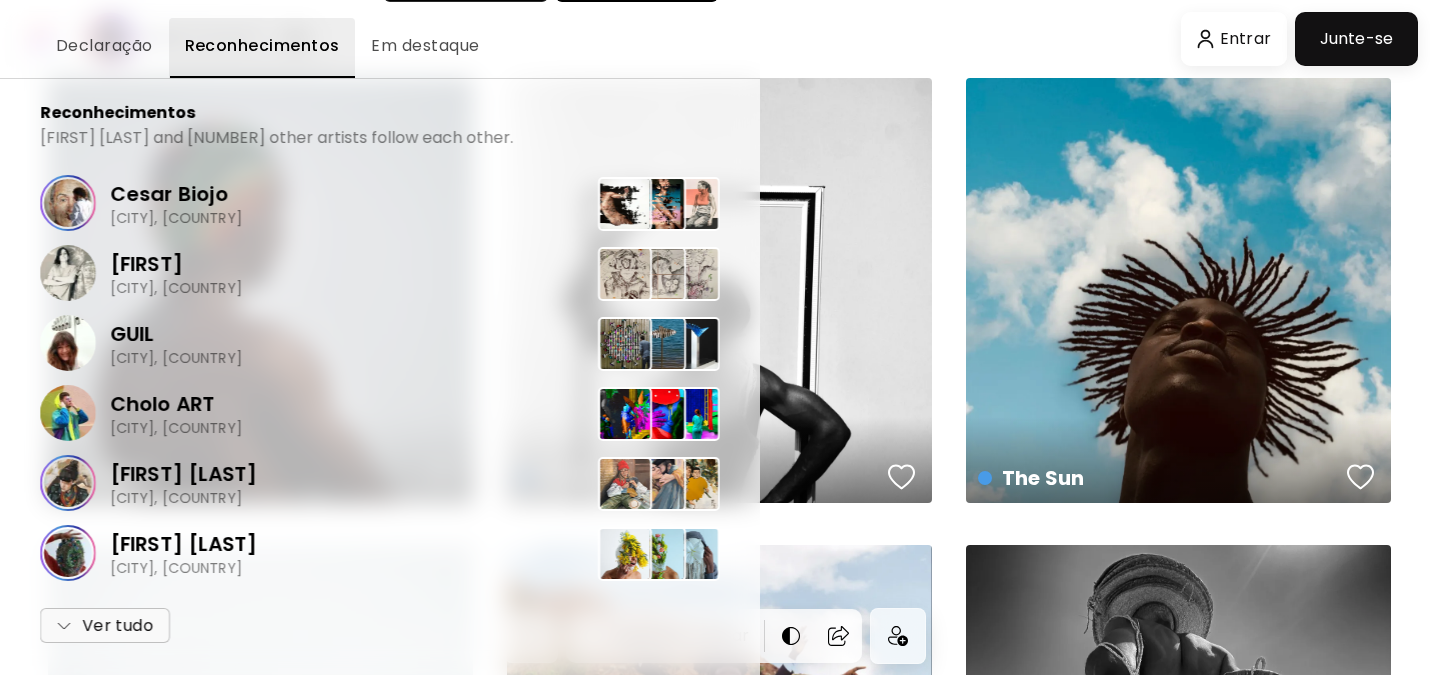 click on "Ver tudo" at bounding box center (105, 626) 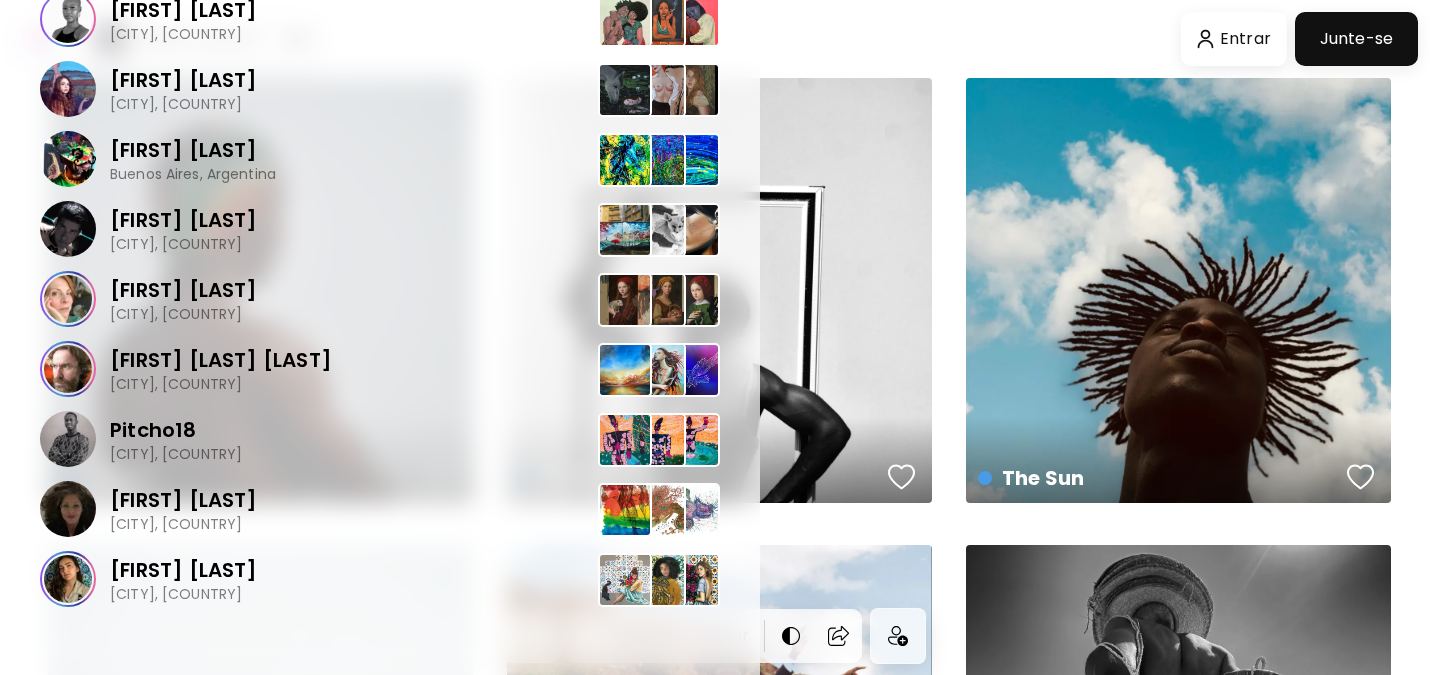 scroll, scrollTop: 1598, scrollLeft: 0, axis: vertical 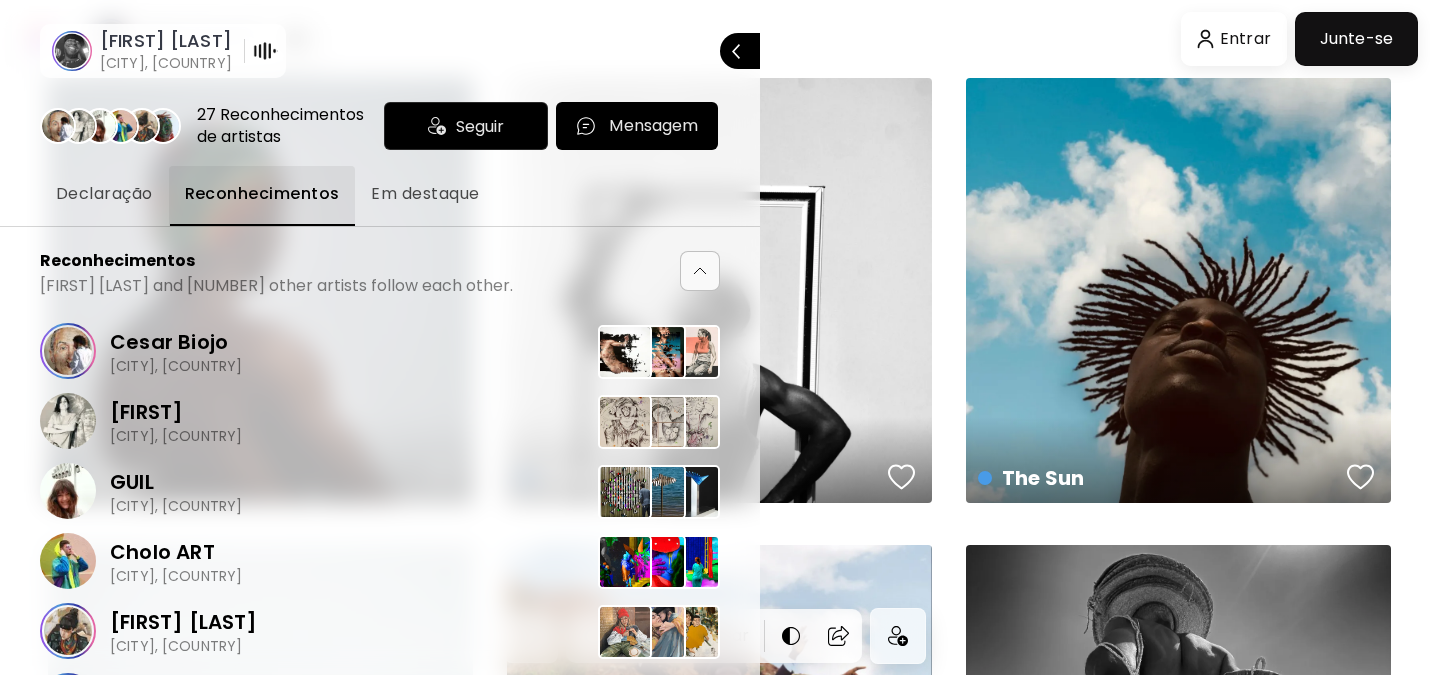click on "Em destaque" at bounding box center [425, 194] 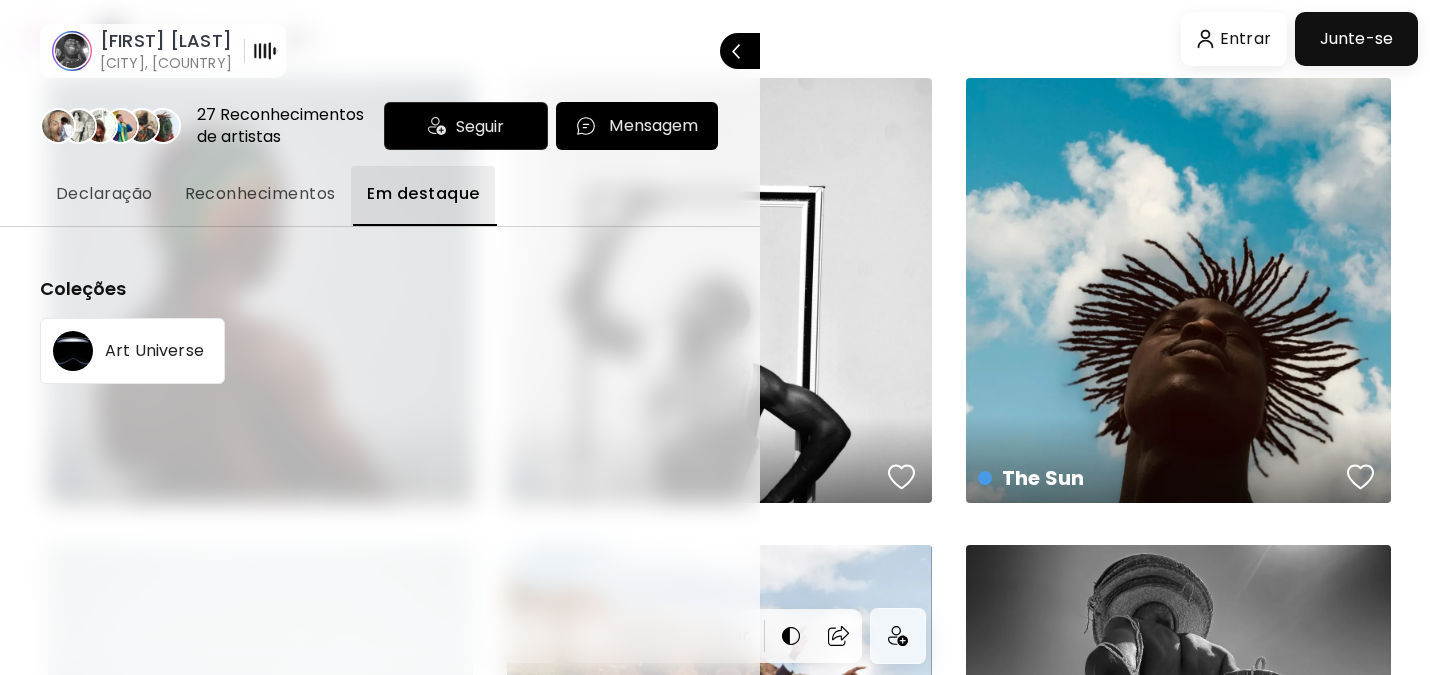 click on "Art Universe" at bounding box center [154, 351] 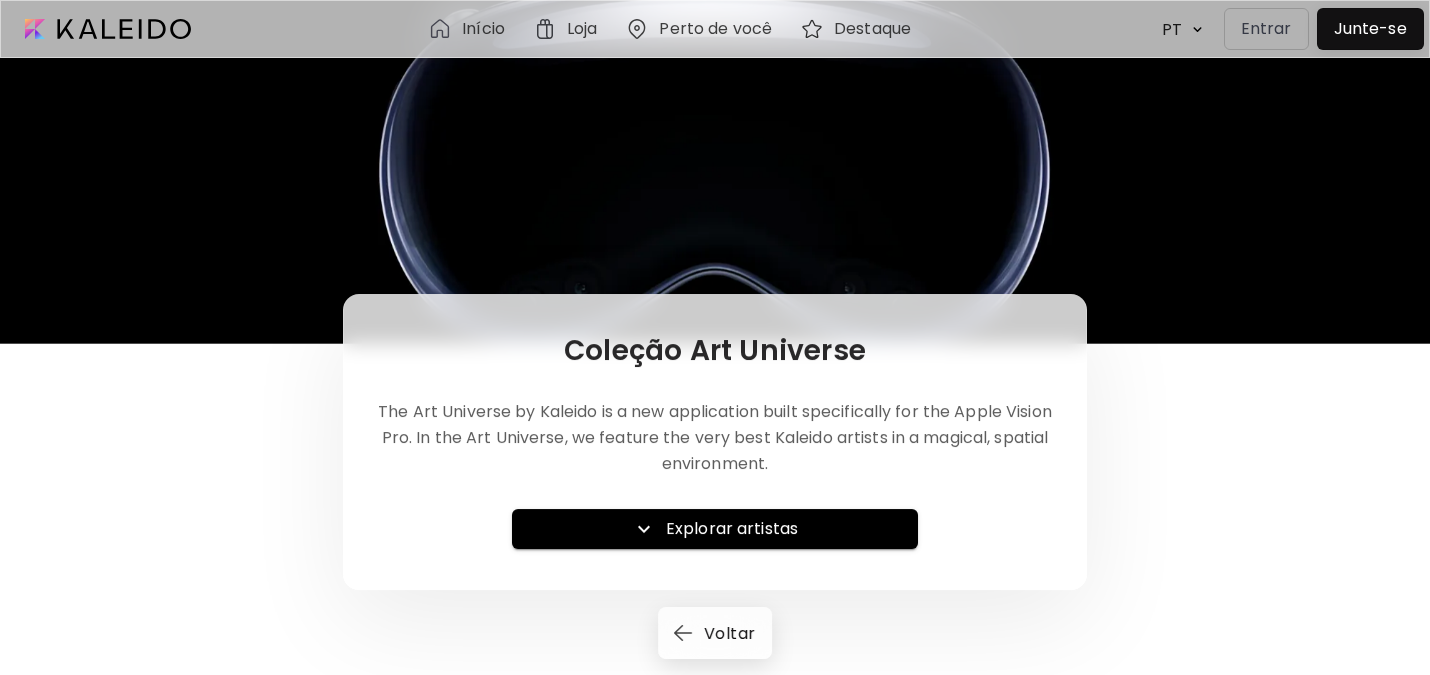 click on "Explorar artistas" at bounding box center (732, 529) 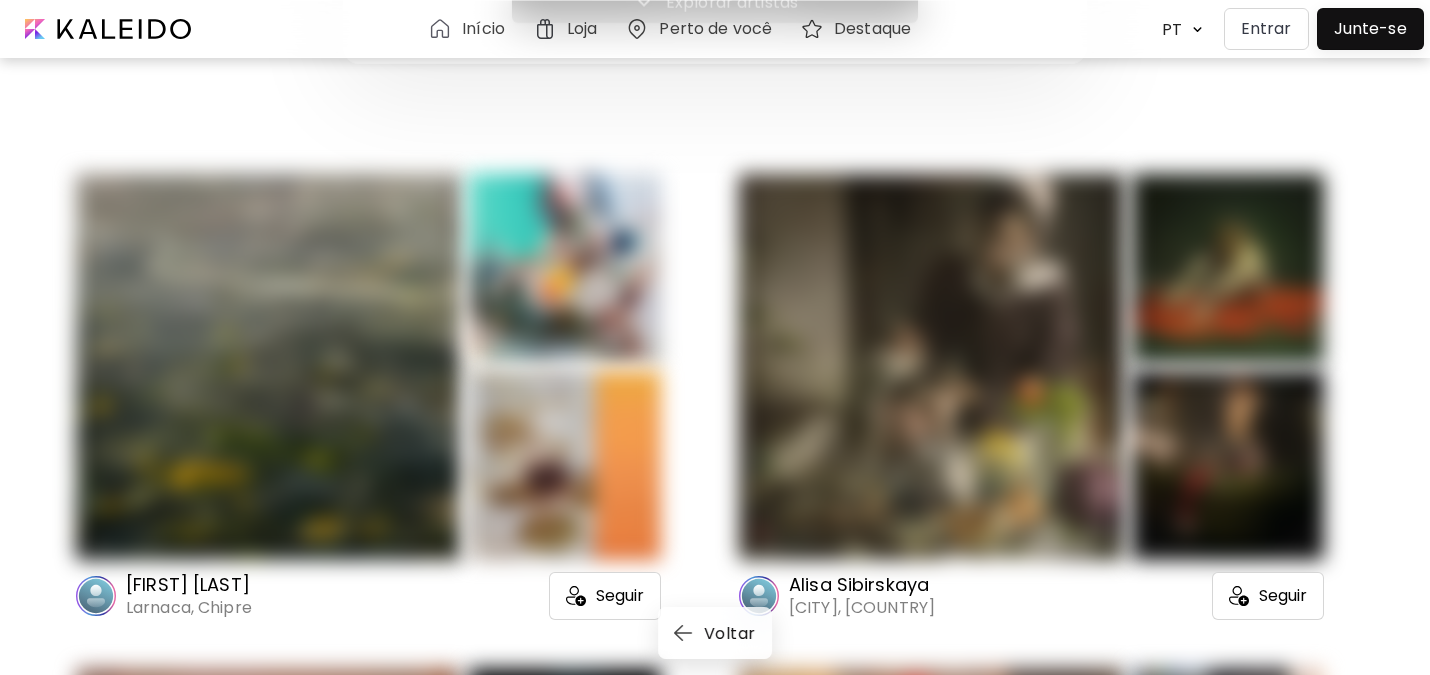 scroll, scrollTop: 496, scrollLeft: 0, axis: vertical 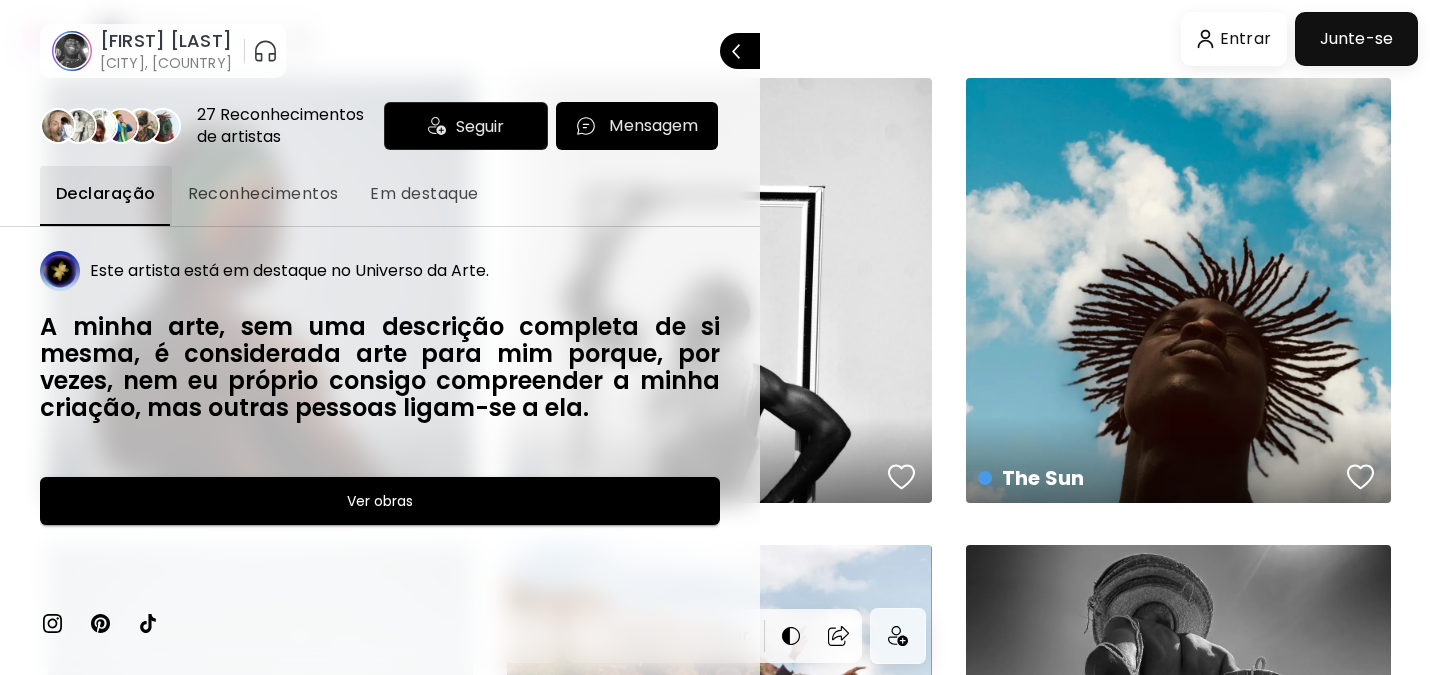 click on "Seguir" at bounding box center (480, 126) 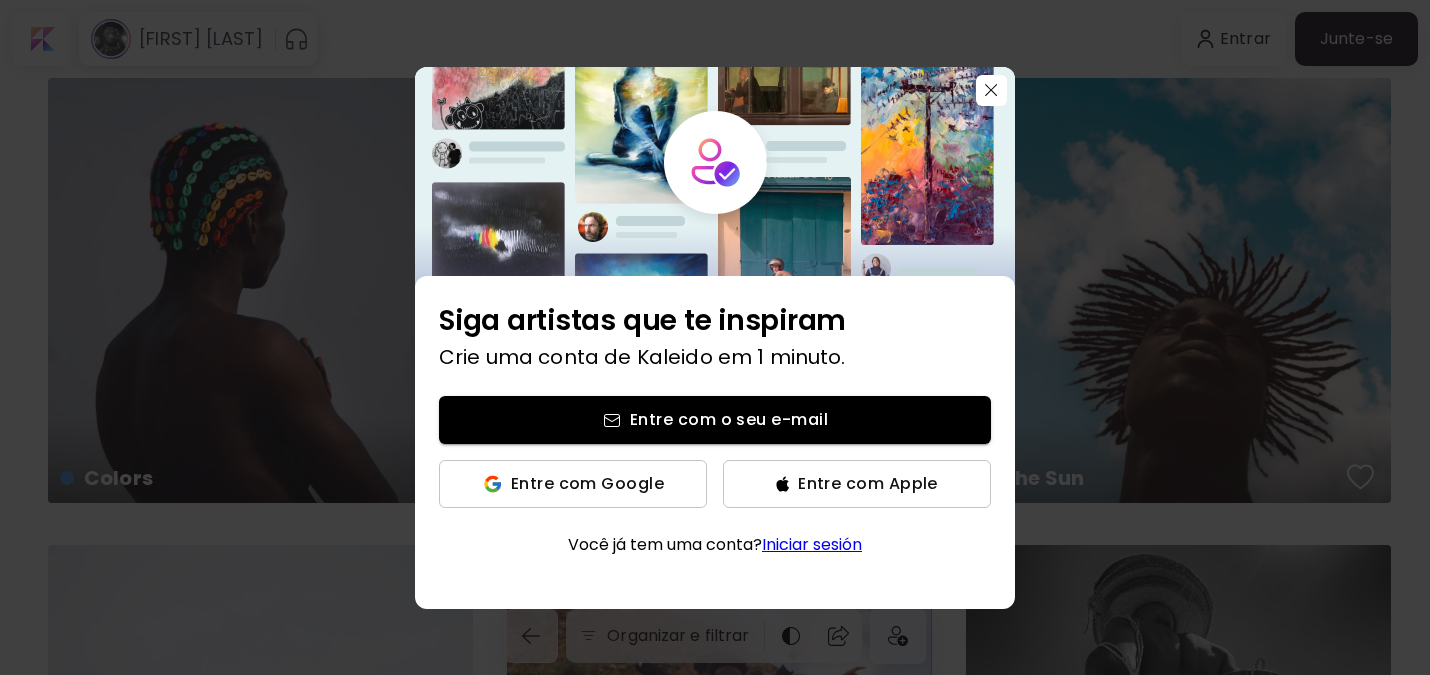 click on "Entre com Google" at bounding box center (573, 484) 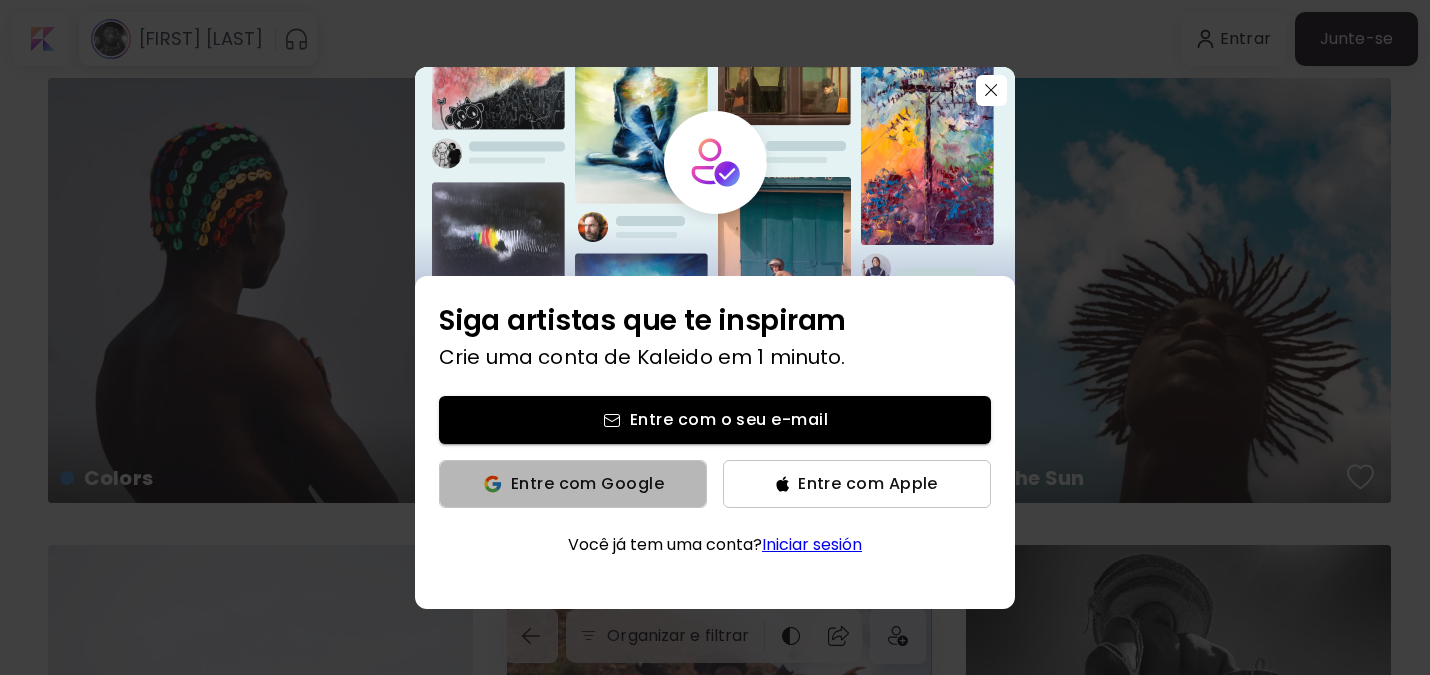 click on "Entre com Google" at bounding box center (587, 483) 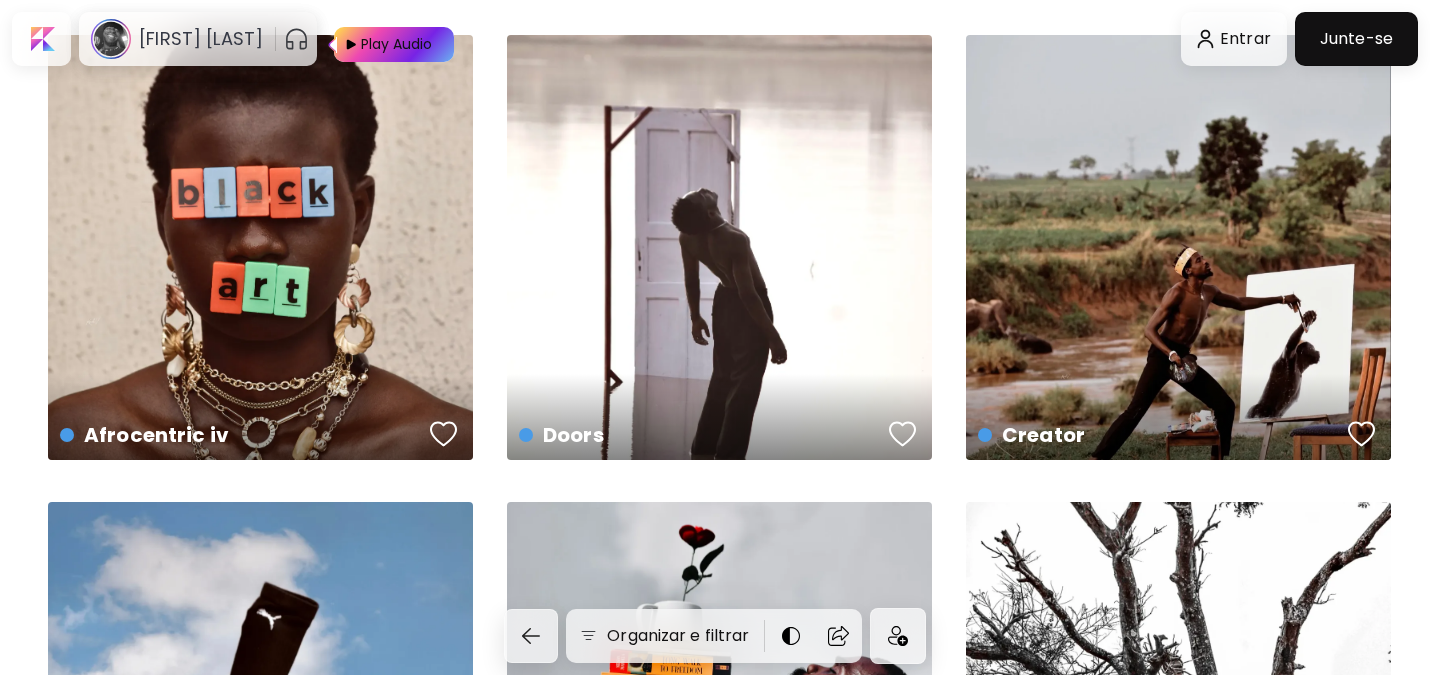 scroll, scrollTop: 1908, scrollLeft: 0, axis: vertical 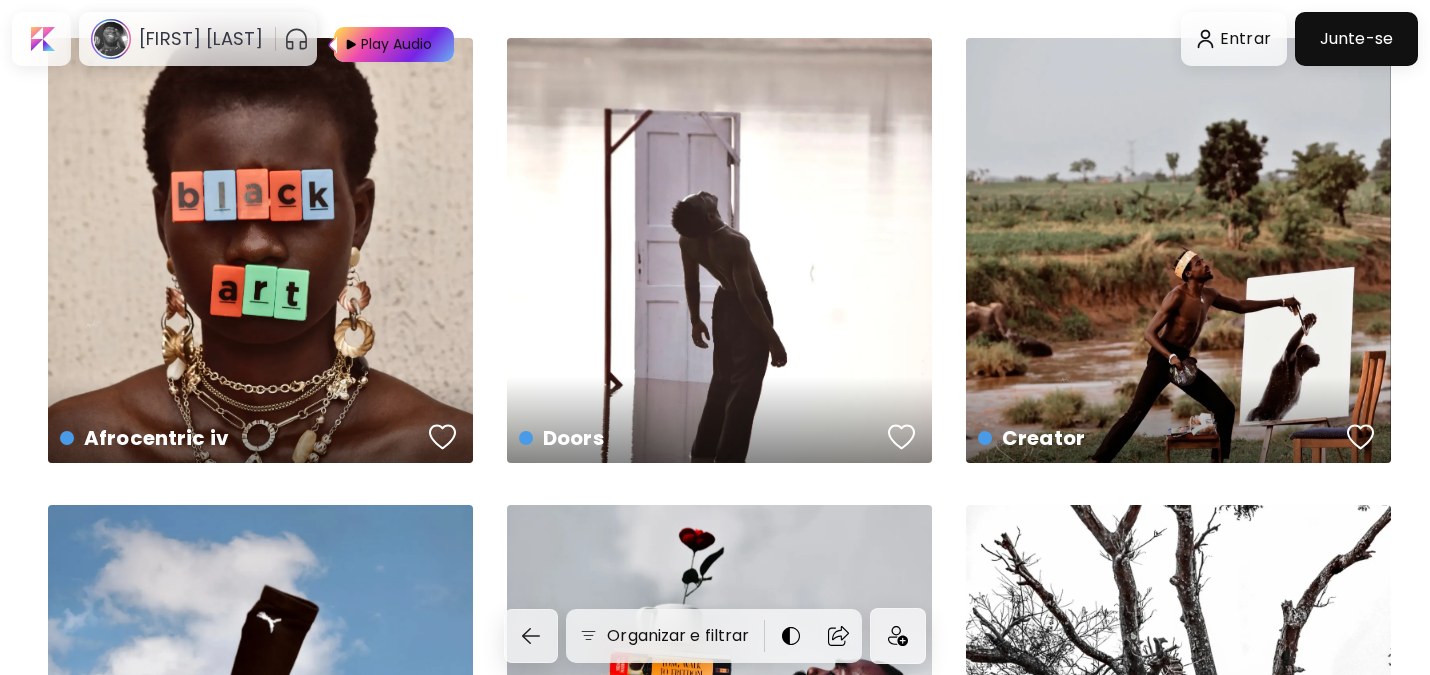 click at bounding box center [346, 44] 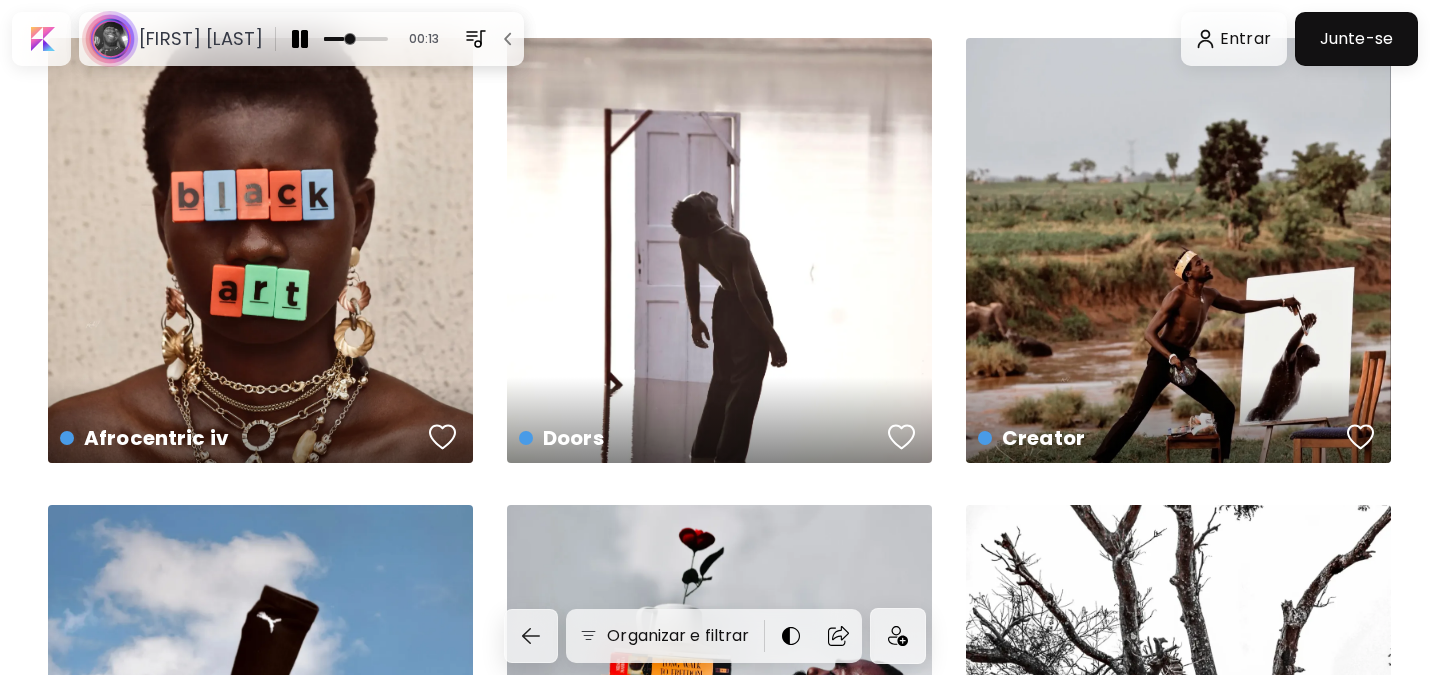 click at bounding box center [476, 39] 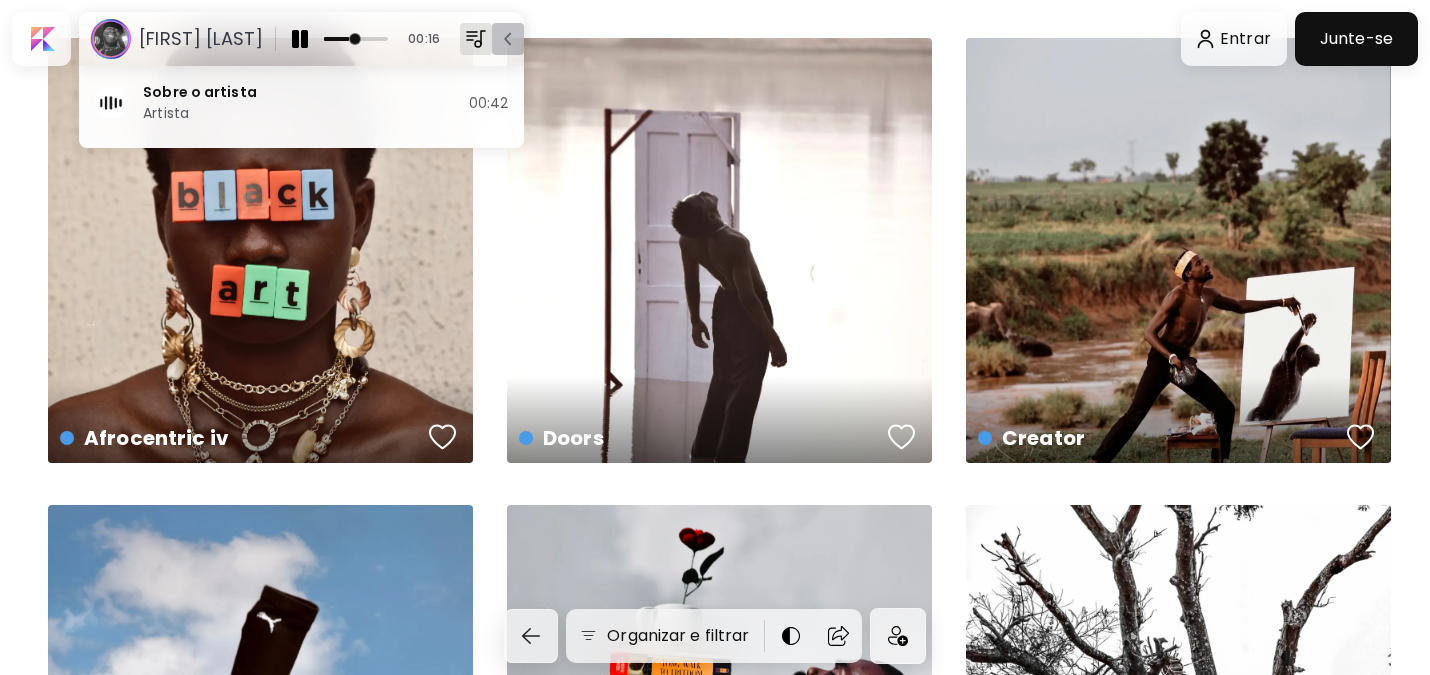 click at bounding box center (508, 39) 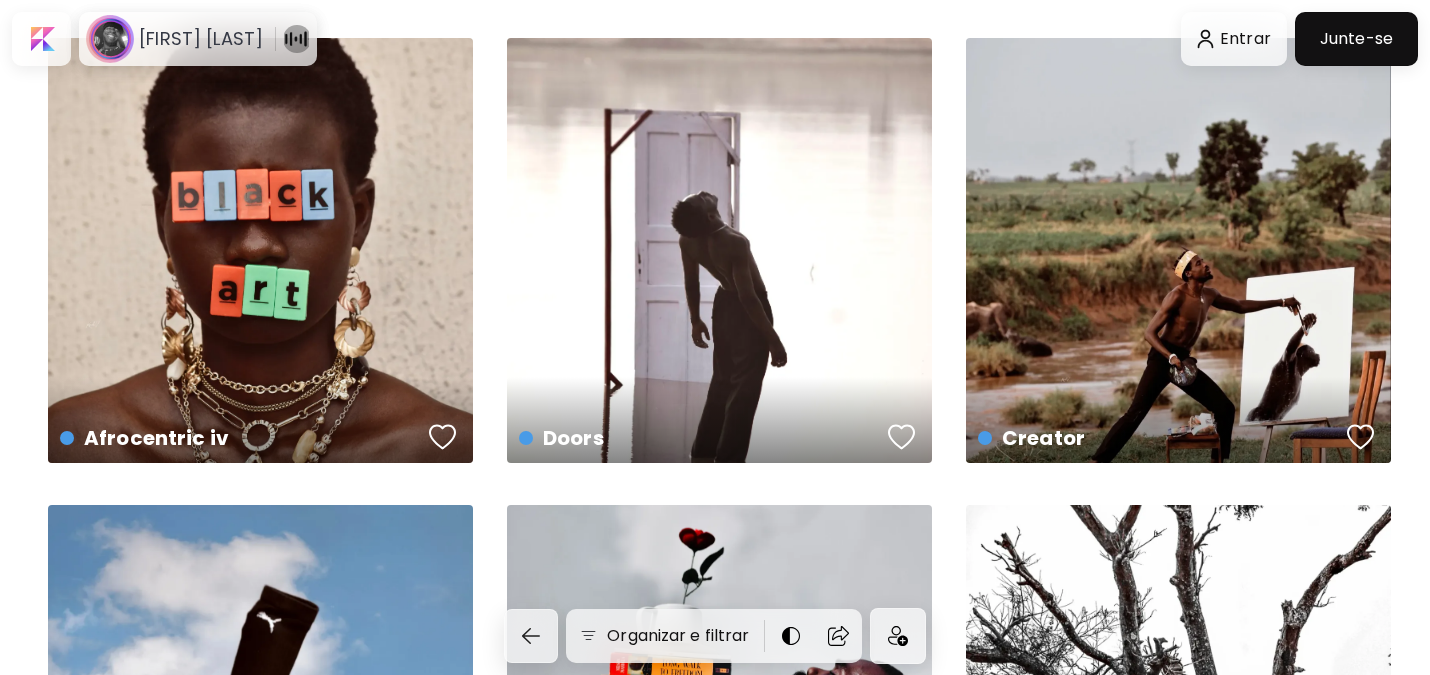 click at bounding box center (296, 39) 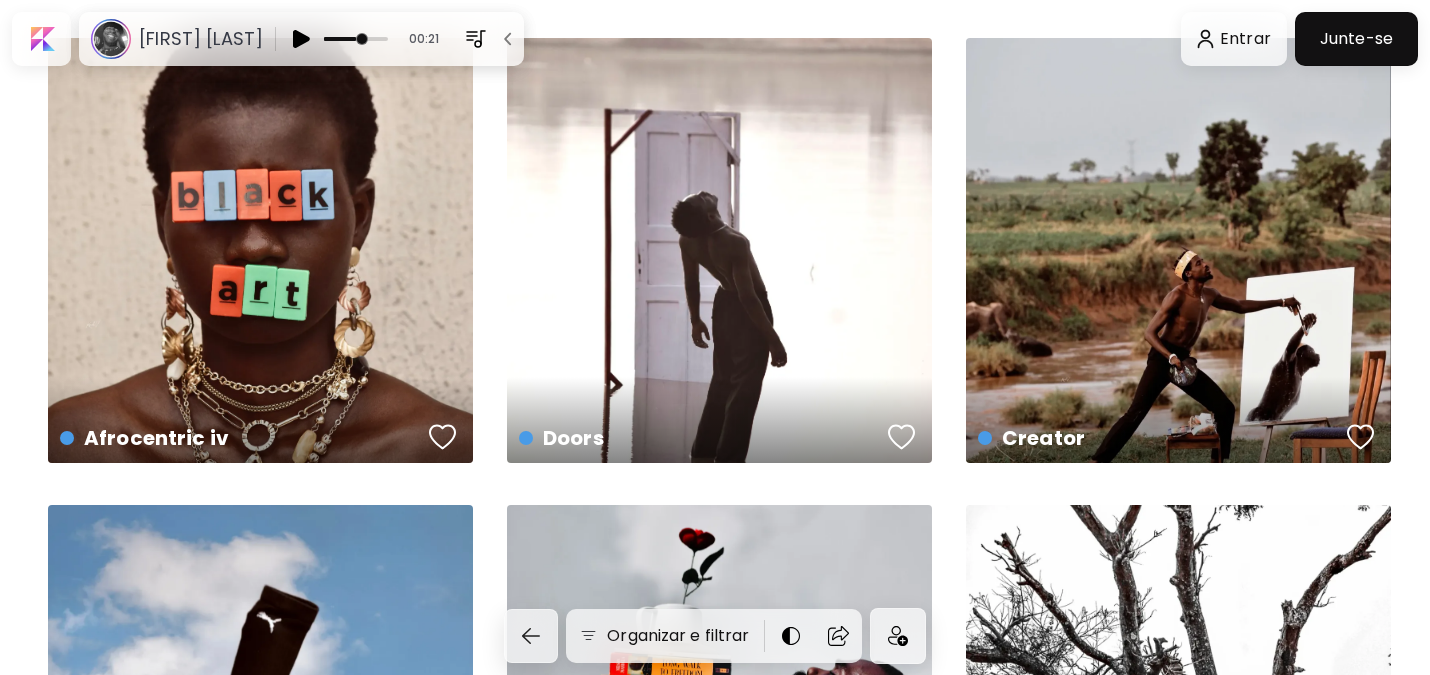 click at bounding box center [300, 39] 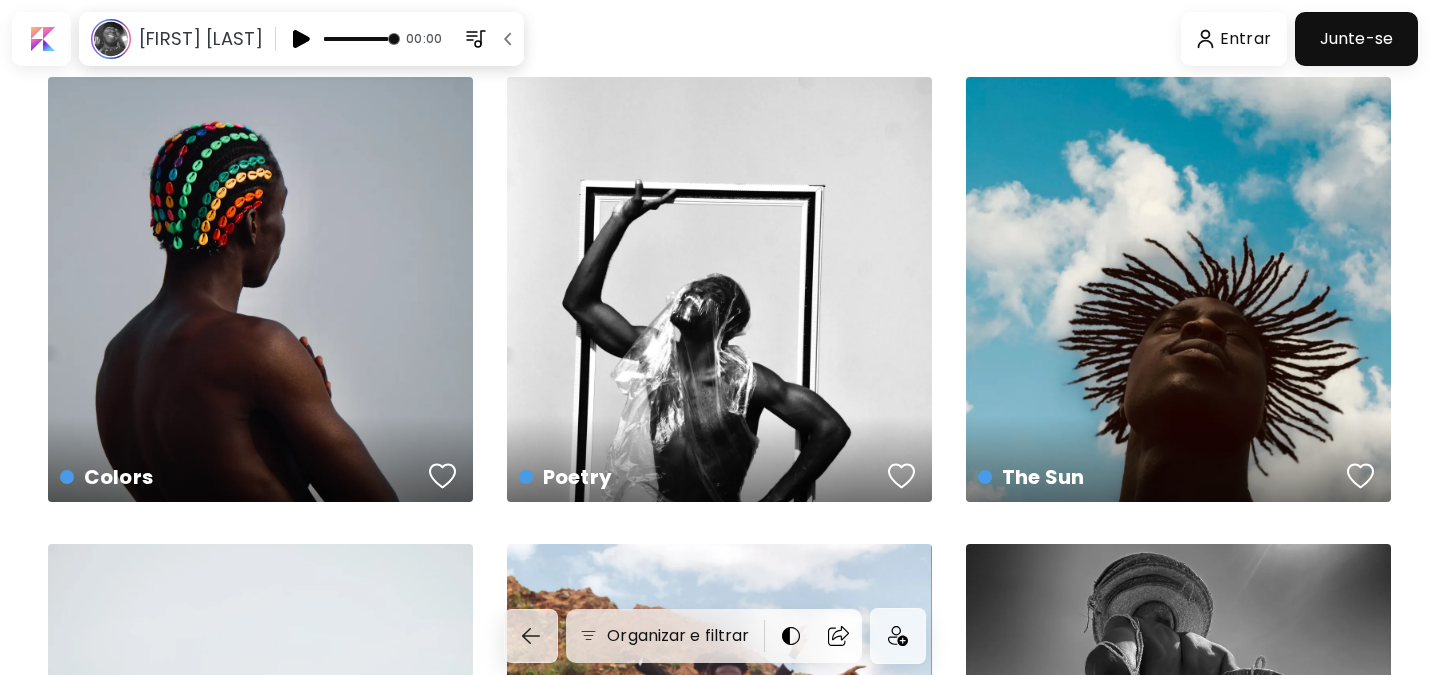 scroll, scrollTop: 0, scrollLeft: 0, axis: both 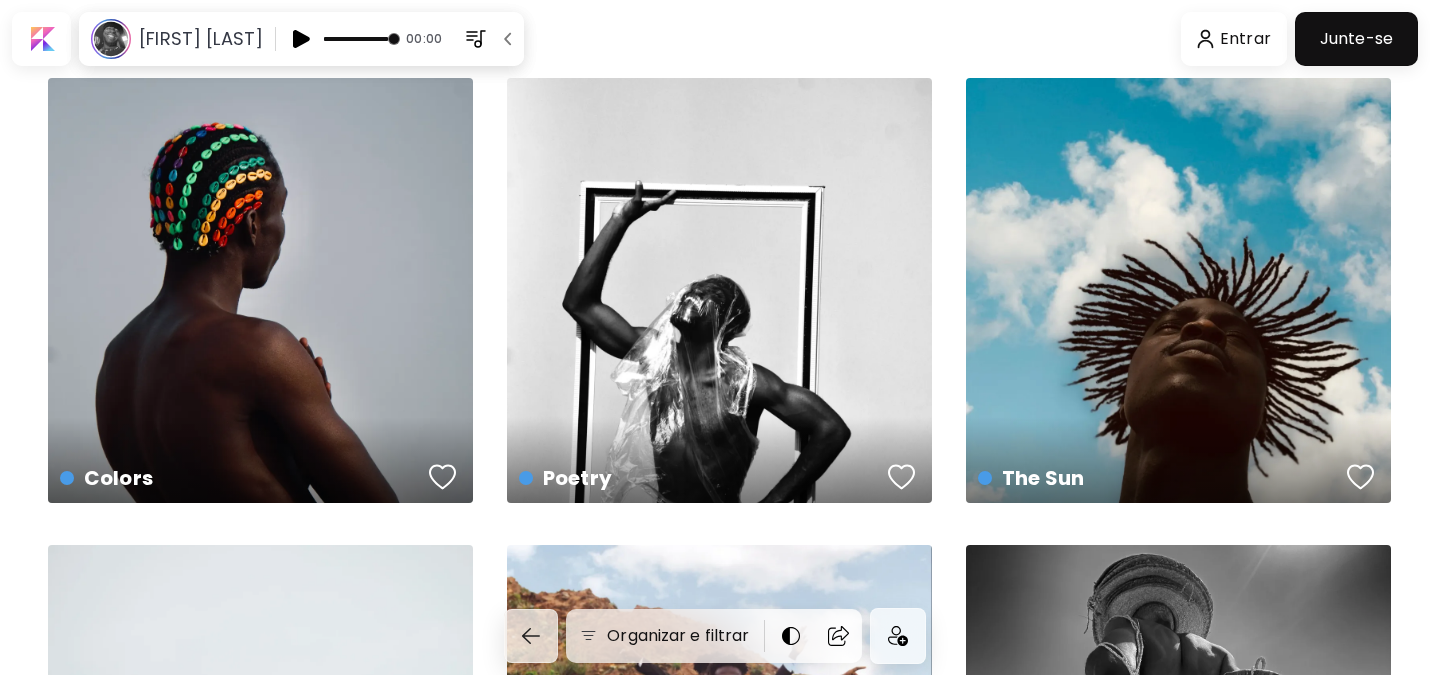 click at bounding box center [300, 39] 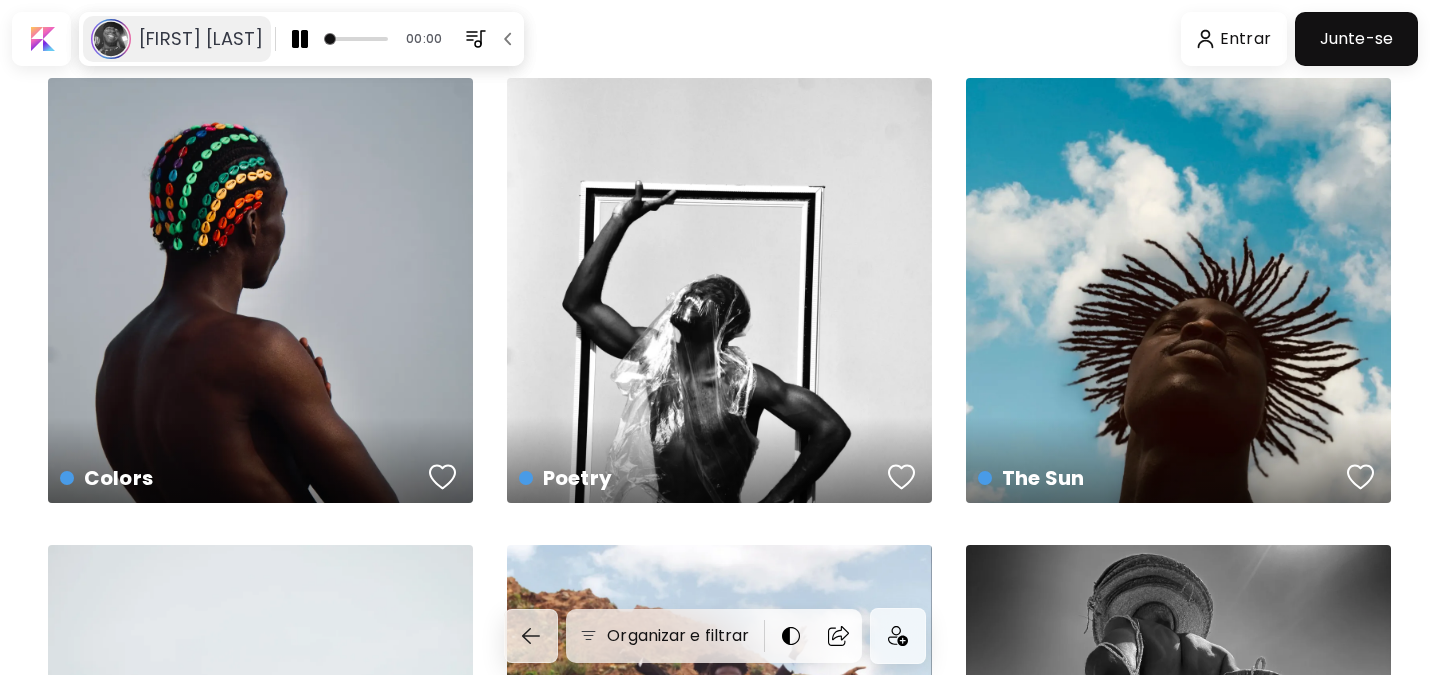 click 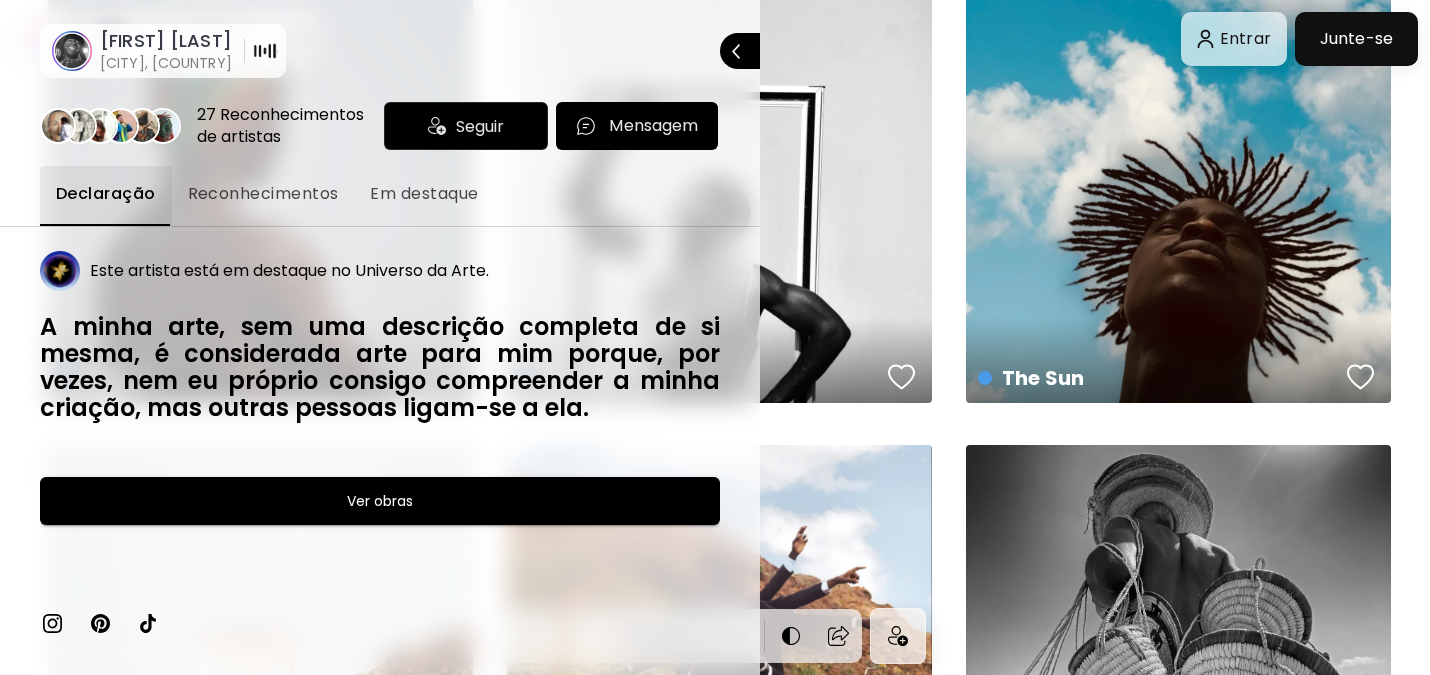 scroll, scrollTop: 200, scrollLeft: 0, axis: vertical 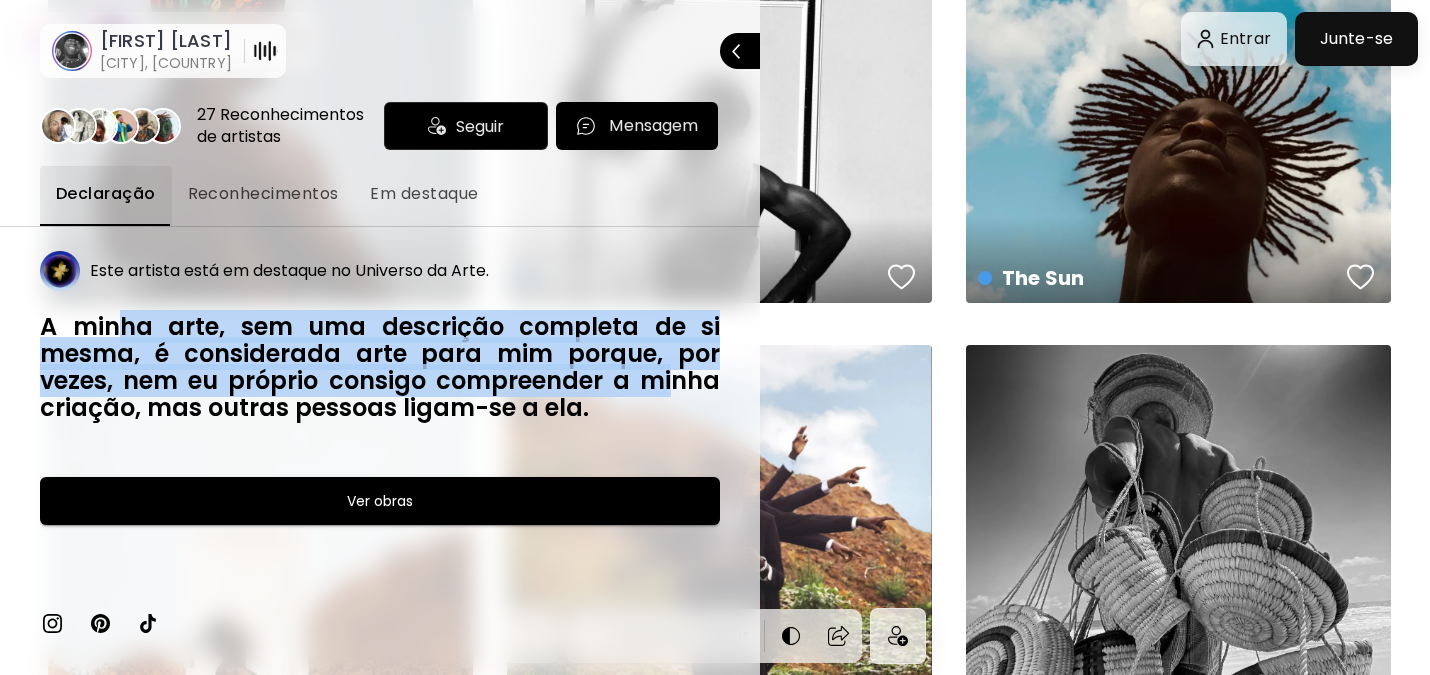 drag, startPoint x: 114, startPoint y: 325, endPoint x: 675, endPoint y: 388, distance: 564.52637 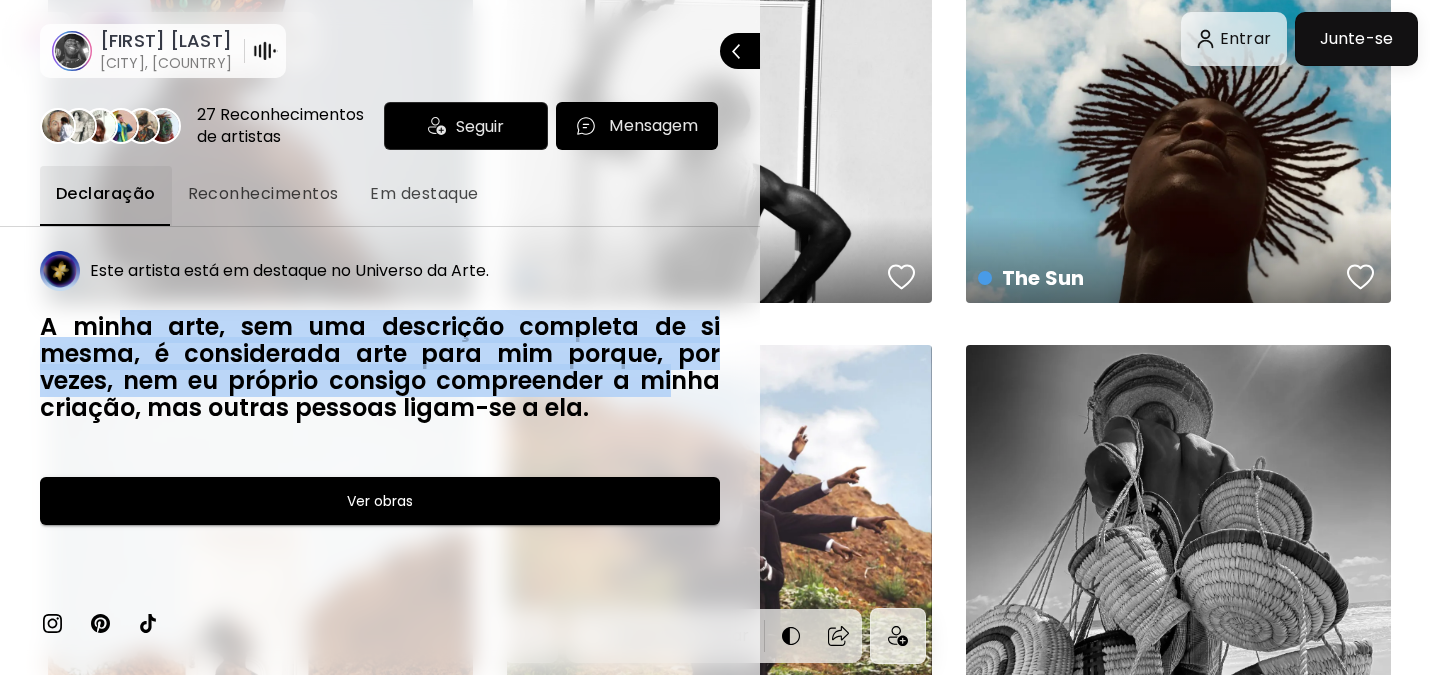 click on "A minha arte, sem uma descrição completa de si mesma, é considerada arte para mim porque, por vezes, nem eu próprio consigo compreender a minha criação, mas outras pessoas ligam-se a ela." at bounding box center [380, 367] 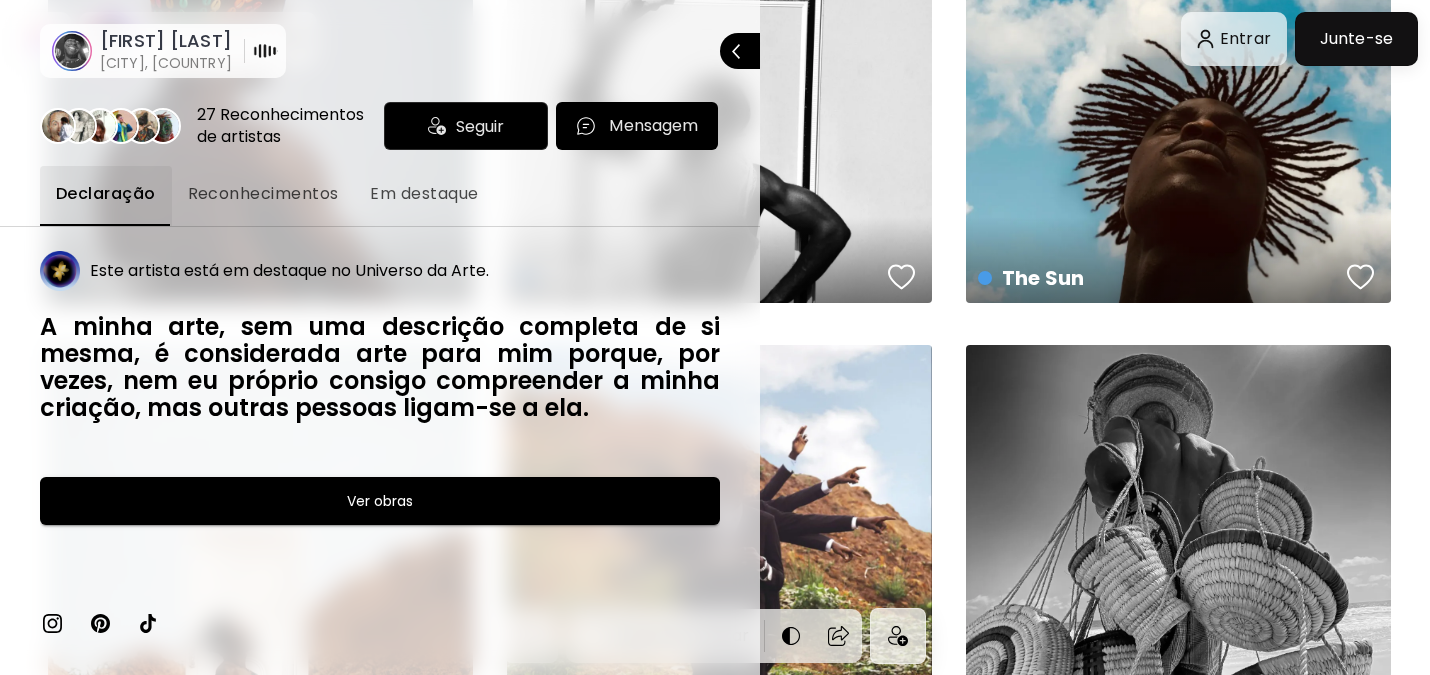 click on "A minha arte, sem uma descrição completa de si mesma, é considerada arte para mim porque, por vezes, nem eu próprio consigo compreender a minha criação, mas outras pessoas ligam-se a ela." at bounding box center (380, 367) 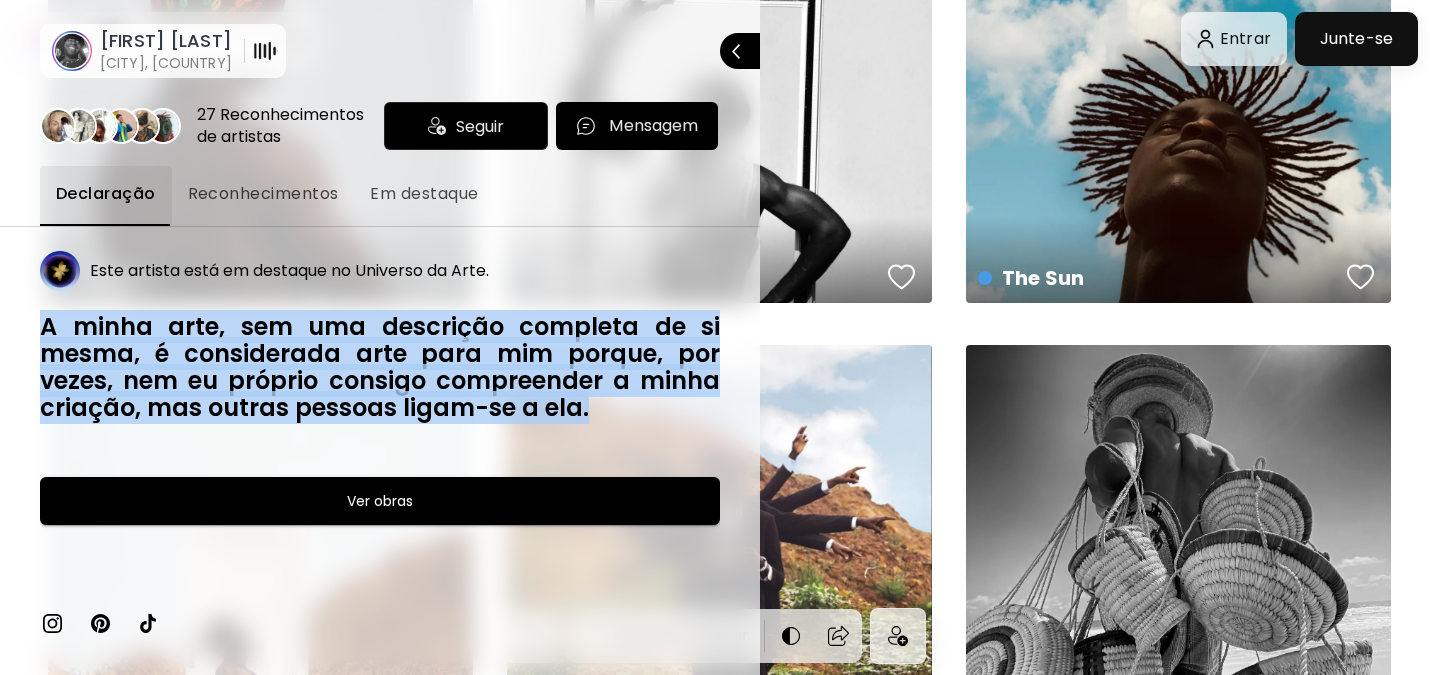 drag, startPoint x: 43, startPoint y: 321, endPoint x: 600, endPoint y: 413, distance: 564.5467 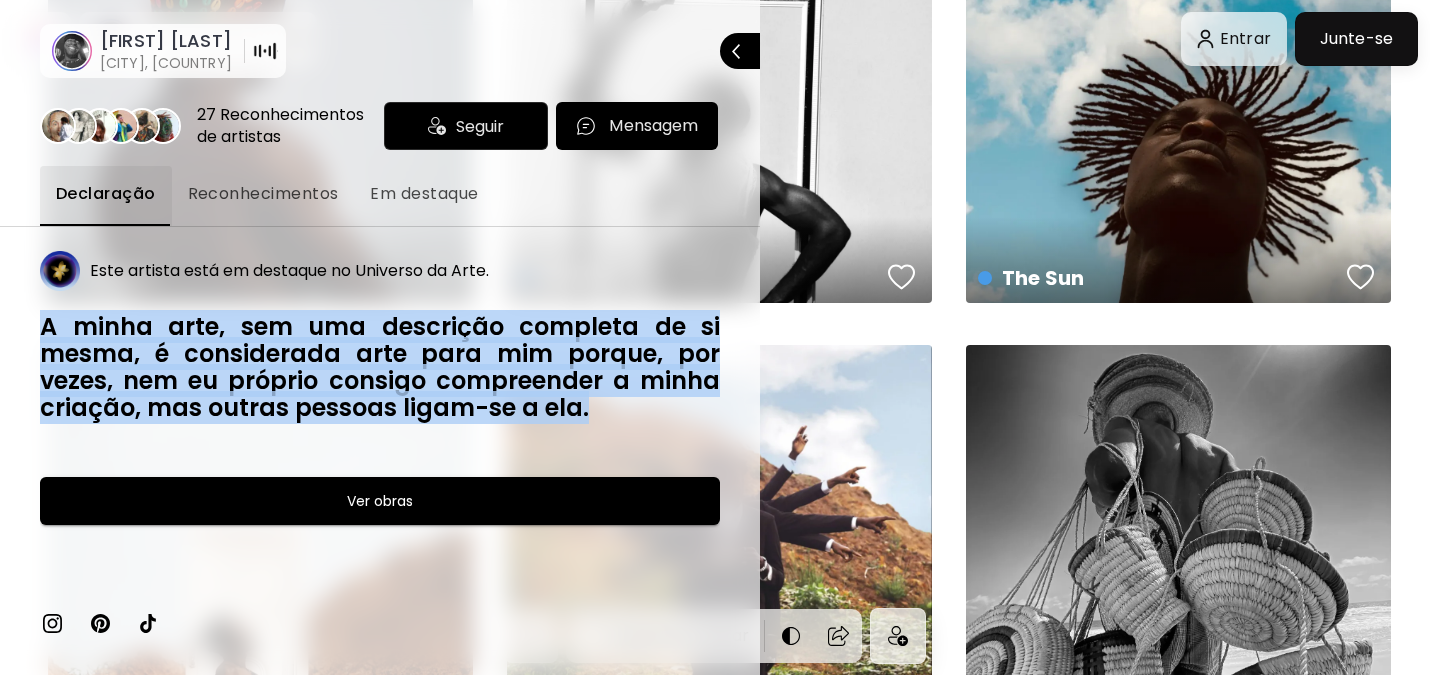 click on "A minha arte, sem uma descrição completa de si mesma, é considerada arte para mim porque, por vezes, nem eu próprio consigo compreender a minha criação, mas outras pessoas ligam-se a ela." at bounding box center [380, 367] 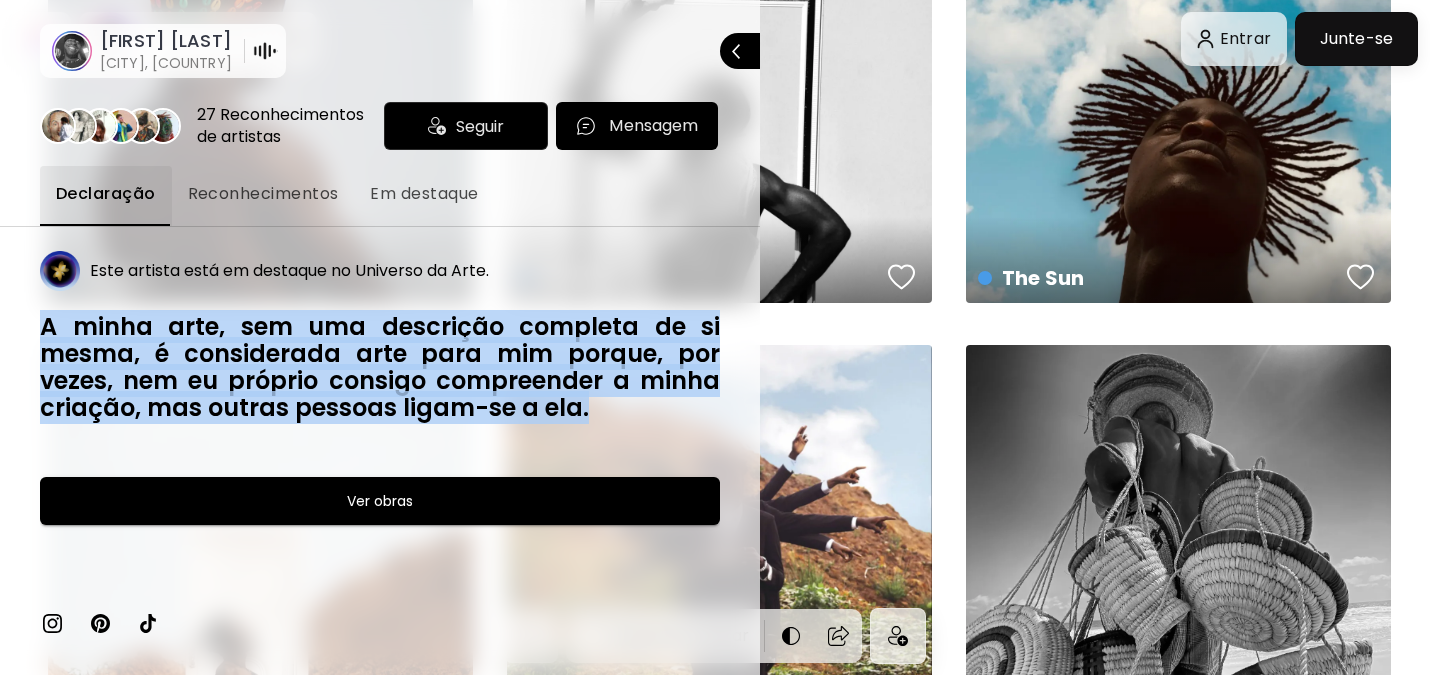copy on "A minha arte, sem uma descrição completa de si mesma, é considerada arte para mim porque, por vezes, nem eu próprio consigo compreender a minha criação, mas outras pessoas ligam-se a ela." 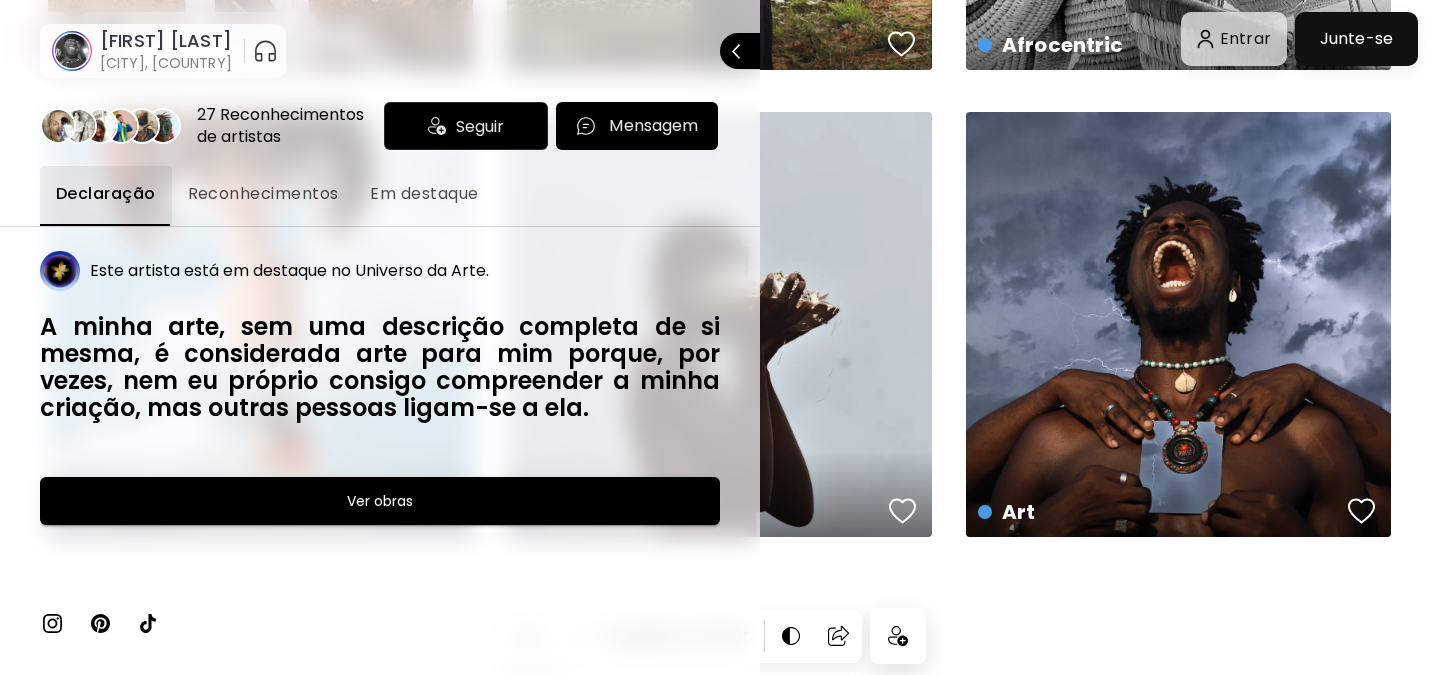 scroll, scrollTop: 0, scrollLeft: 0, axis: both 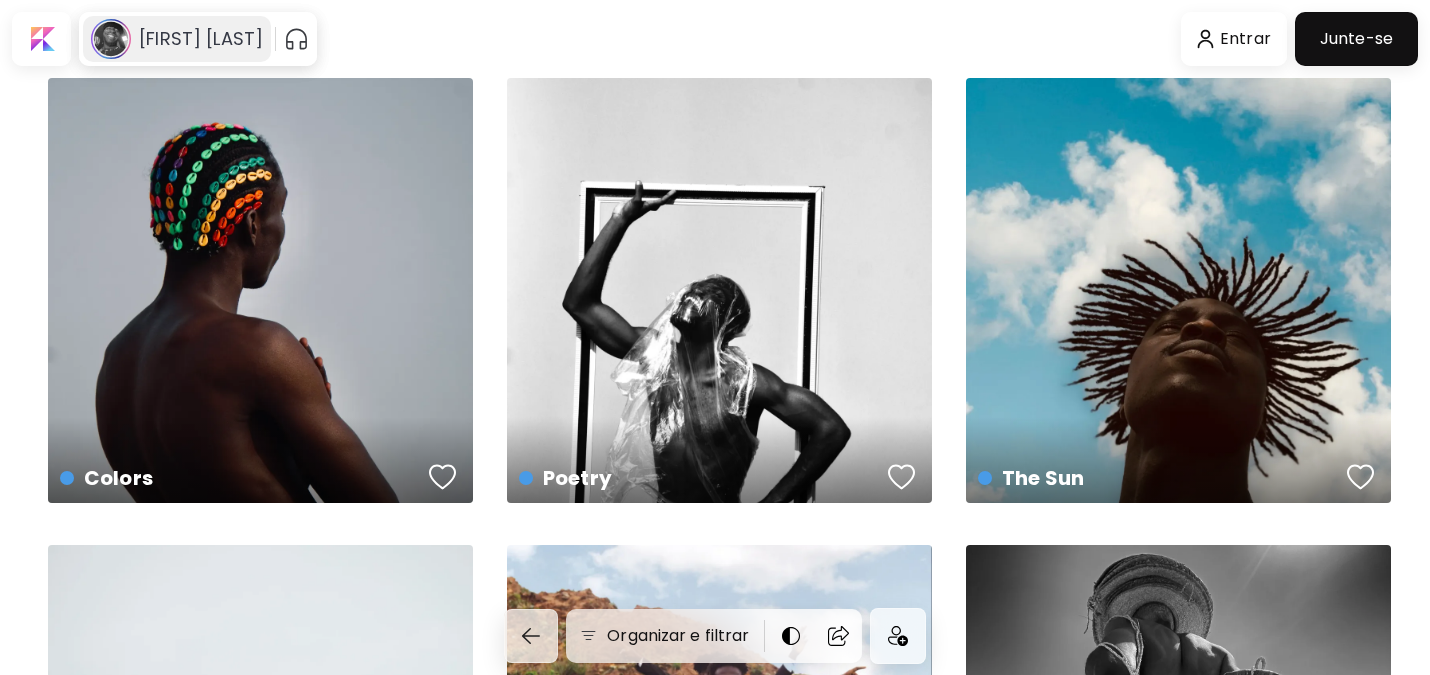 click on "[FIRST] [LAST]" at bounding box center (201, 39) 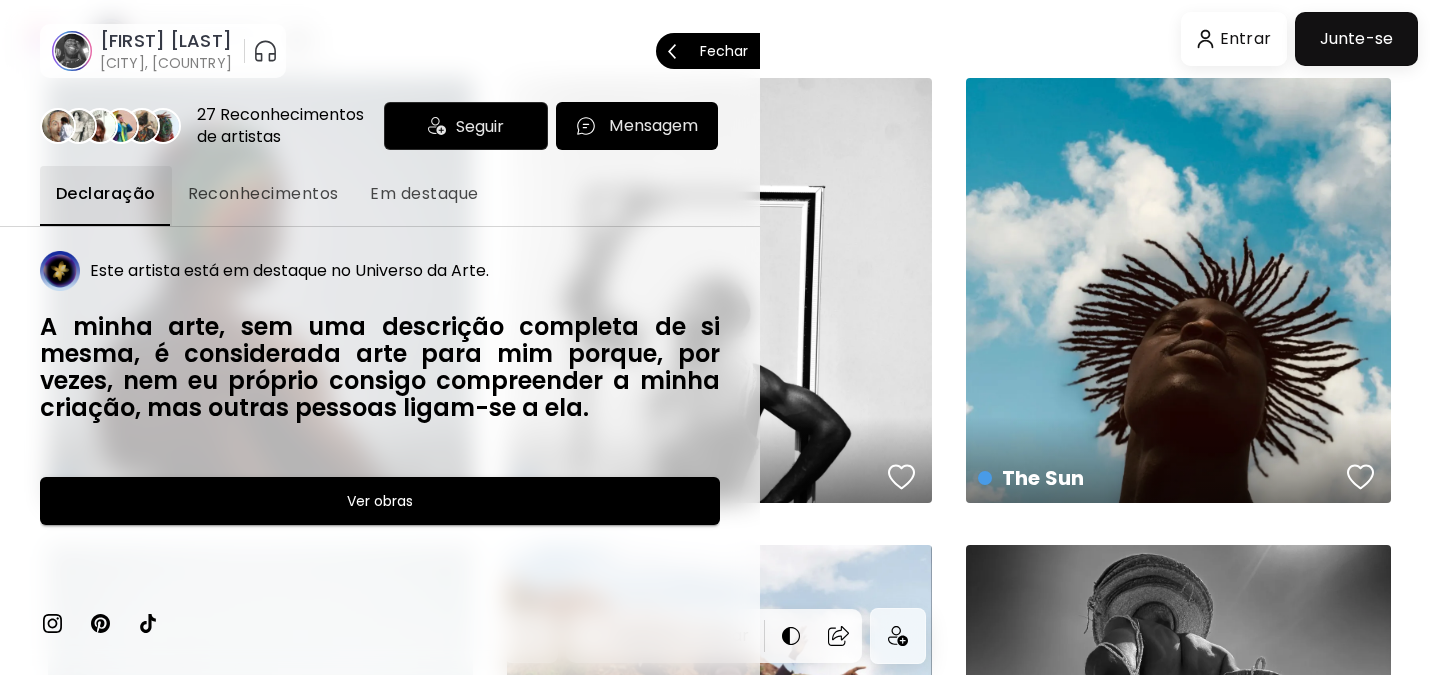 click on "Fechar" at bounding box center (724, 51) 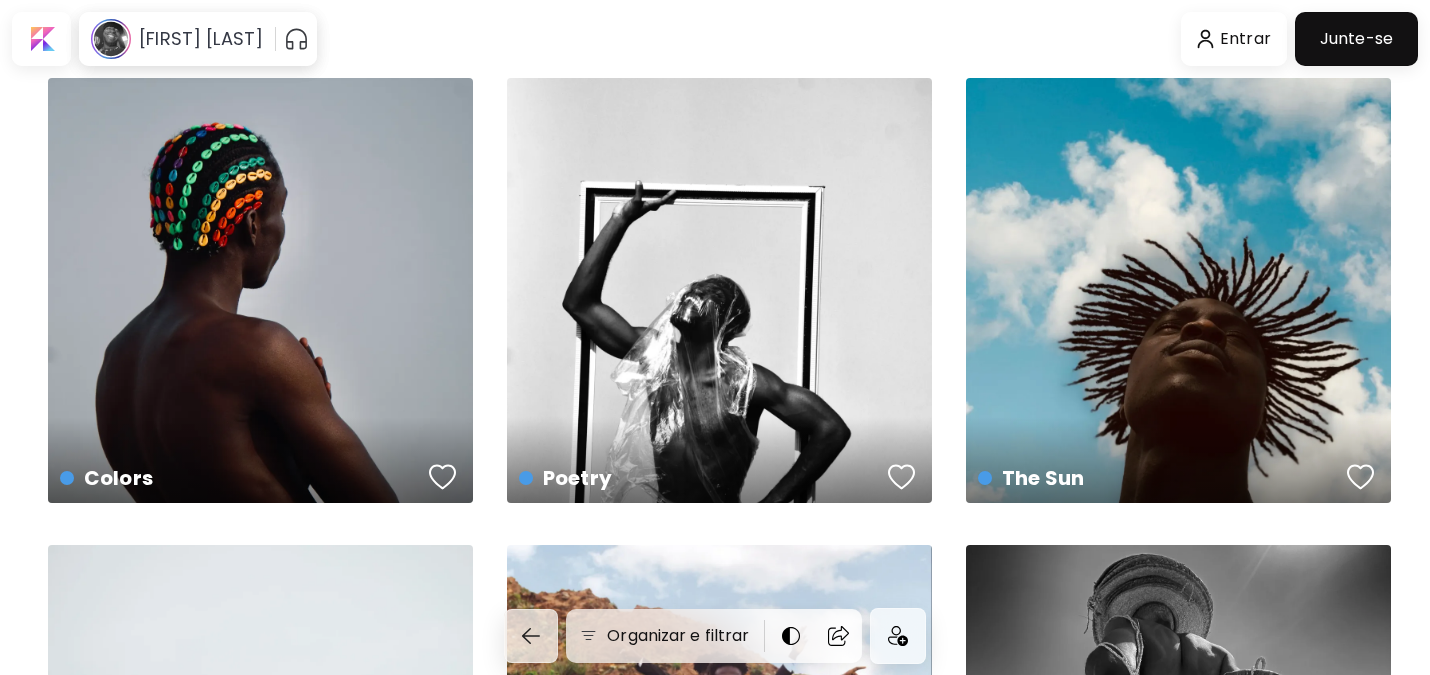 click at bounding box center (296, 39) 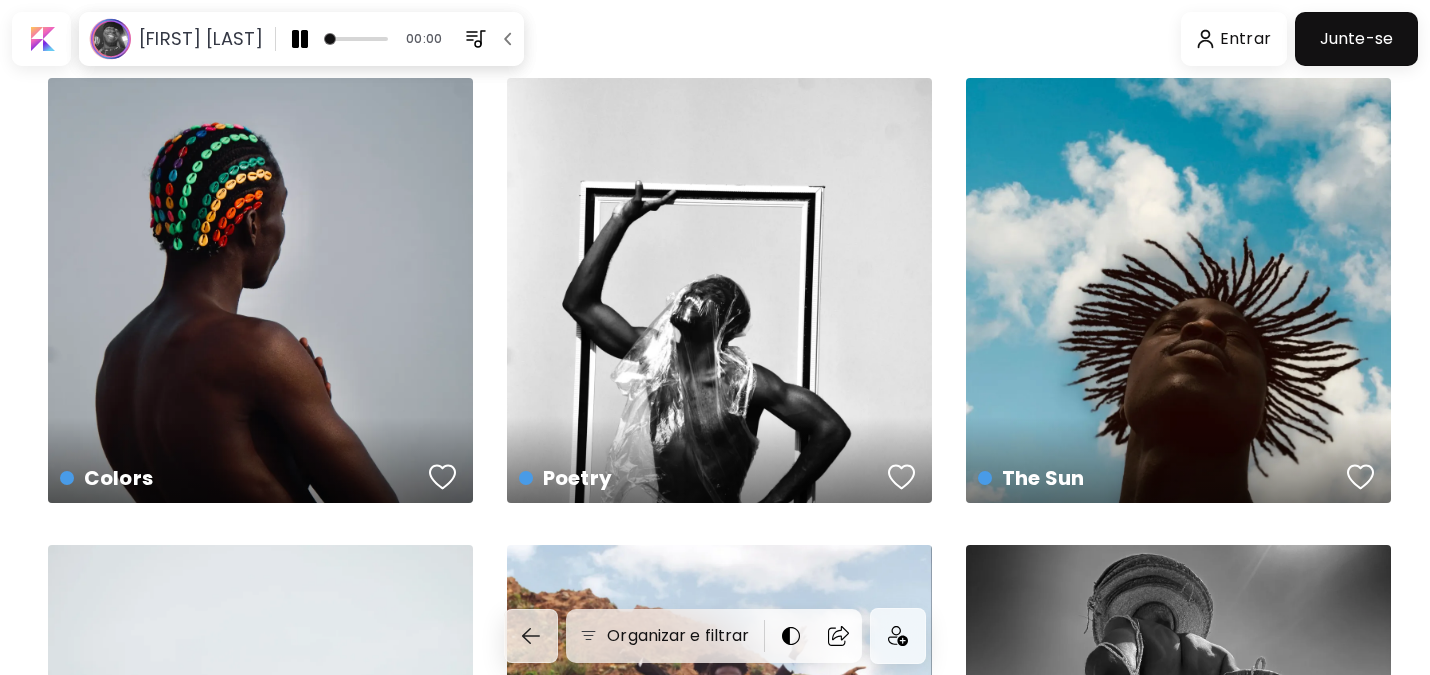click at bounding box center [300, 39] 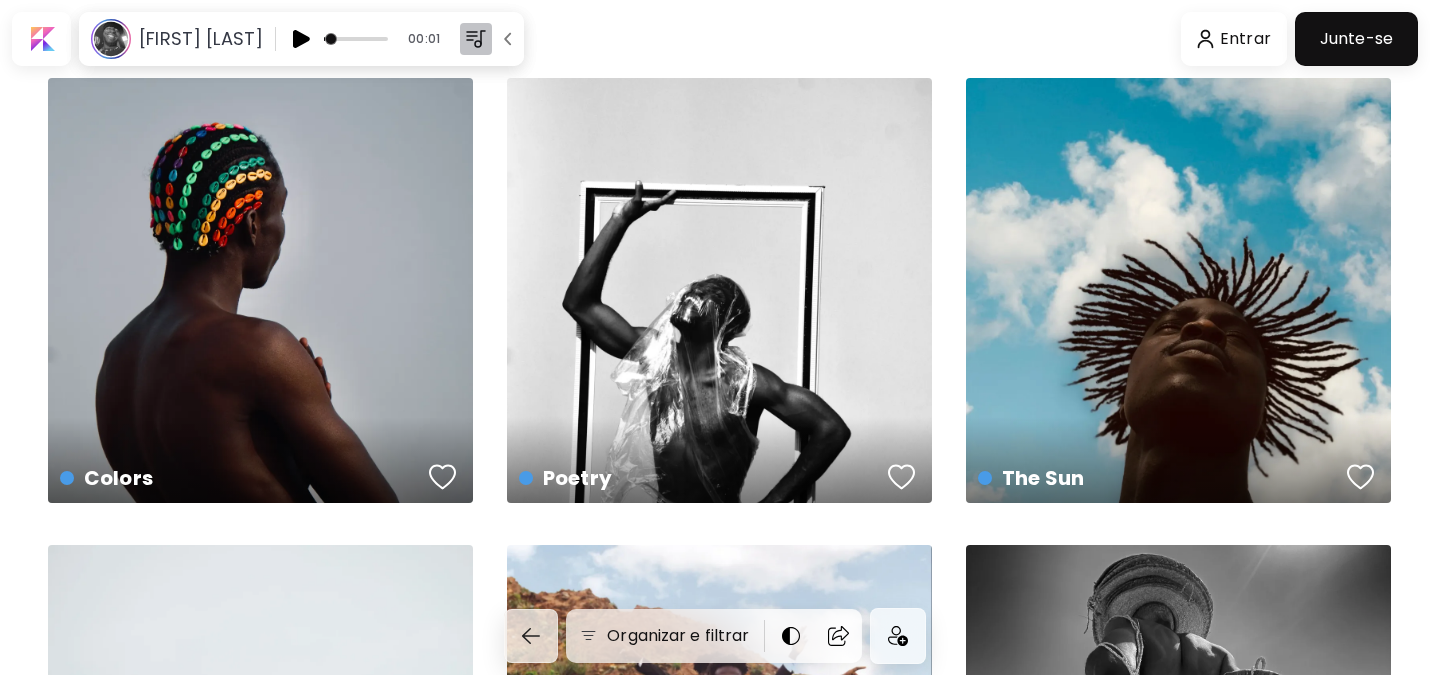 click at bounding box center (476, 39) 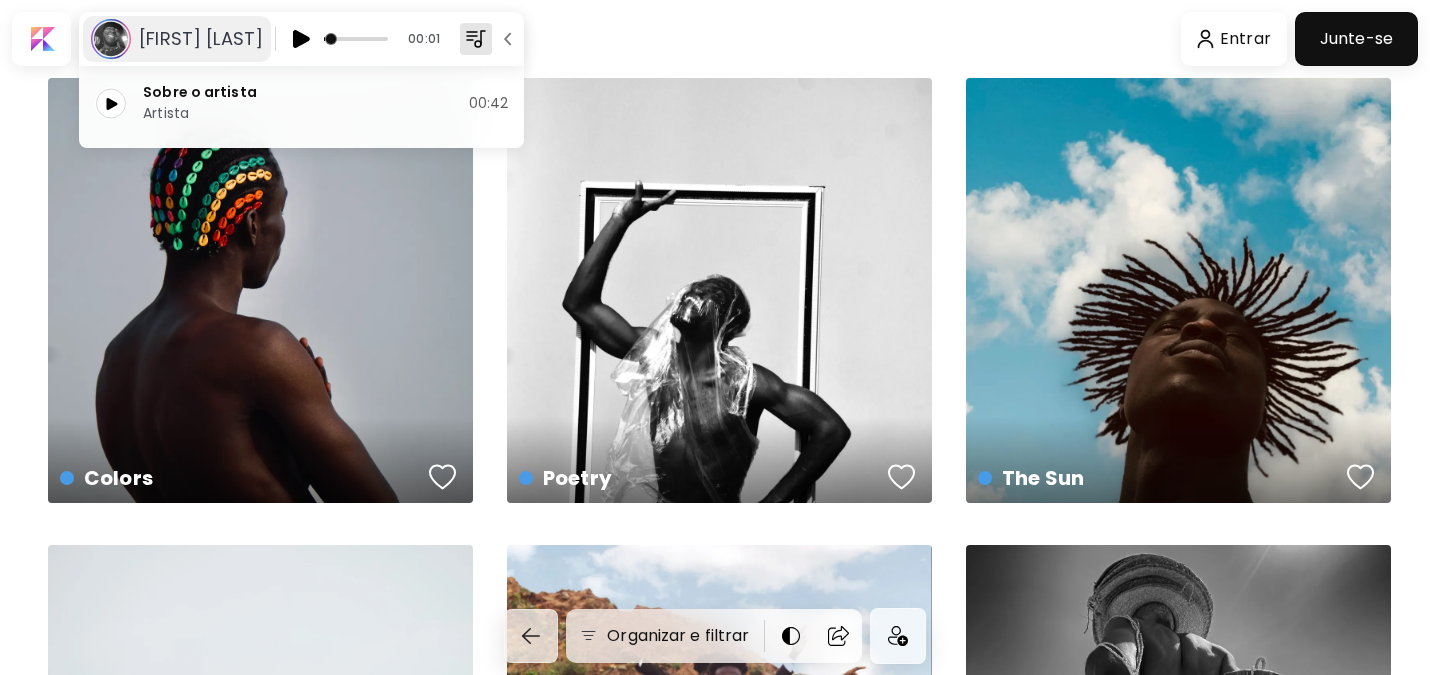 click on "[FIRST] [LAST]" at bounding box center [177, 39] 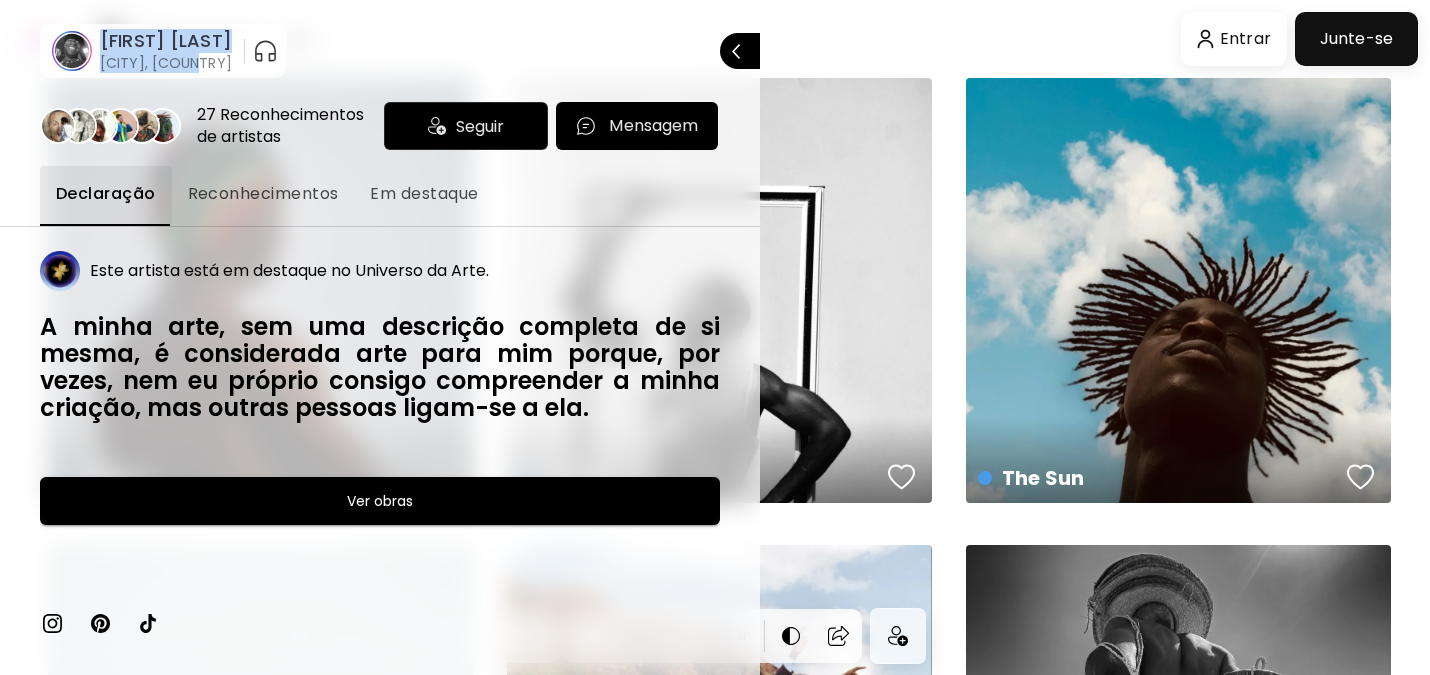 drag, startPoint x: 102, startPoint y: 27, endPoint x: 195, endPoint y: 68, distance: 101.636604 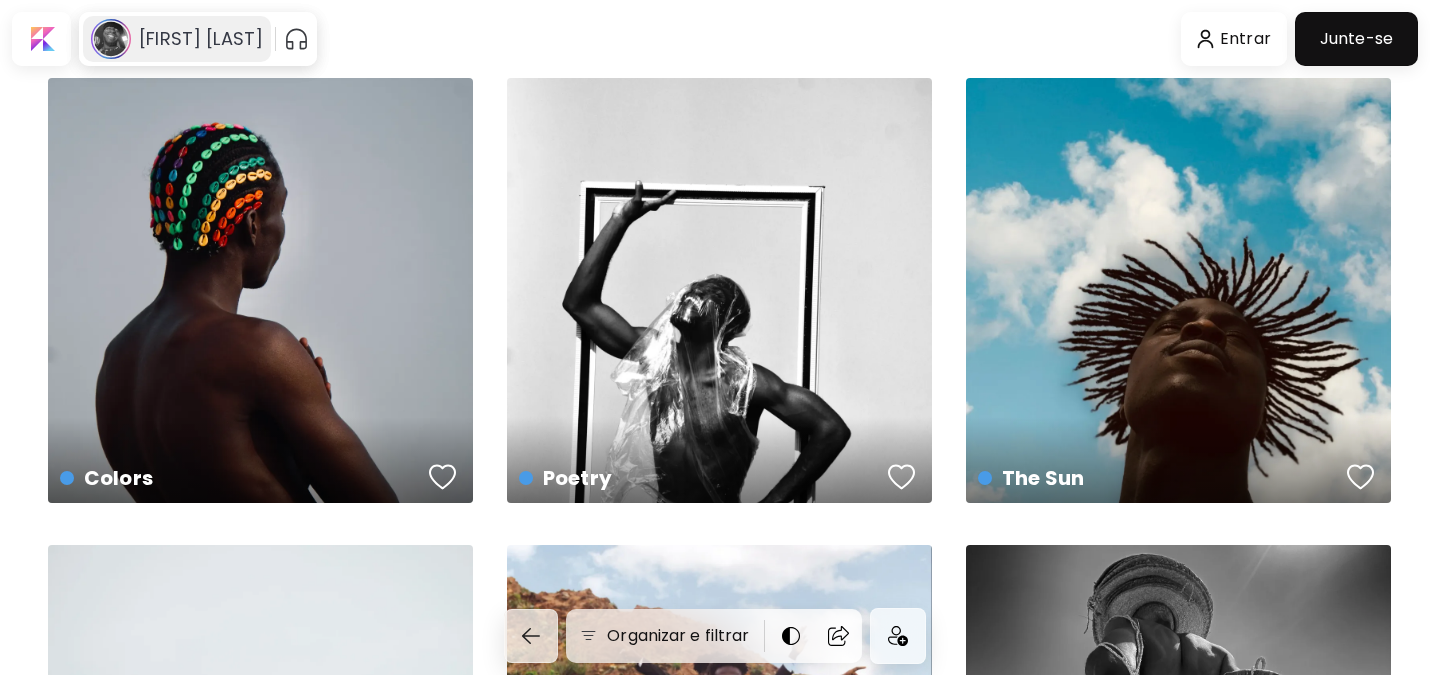 drag, startPoint x: 190, startPoint y: 68, endPoint x: 160, endPoint y: 32, distance: 46.8615 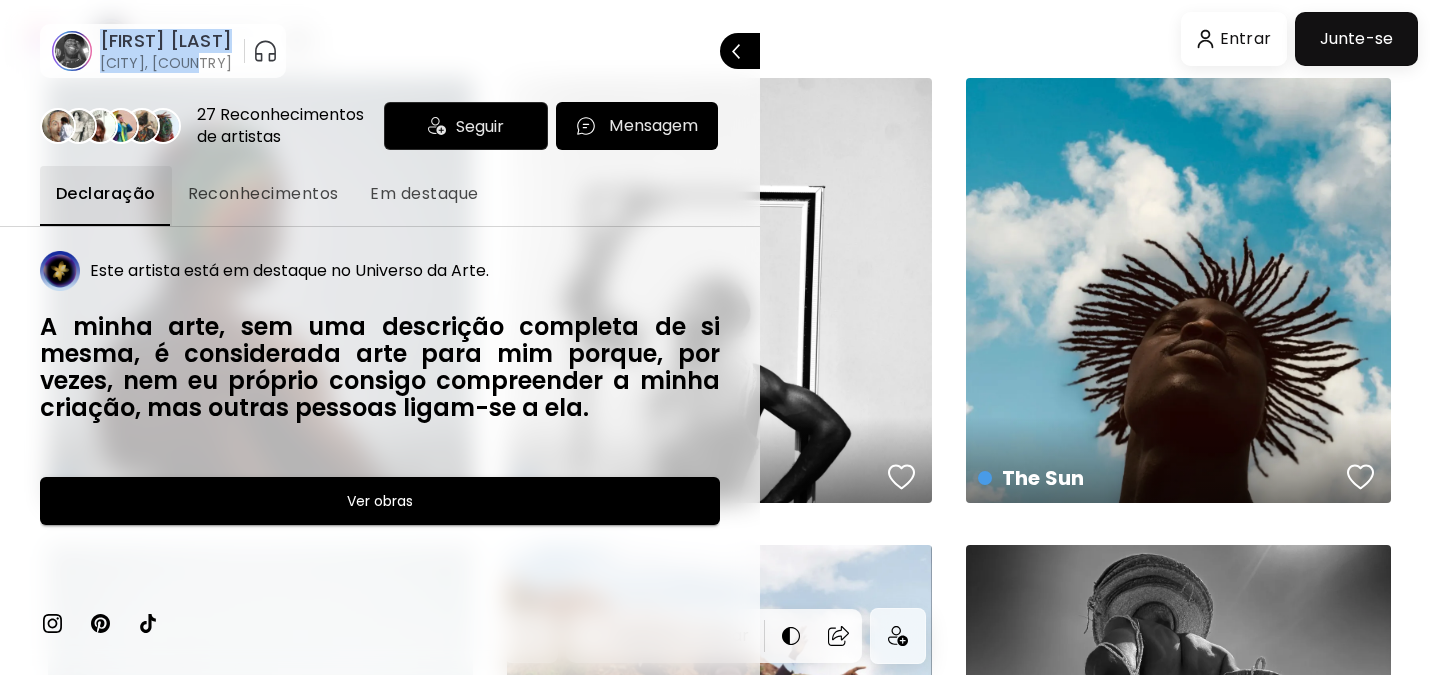 drag, startPoint x: 102, startPoint y: 31, endPoint x: 195, endPoint y: 66, distance: 99.368004 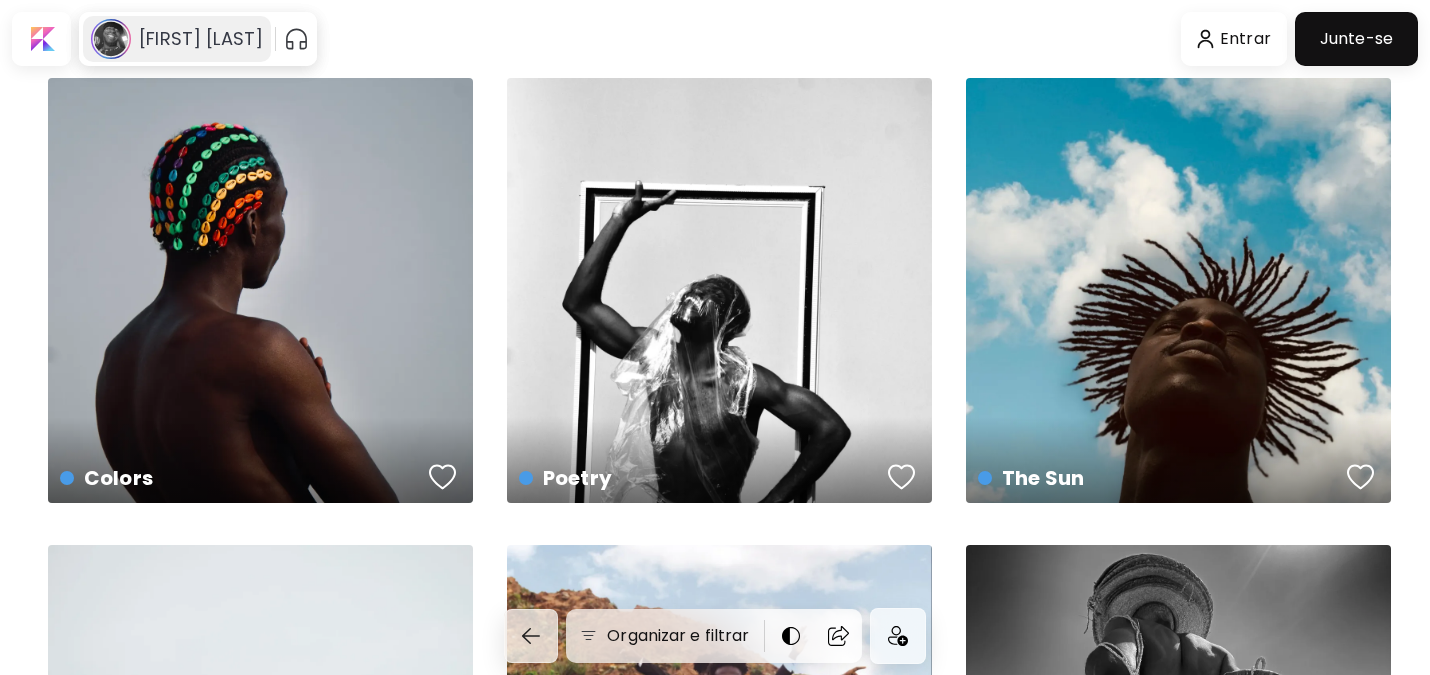 click on "[FIRST] [LAST]" at bounding box center (201, 39) 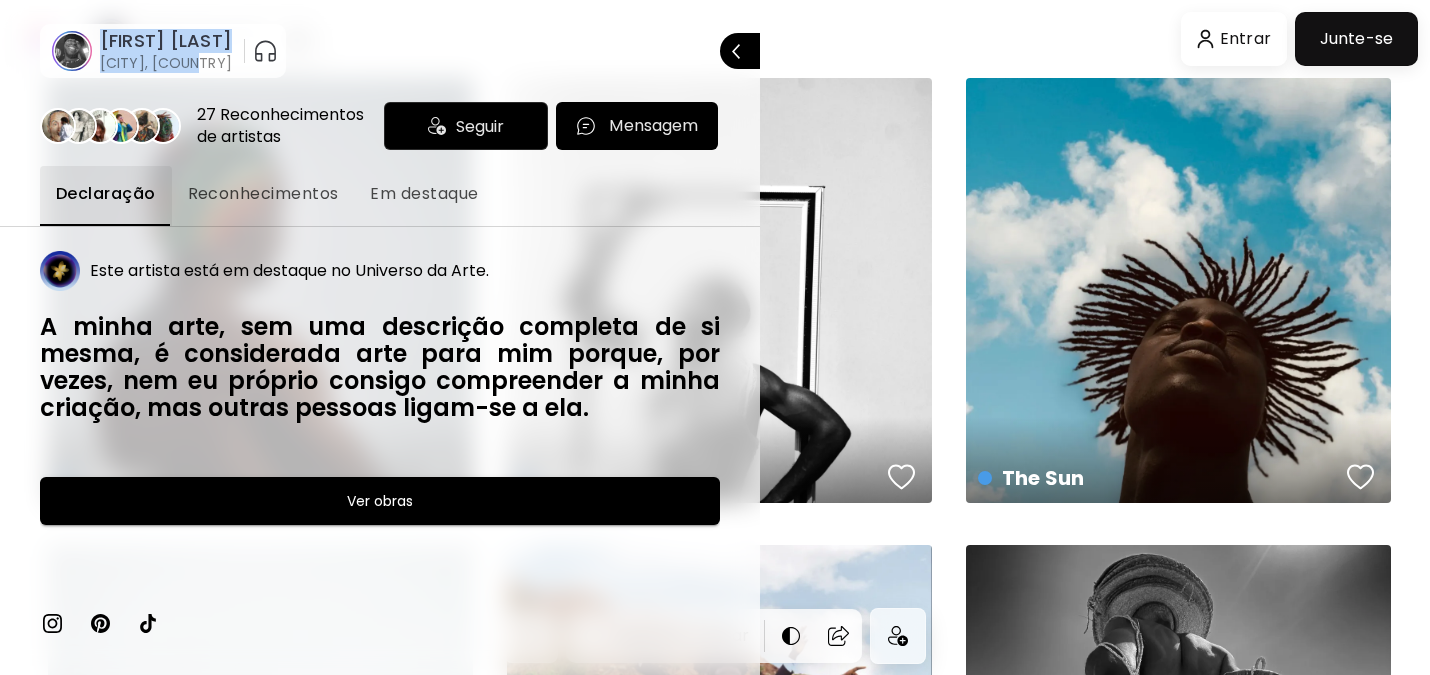 drag, startPoint x: 100, startPoint y: 29, endPoint x: 189, endPoint y: 57, distance: 93.30059 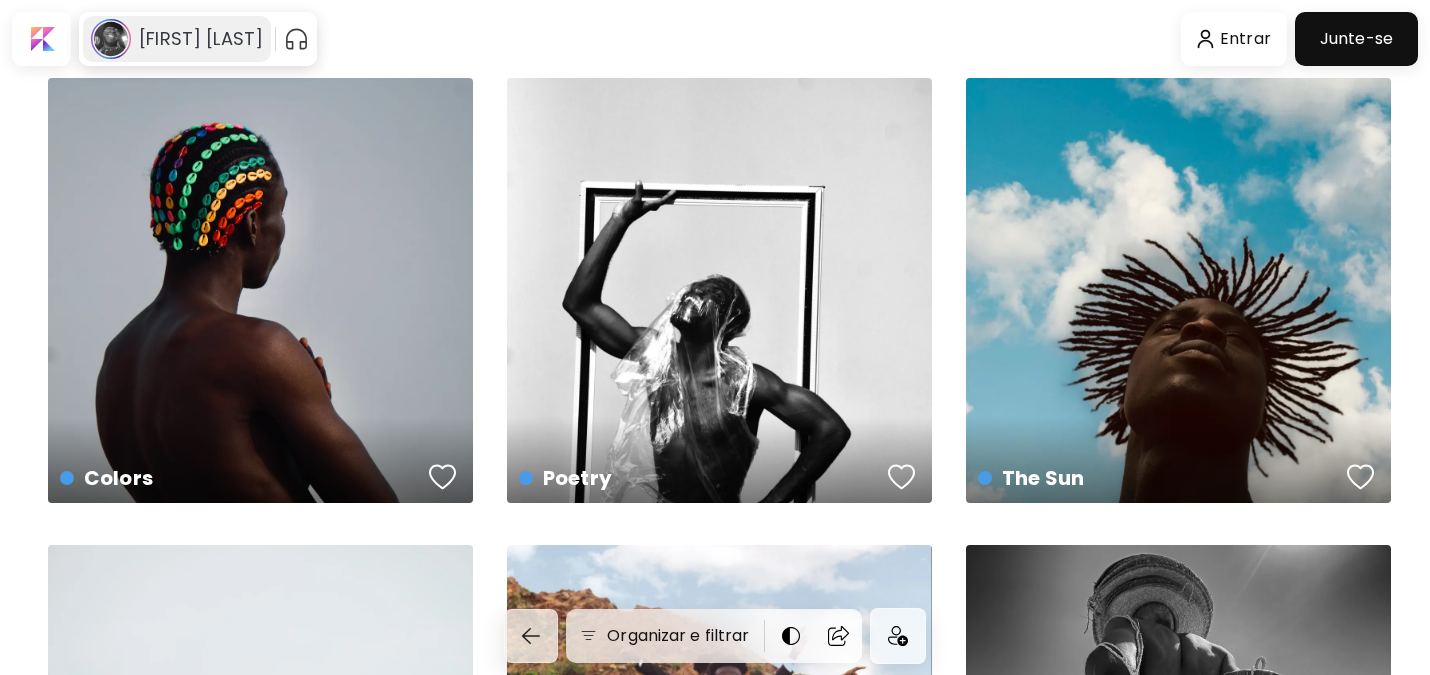 click on "[FIRST] [LAST]" at bounding box center [201, 39] 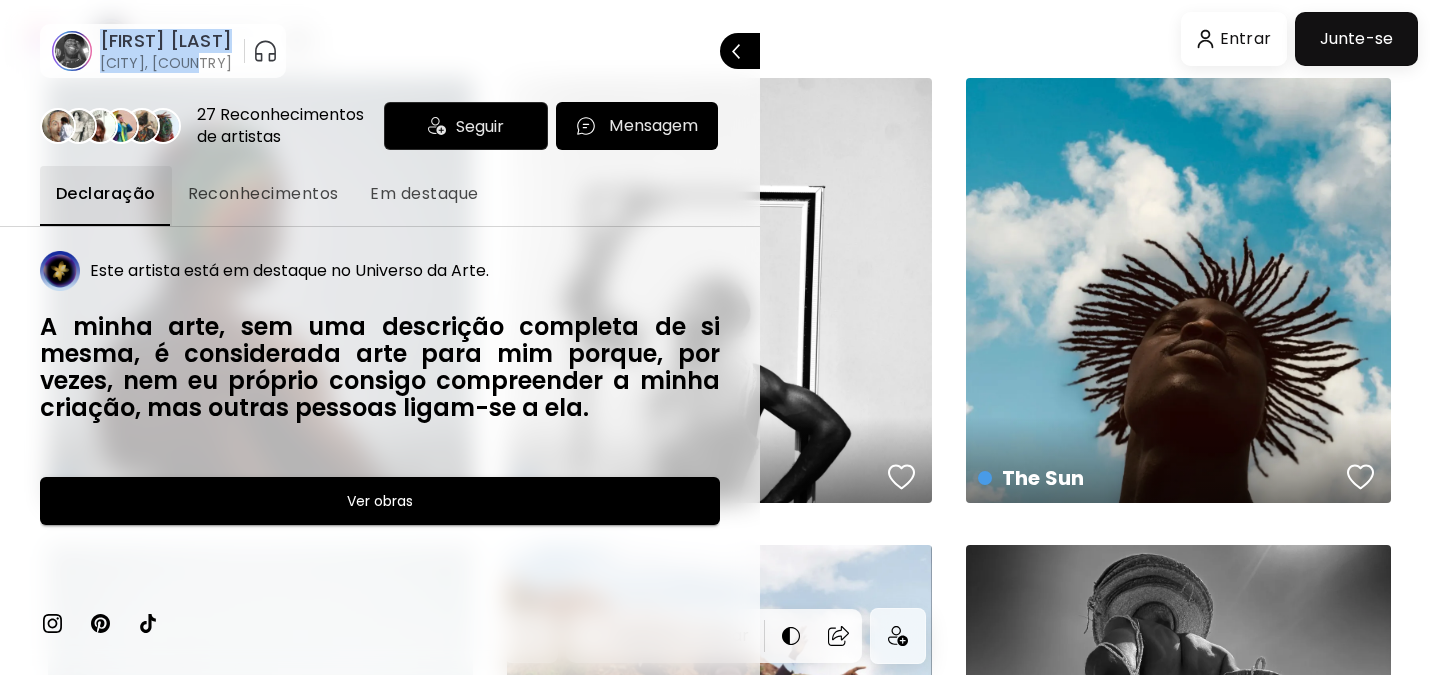 click on "[CITY], [COUNTRY]" at bounding box center [166, 63] 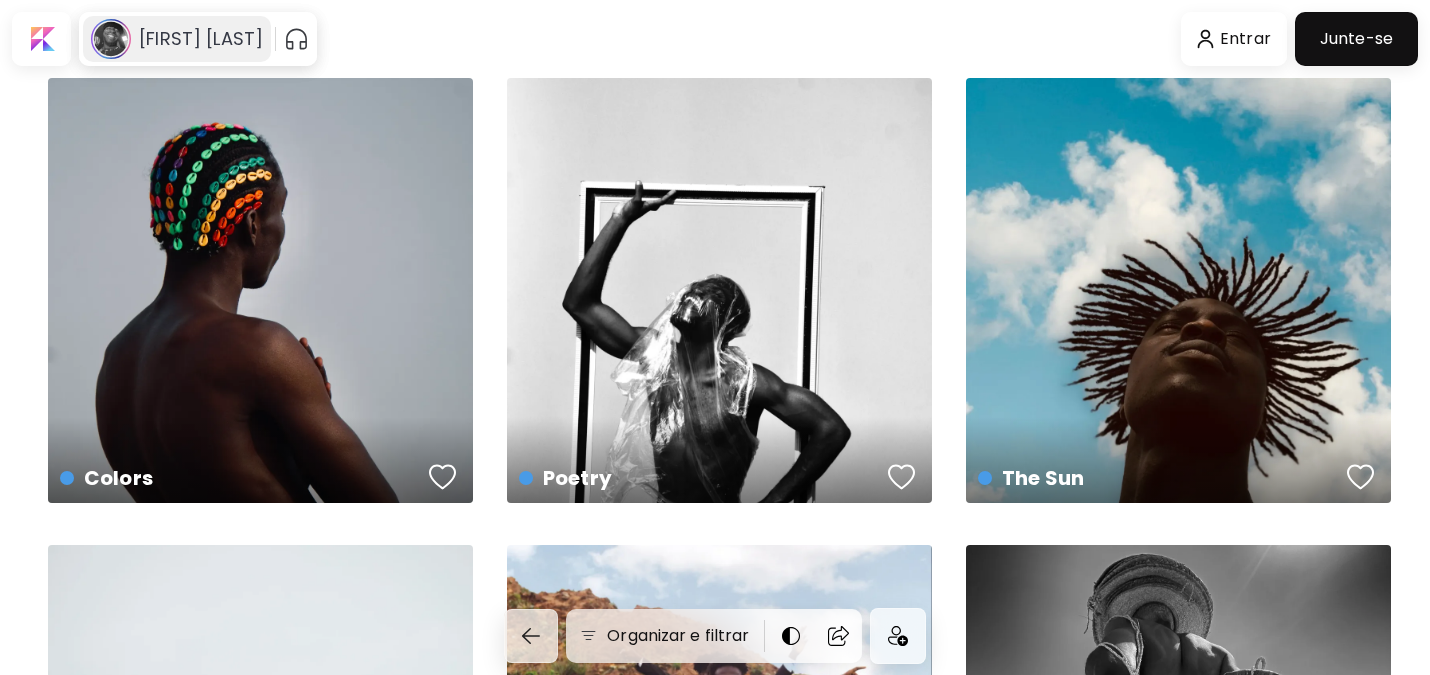 drag, startPoint x: 192, startPoint y: 57, endPoint x: 172, endPoint y: 33, distance: 31.241 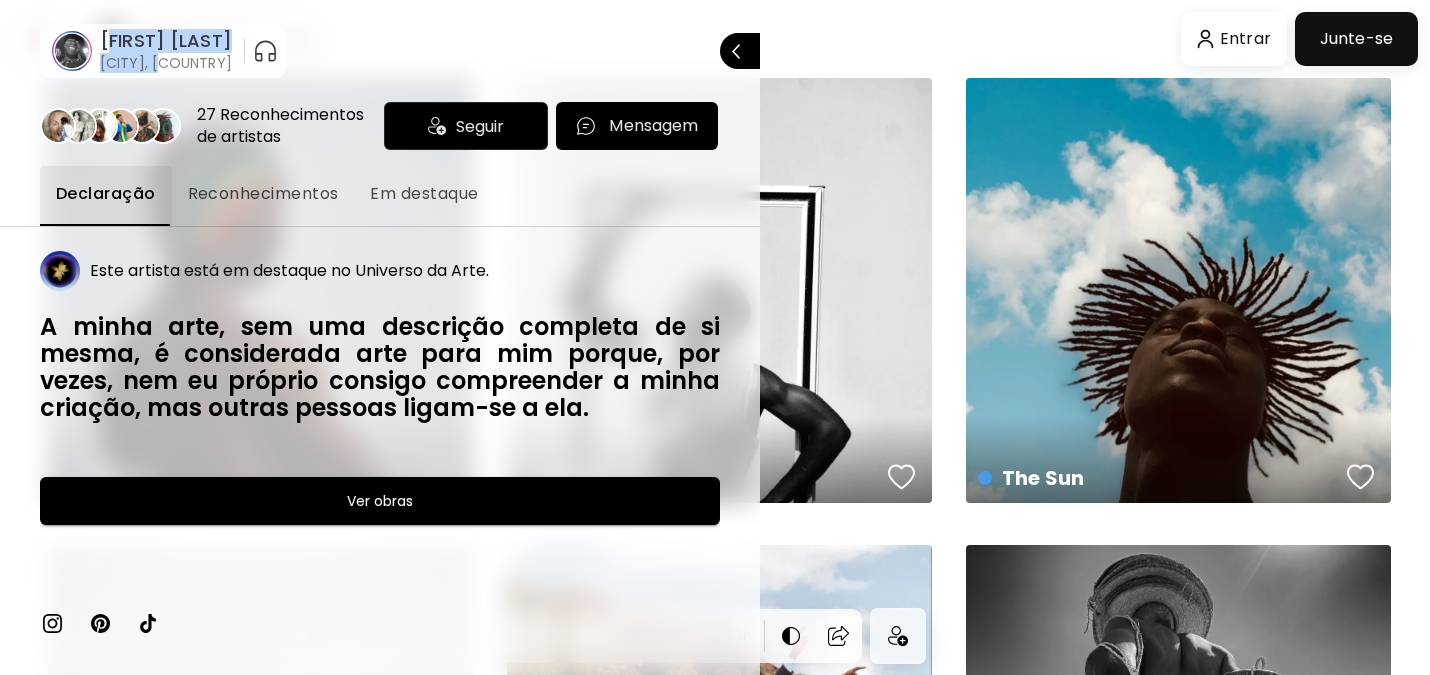 drag, startPoint x: 106, startPoint y: 31, endPoint x: 159, endPoint y: 59, distance: 59.94164 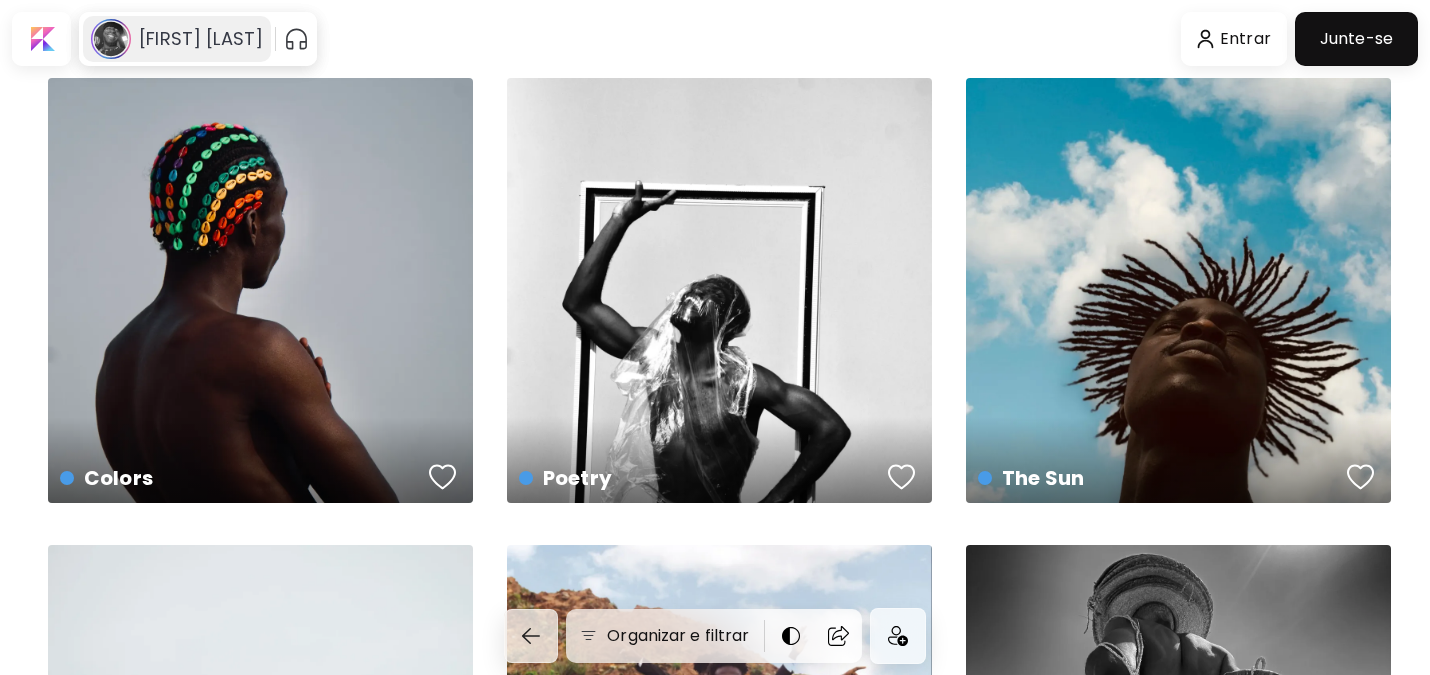 click 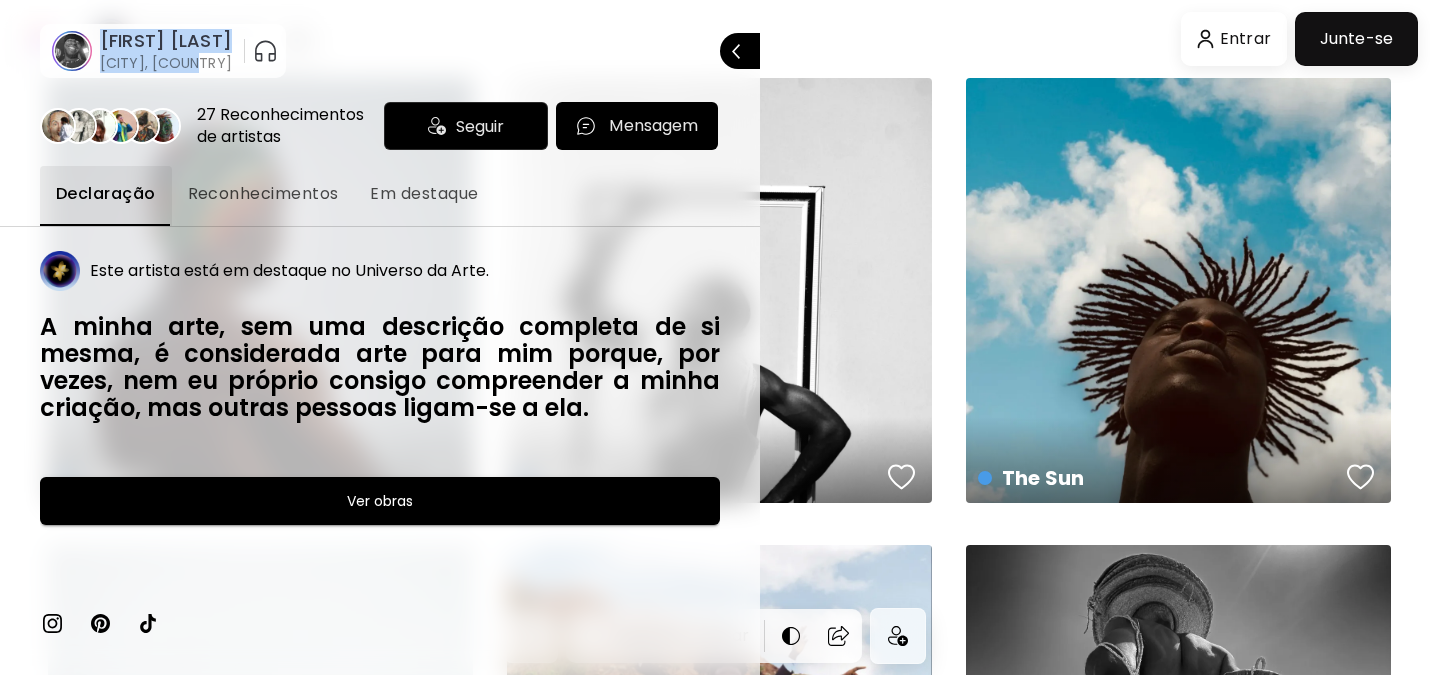 drag, startPoint x: 102, startPoint y: 31, endPoint x: 189, endPoint y: 67, distance: 94.15413 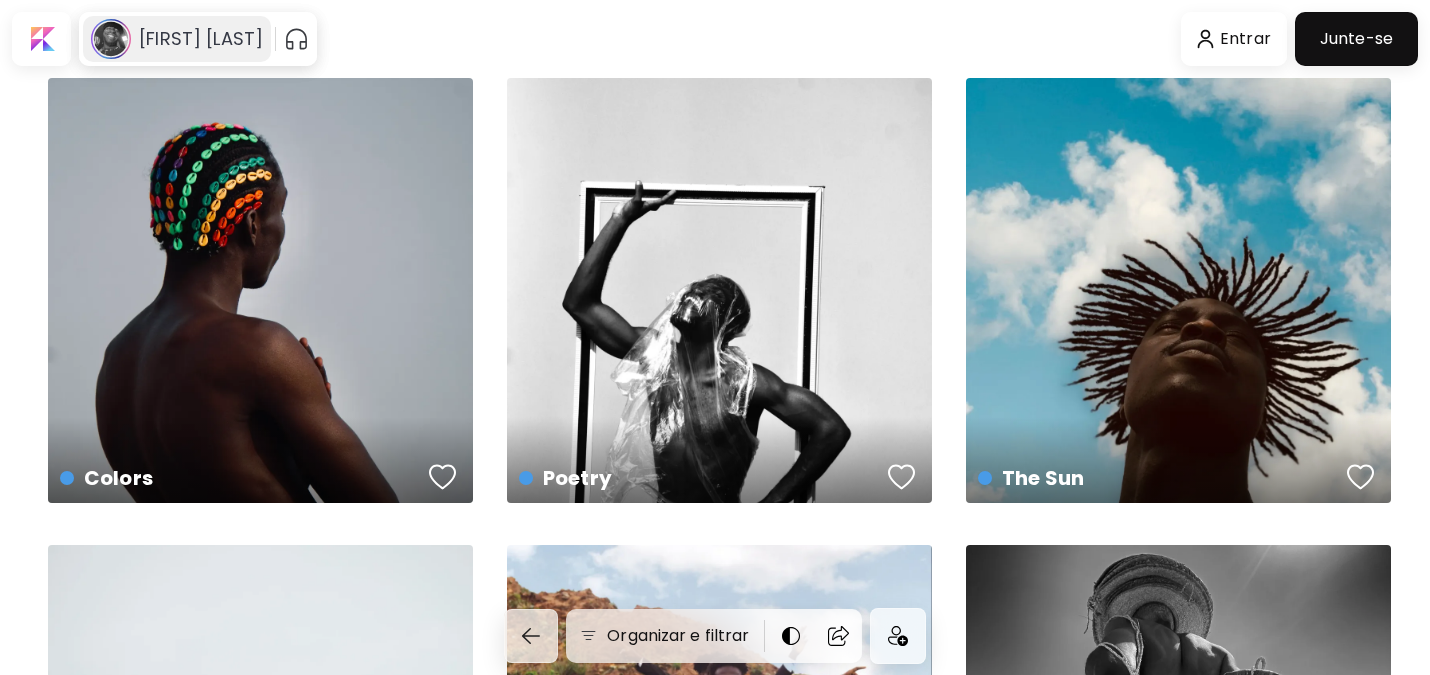 click on "[FIRST] [LAST]" at bounding box center (201, 39) 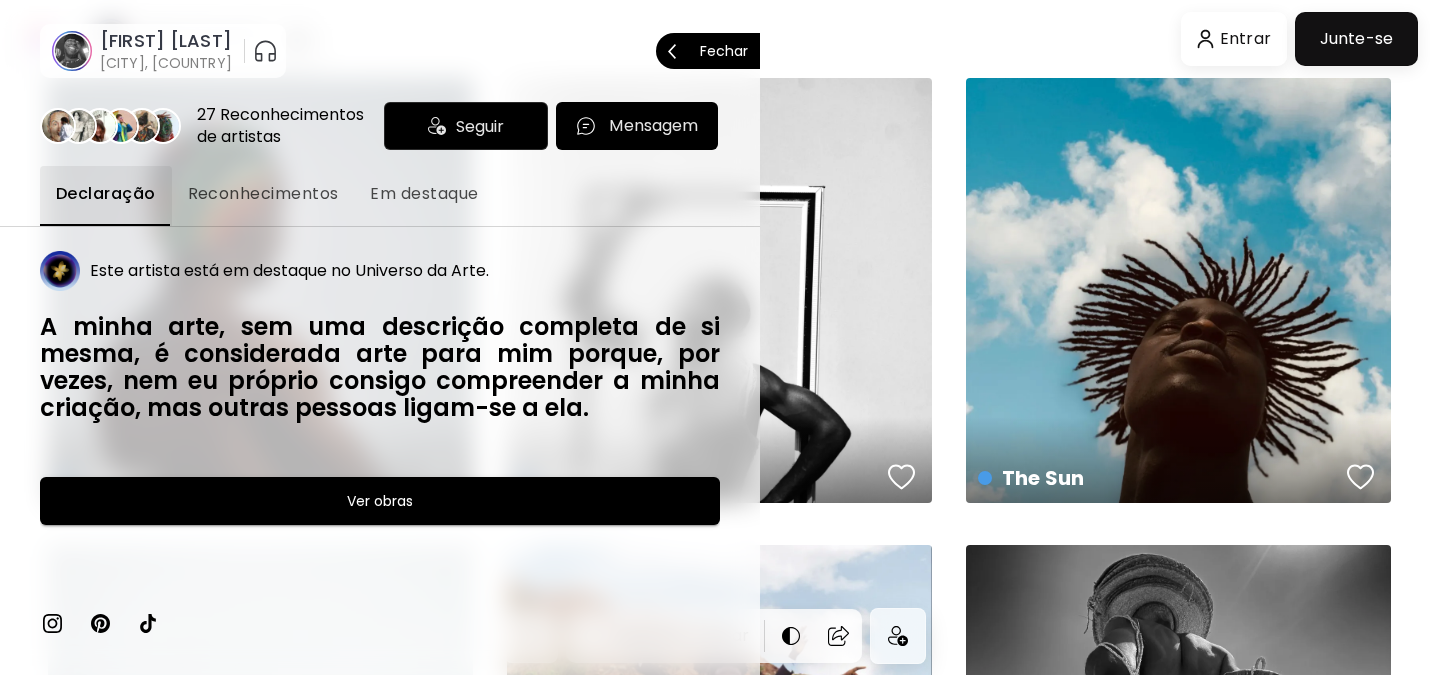 click on "[FIRST] [LAST]" at bounding box center (166, 41) 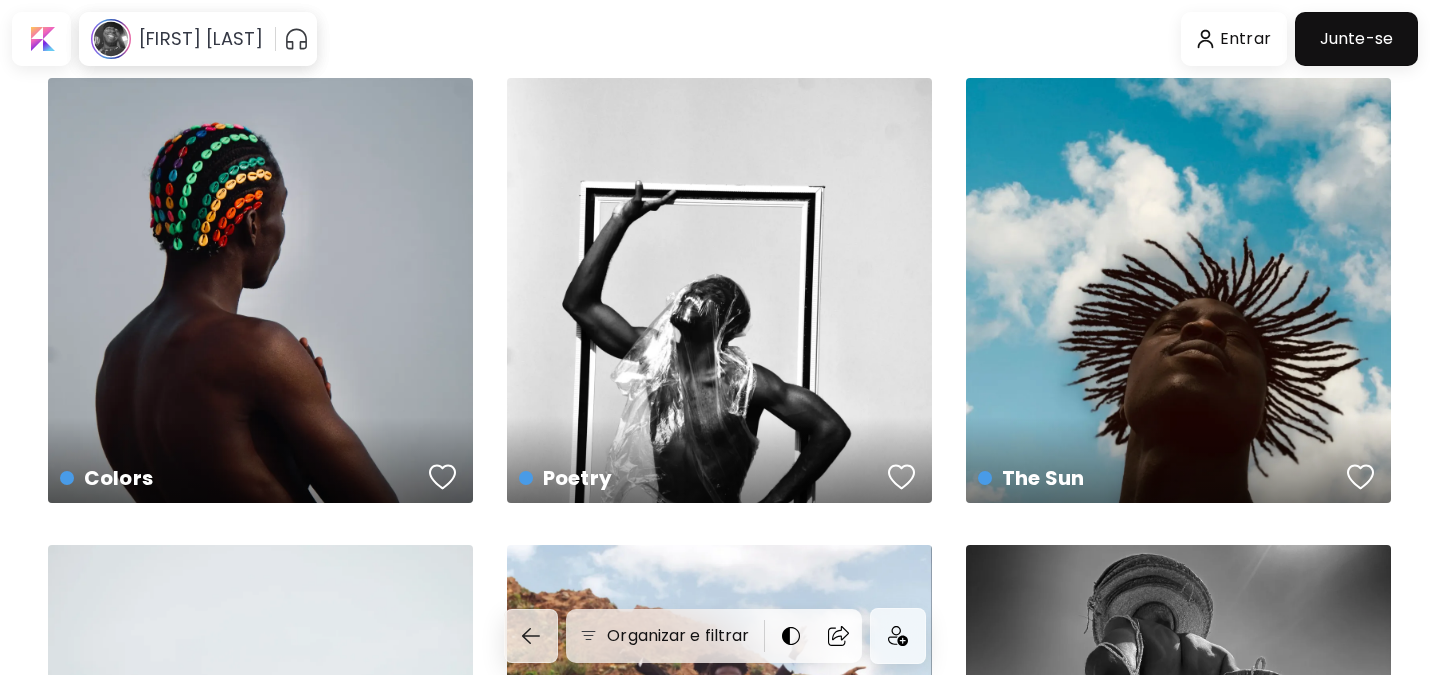 click at bounding box center [715, 337] 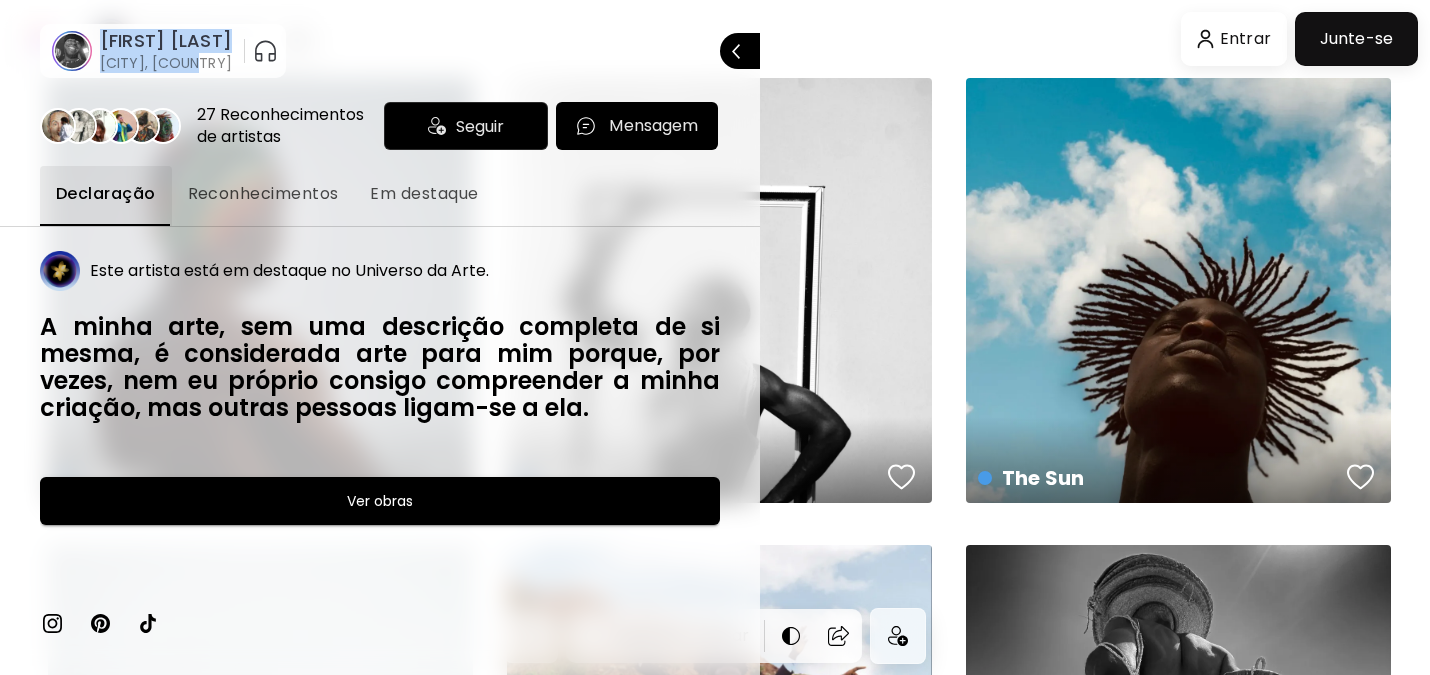 drag, startPoint x: 202, startPoint y: 63, endPoint x: 102, endPoint y: 43, distance: 101.98039 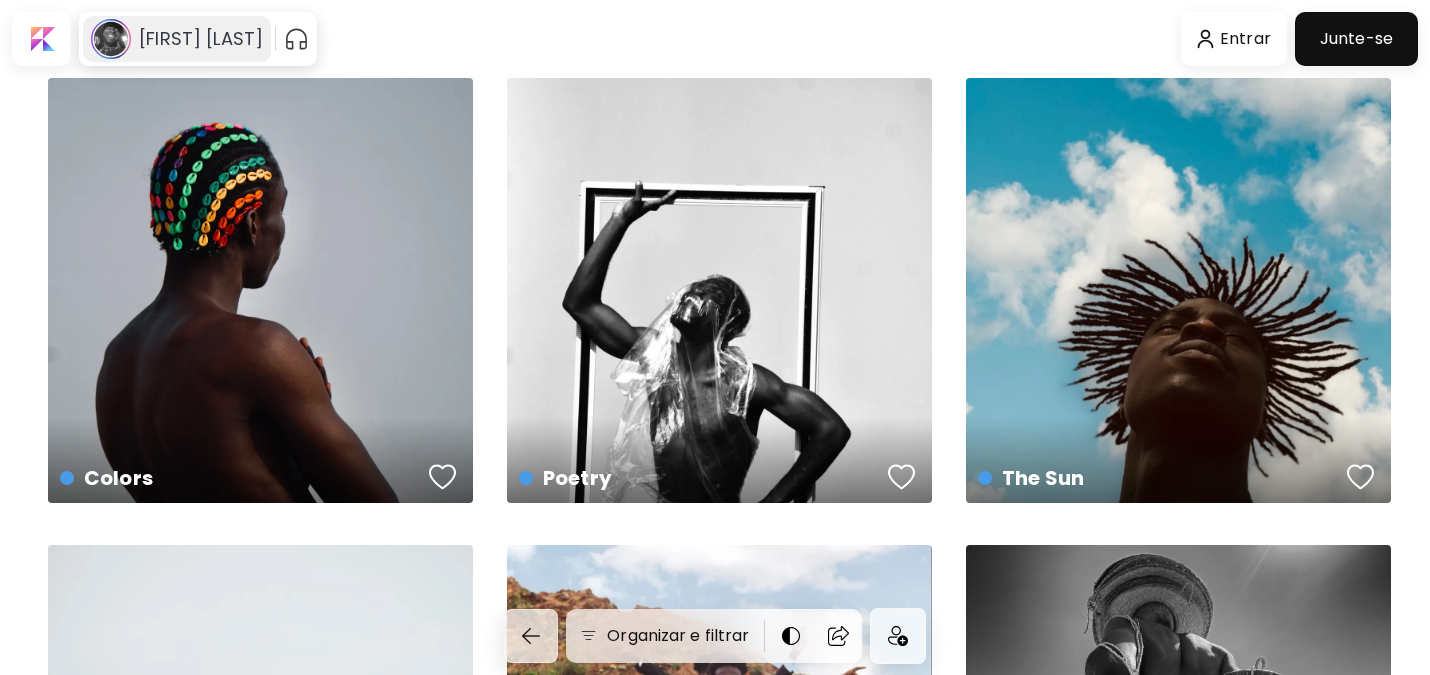 drag, startPoint x: 102, startPoint y: 43, endPoint x: 153, endPoint y: 39, distance: 51.156624 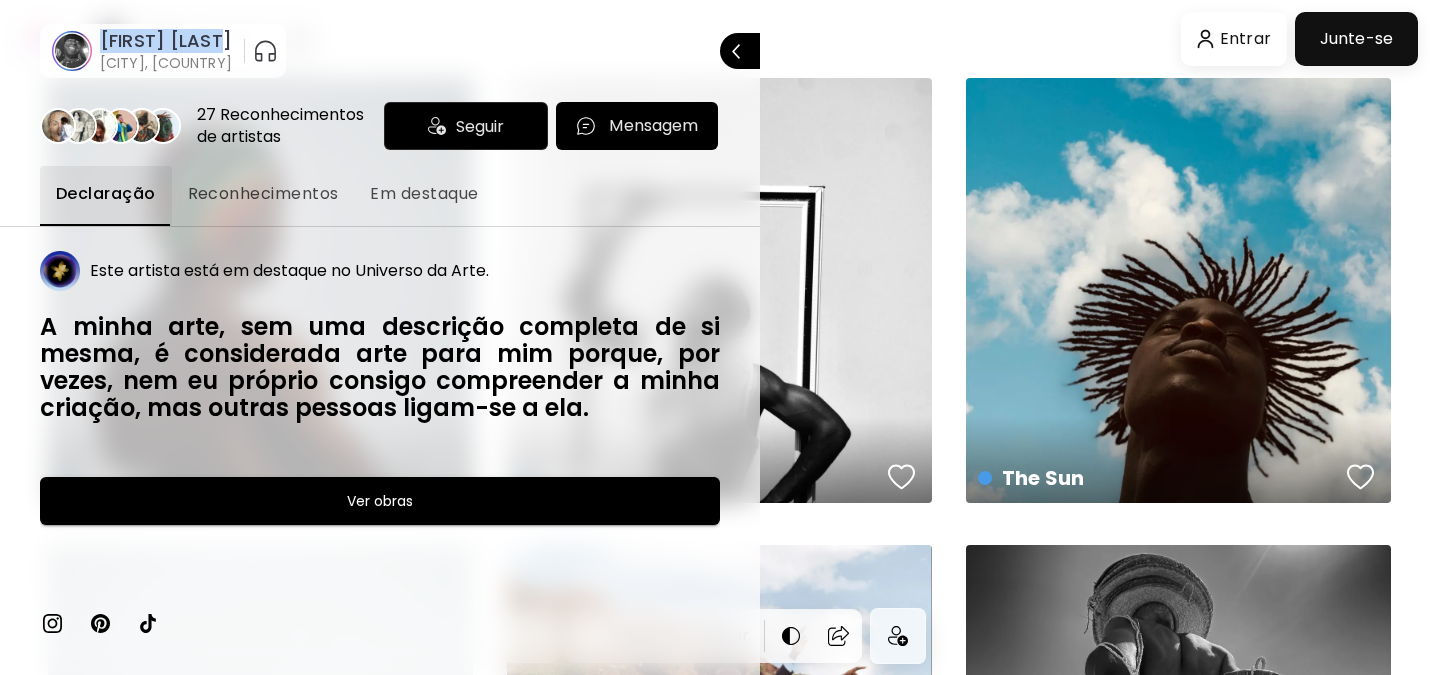 drag, startPoint x: 105, startPoint y: 33, endPoint x: 225, endPoint y: 42, distance: 120.33703 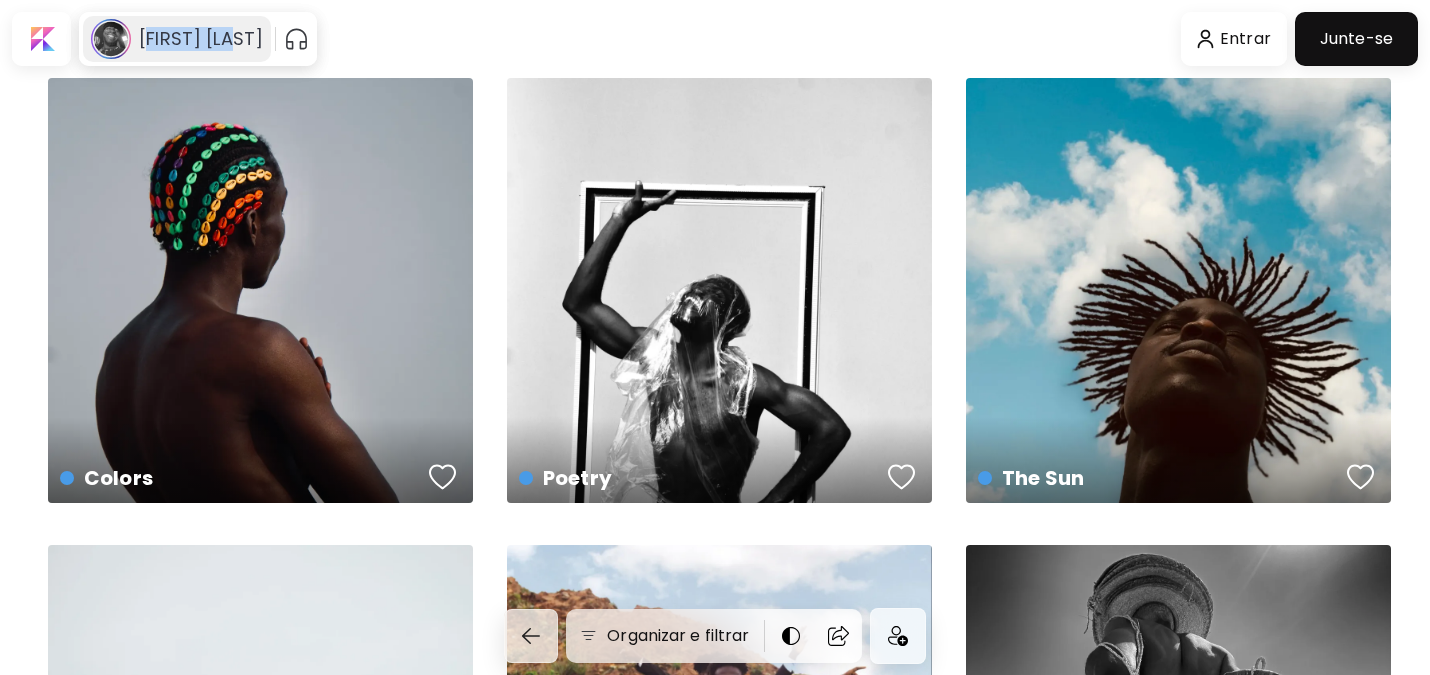 drag, startPoint x: 151, startPoint y: 27, endPoint x: 241, endPoint y: 52, distance: 93.40771 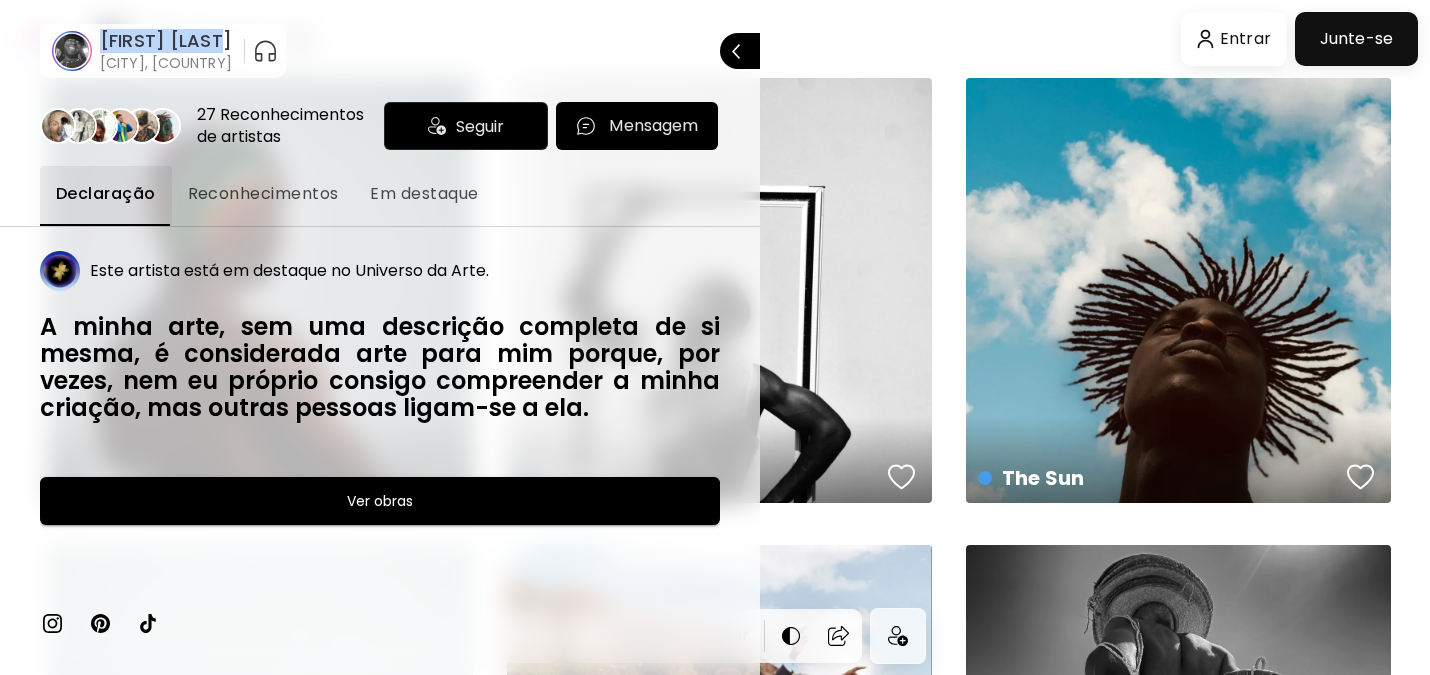 drag, startPoint x: 100, startPoint y: 37, endPoint x: 221, endPoint y: 52, distance: 121.92621 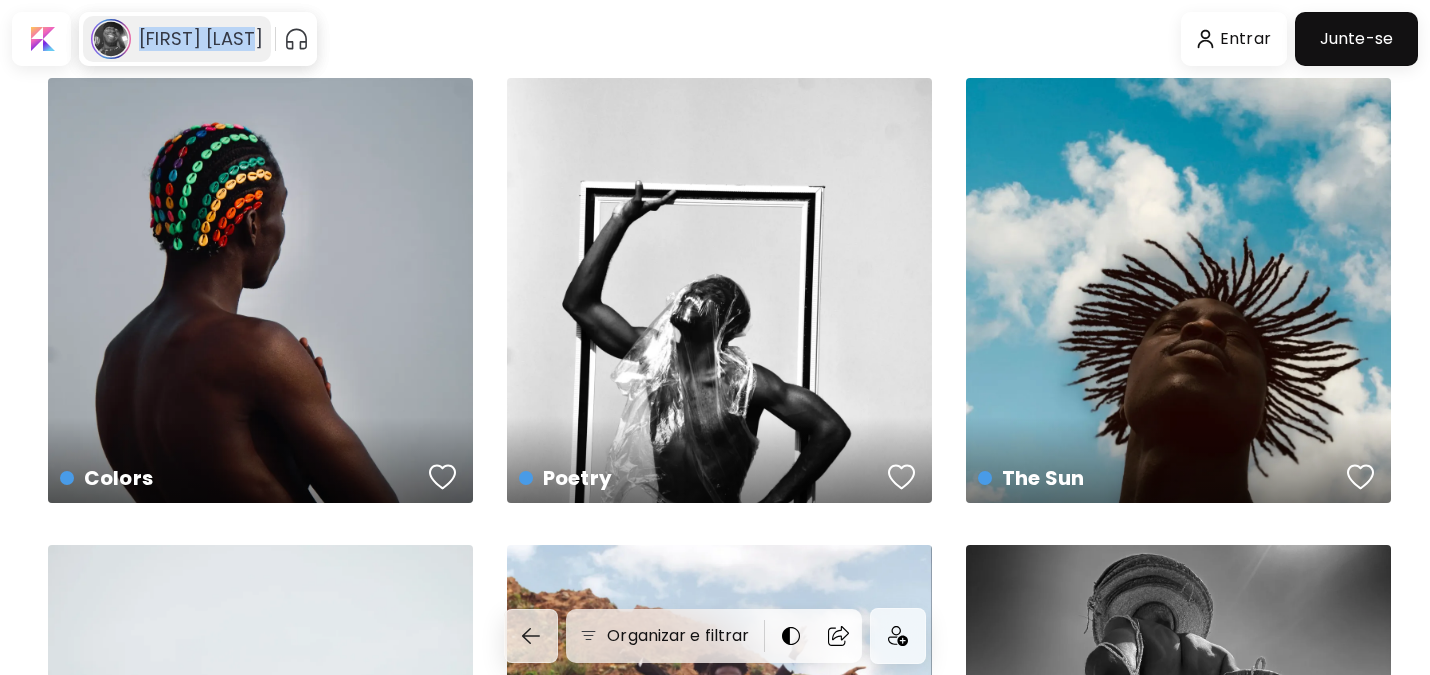 drag, startPoint x: 139, startPoint y: 30, endPoint x: 257, endPoint y: 50, distance: 119.682915 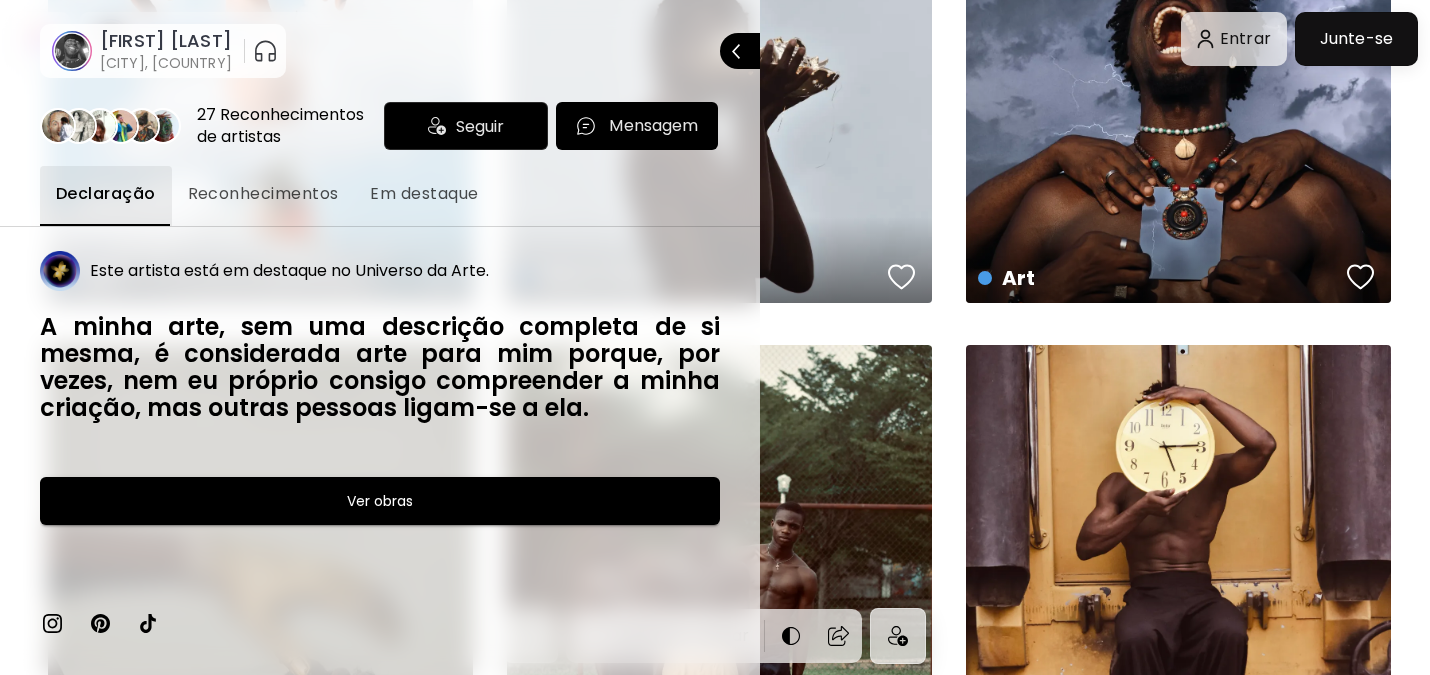 scroll, scrollTop: 1400, scrollLeft: 0, axis: vertical 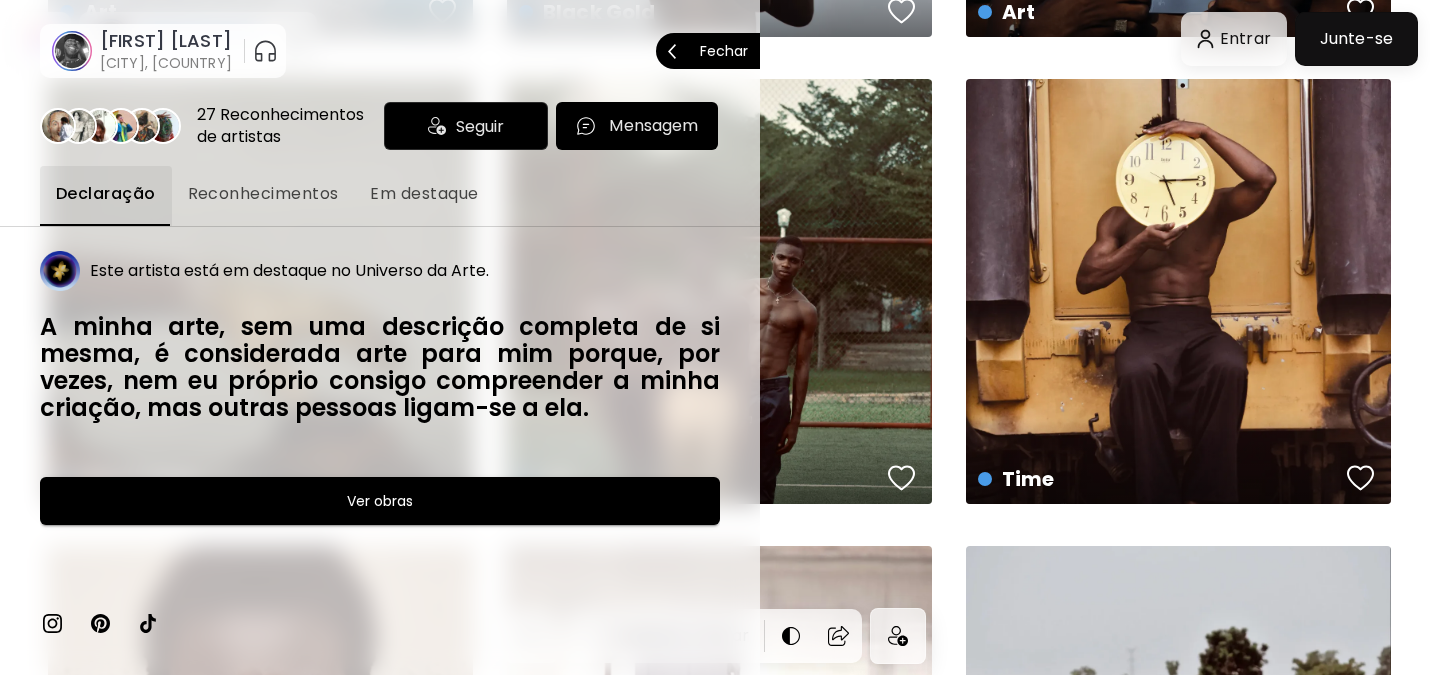 click on "Fechar" at bounding box center [708, 51] 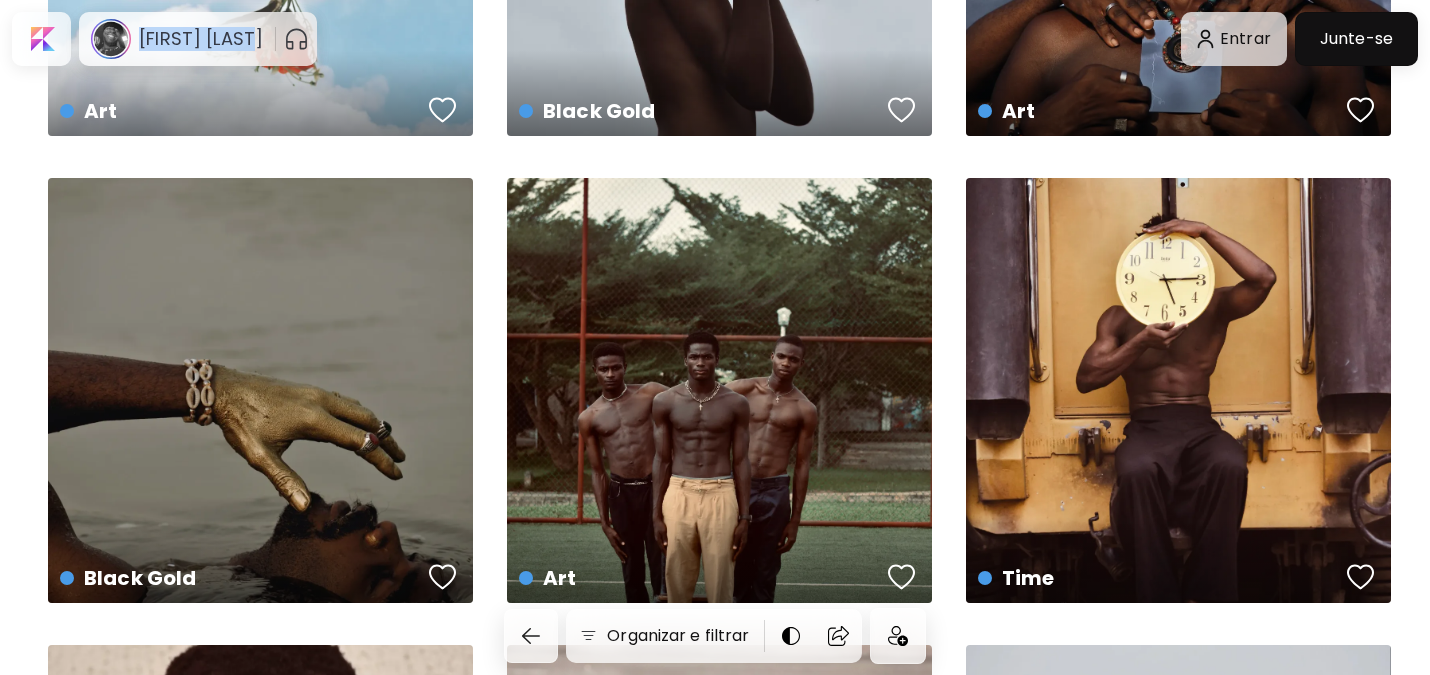 scroll, scrollTop: 1300, scrollLeft: 0, axis: vertical 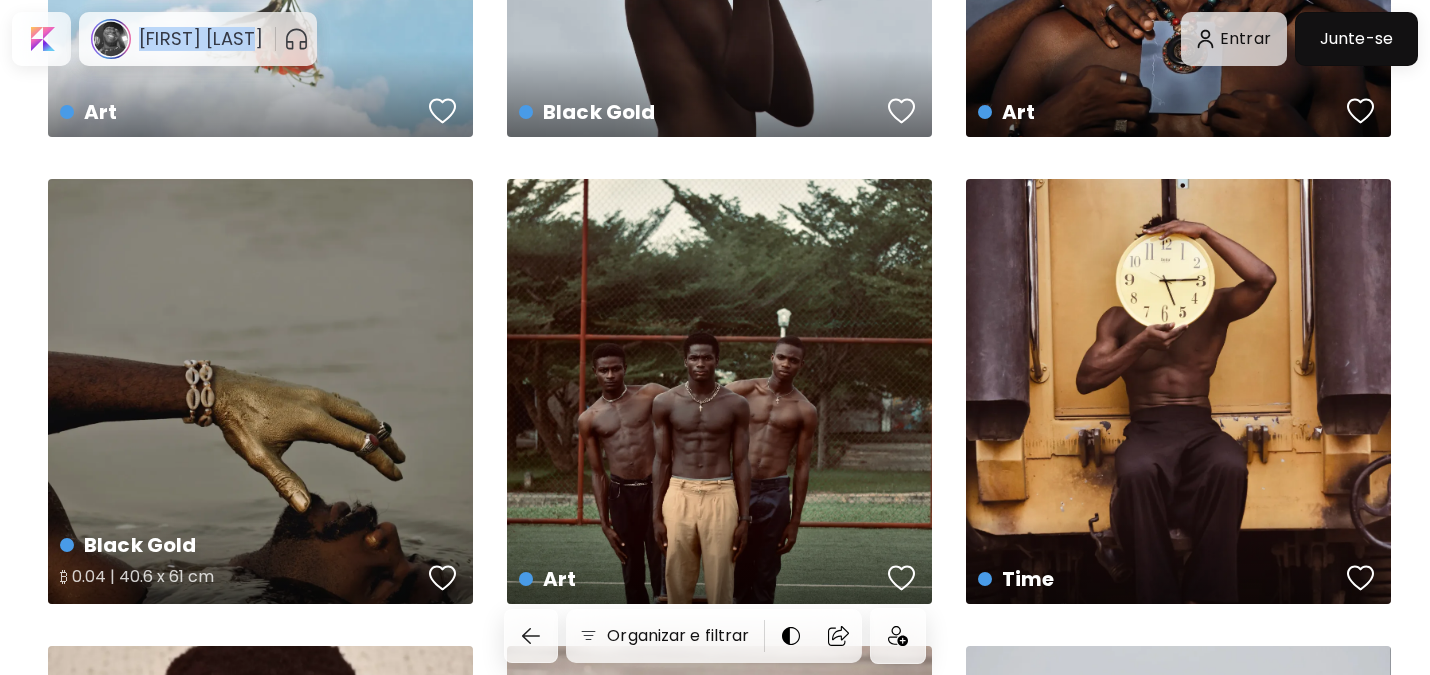 click on "Black Gold ₿ 0.04  |  40.6 x 61 cm" at bounding box center (260, 391) 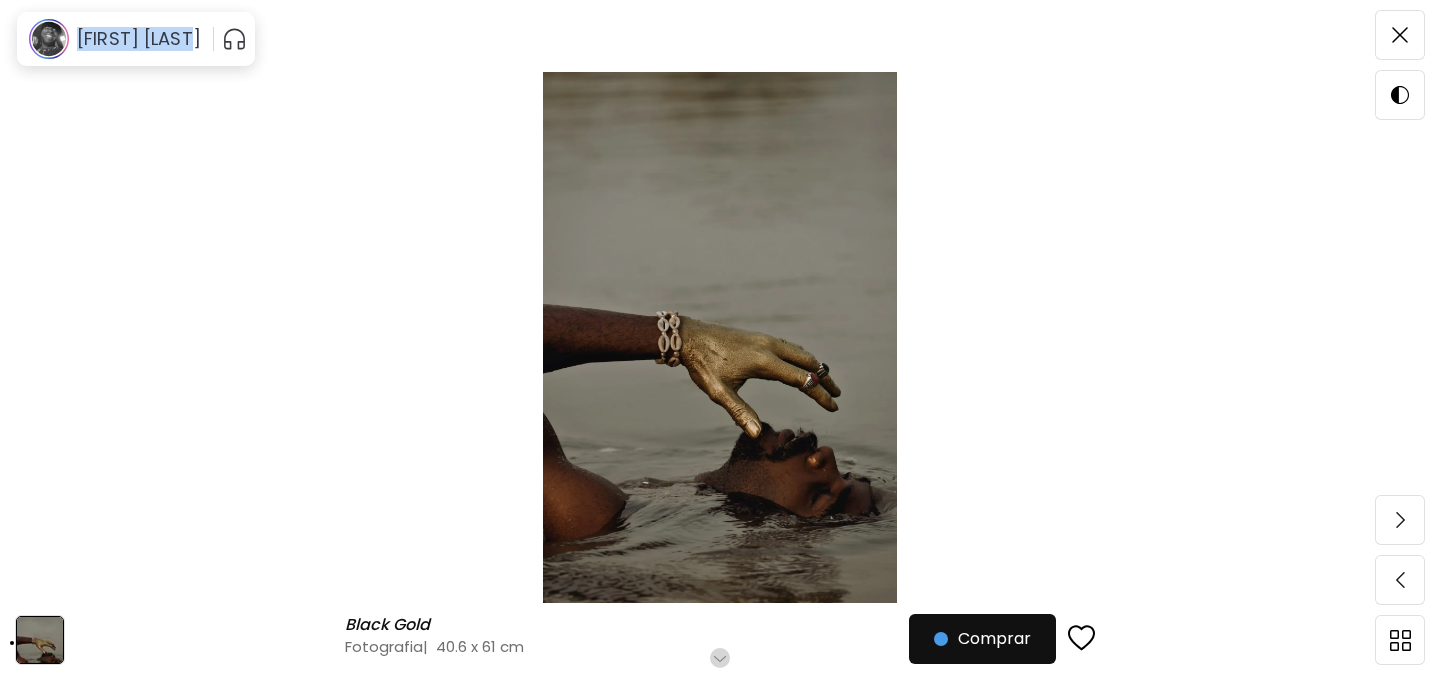 scroll, scrollTop: 200, scrollLeft: 0, axis: vertical 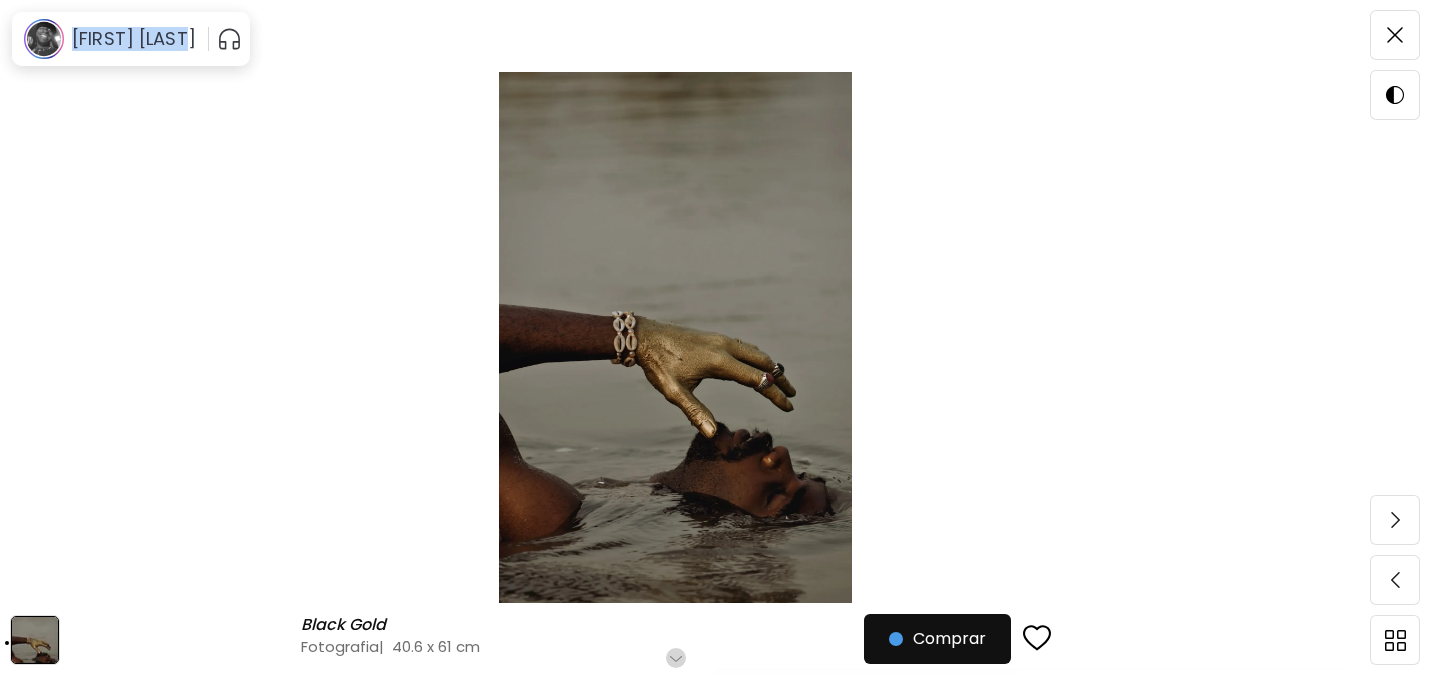 click at bounding box center (675, 337) 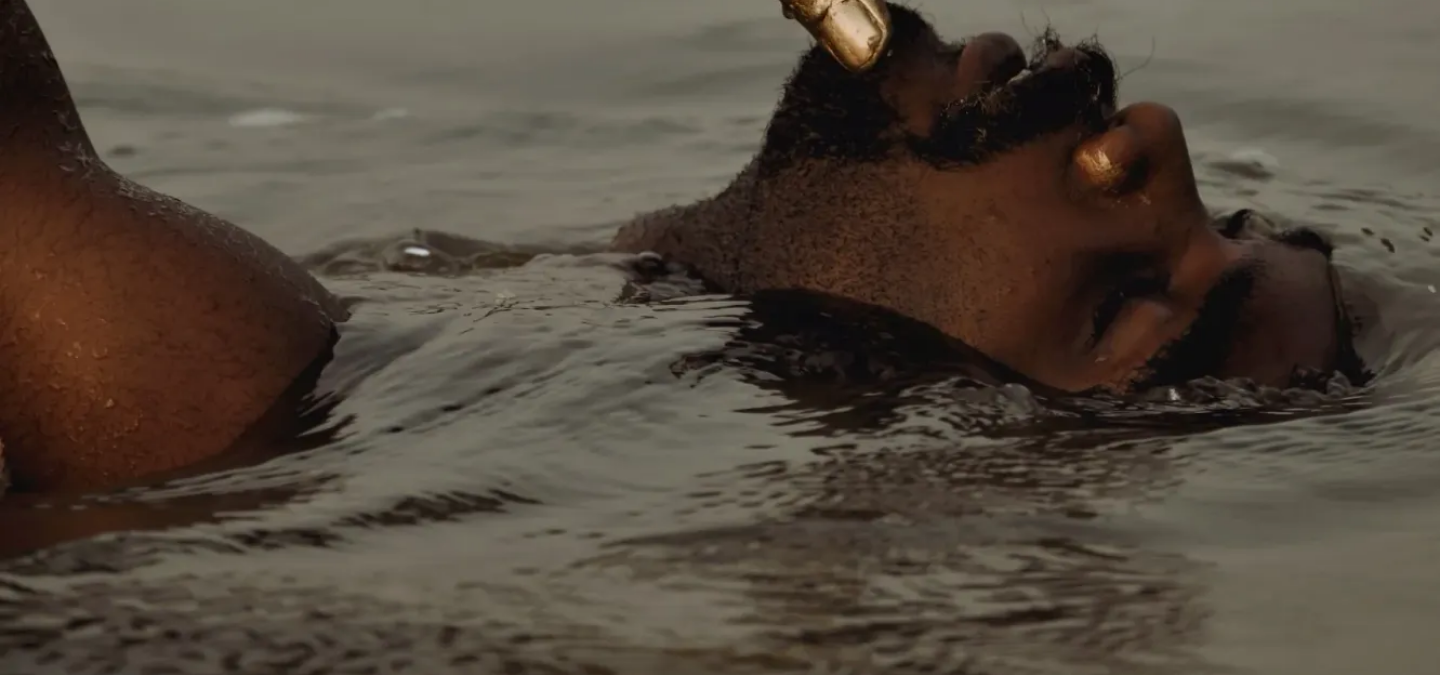 scroll, scrollTop: 1474, scrollLeft: 0, axis: vertical 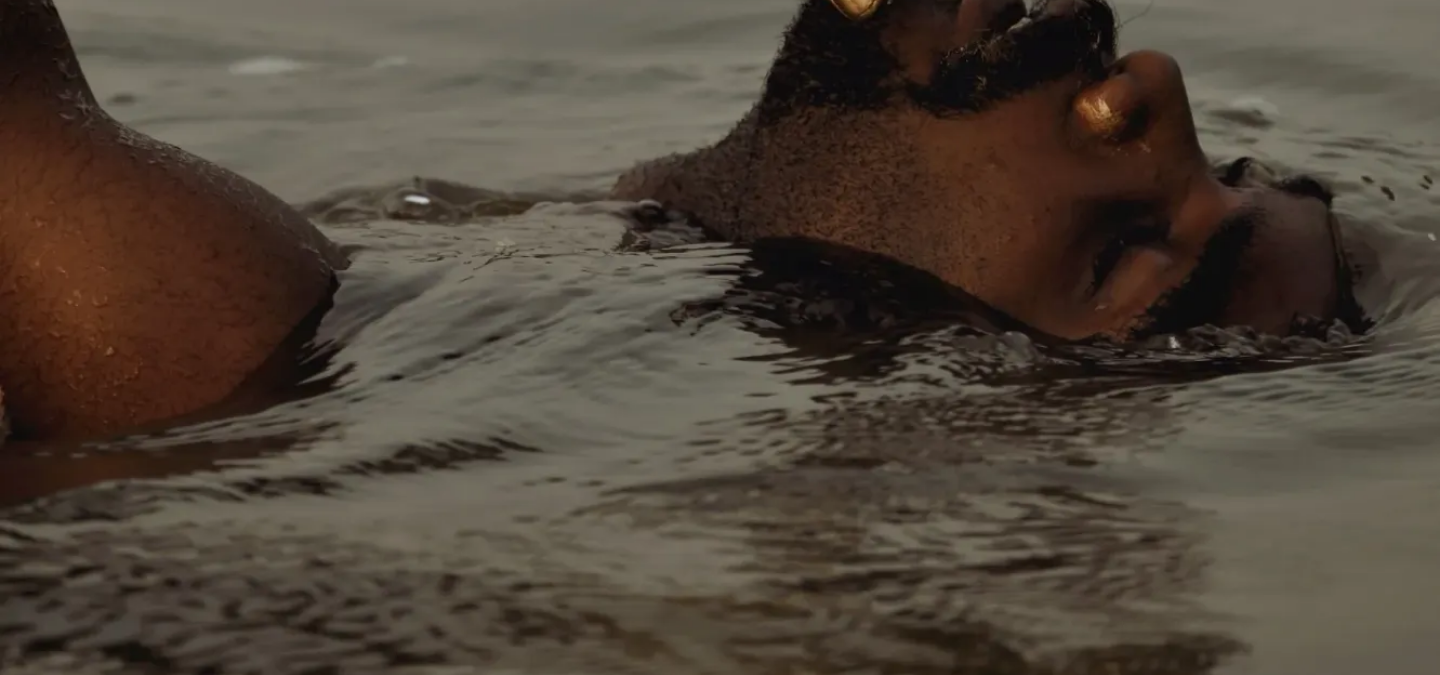 click at bounding box center [720, -392] 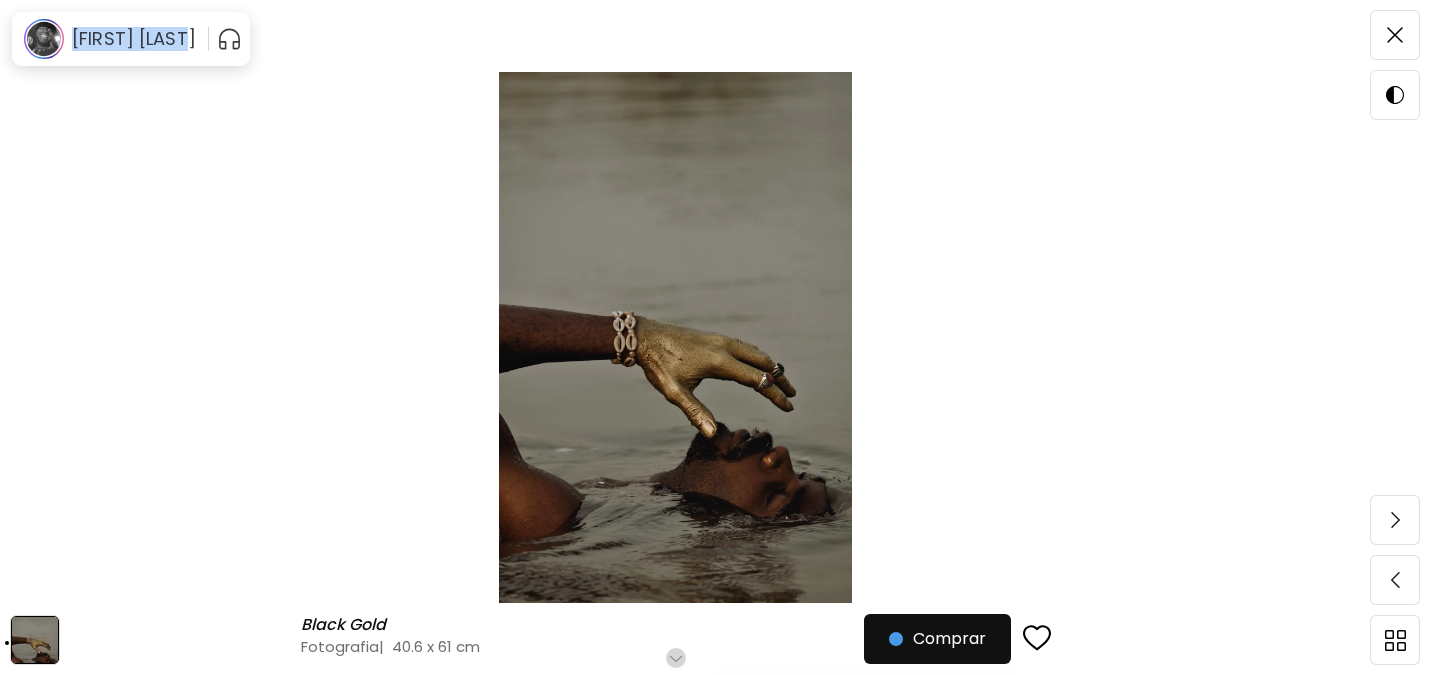 drag, startPoint x: 634, startPoint y: 282, endPoint x: 587, endPoint y: 235, distance: 66.46804 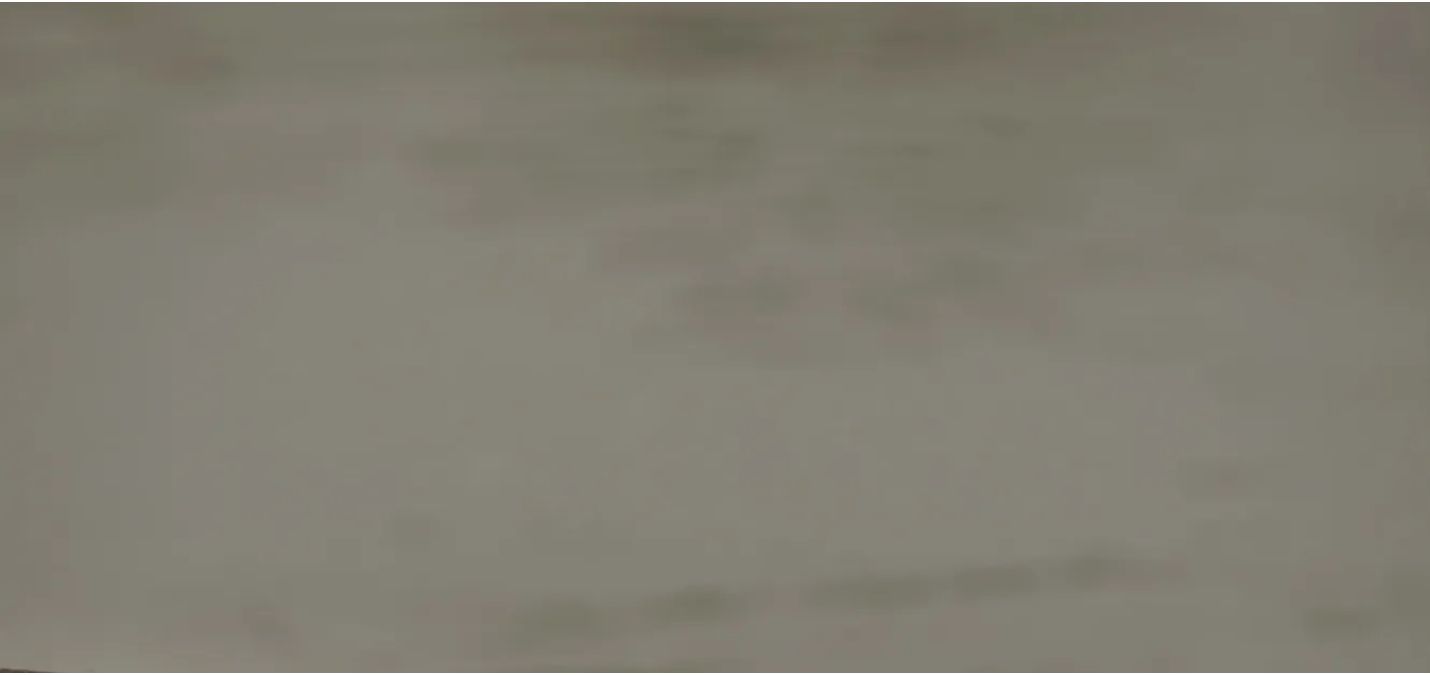 scroll, scrollTop: 0, scrollLeft: 0, axis: both 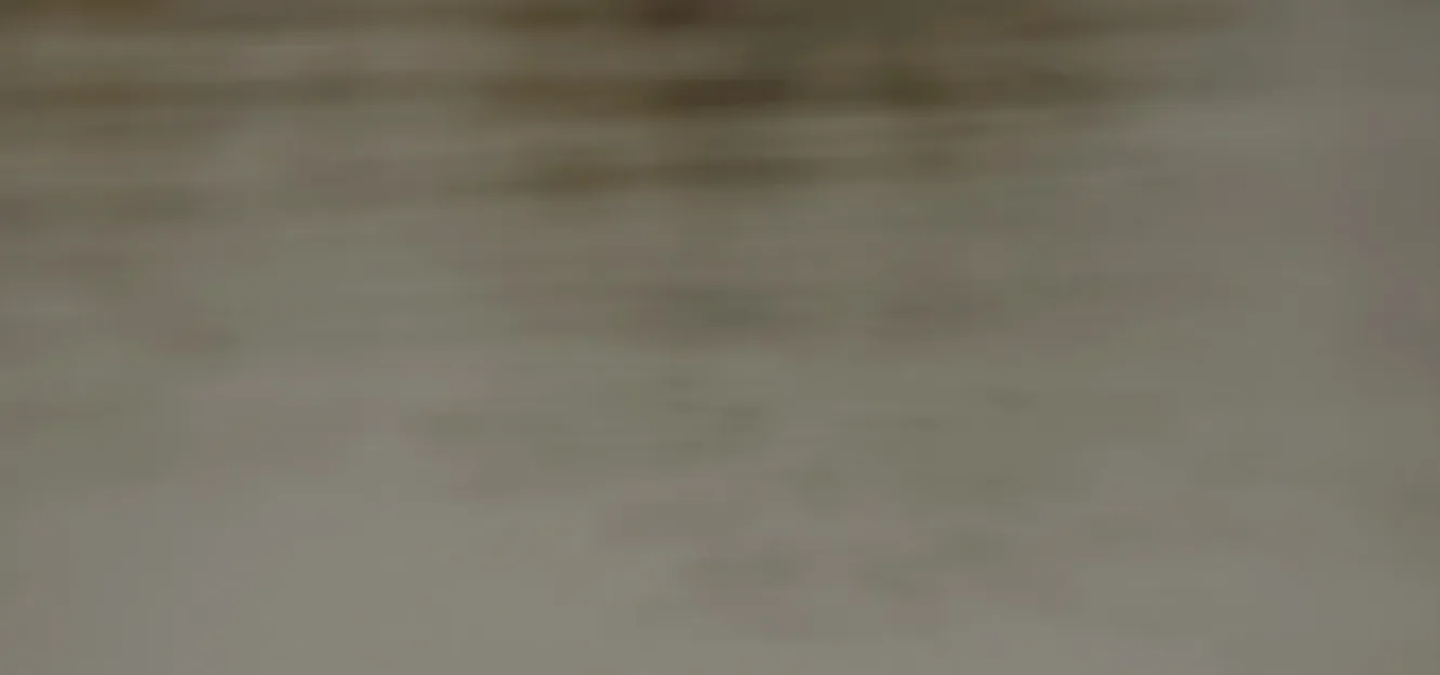 click at bounding box center (720, 1082) 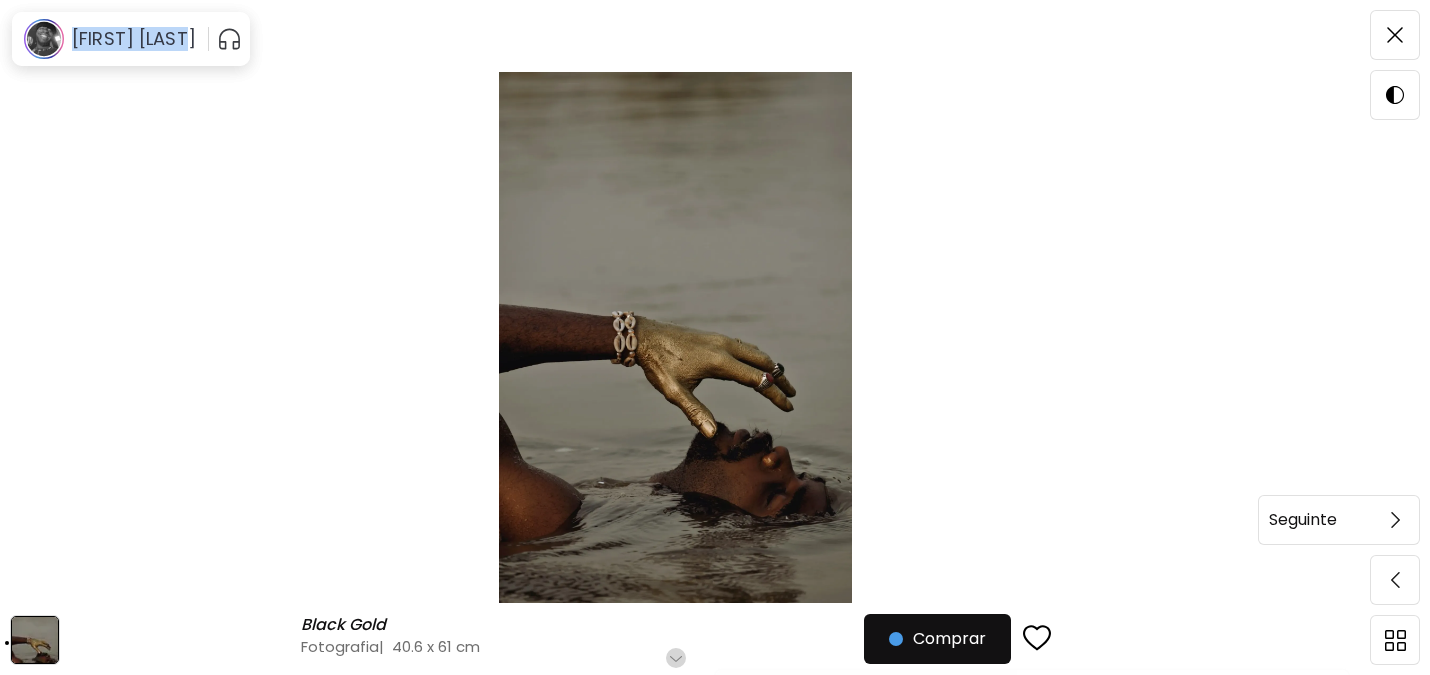 click at bounding box center (1395, 520) 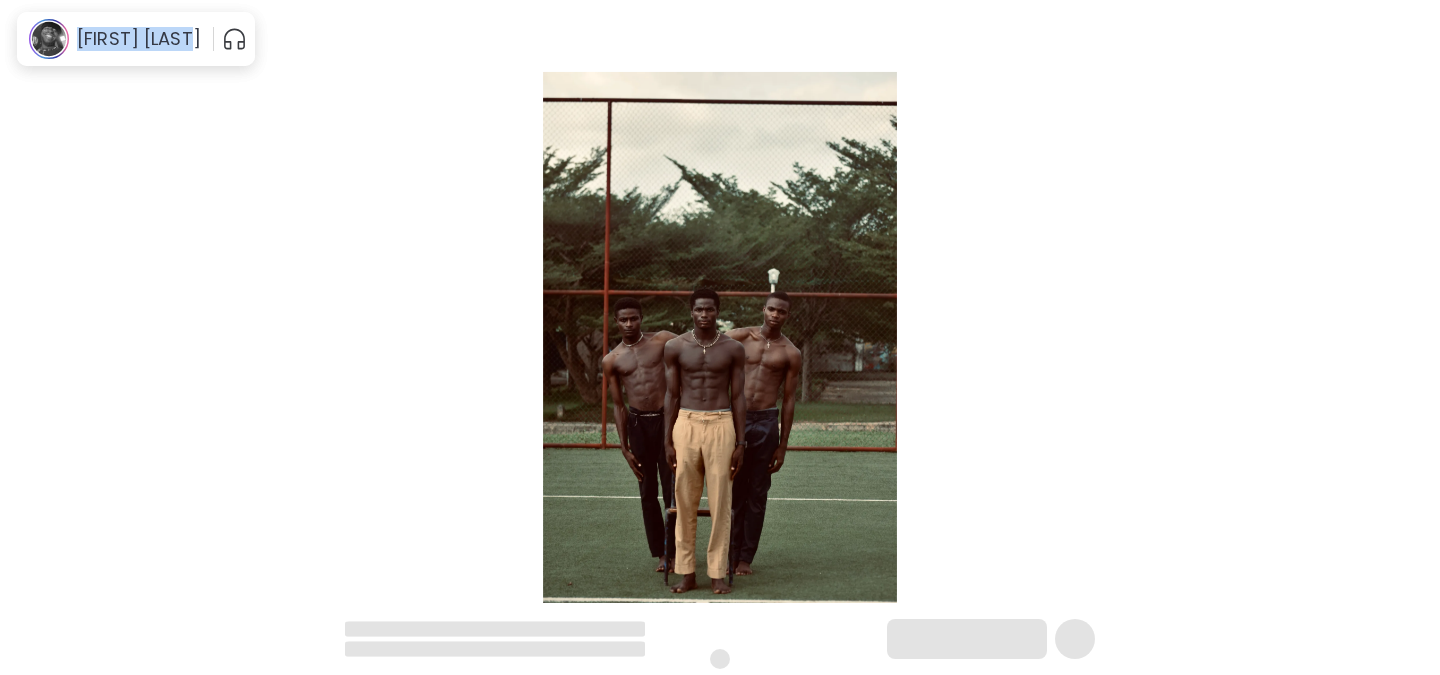 scroll, scrollTop: 0, scrollLeft: 0, axis: both 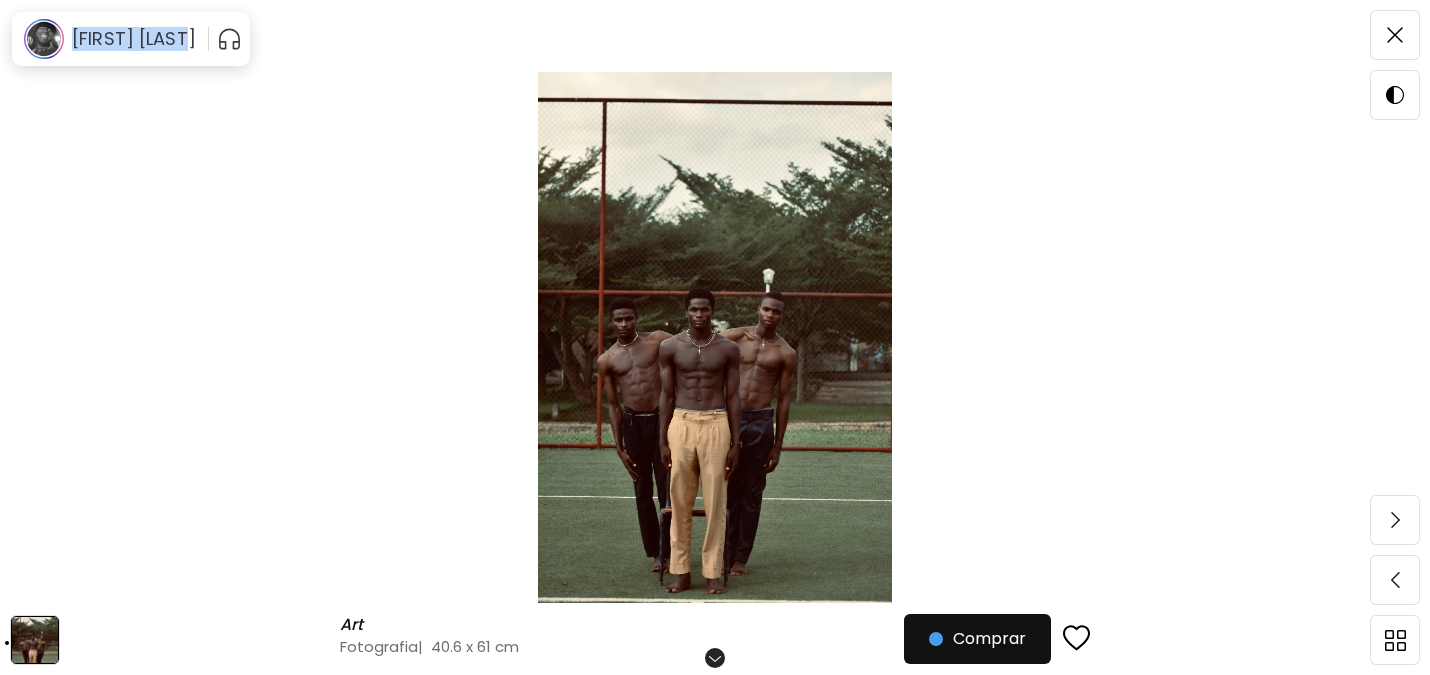 click at bounding box center (715, 337) 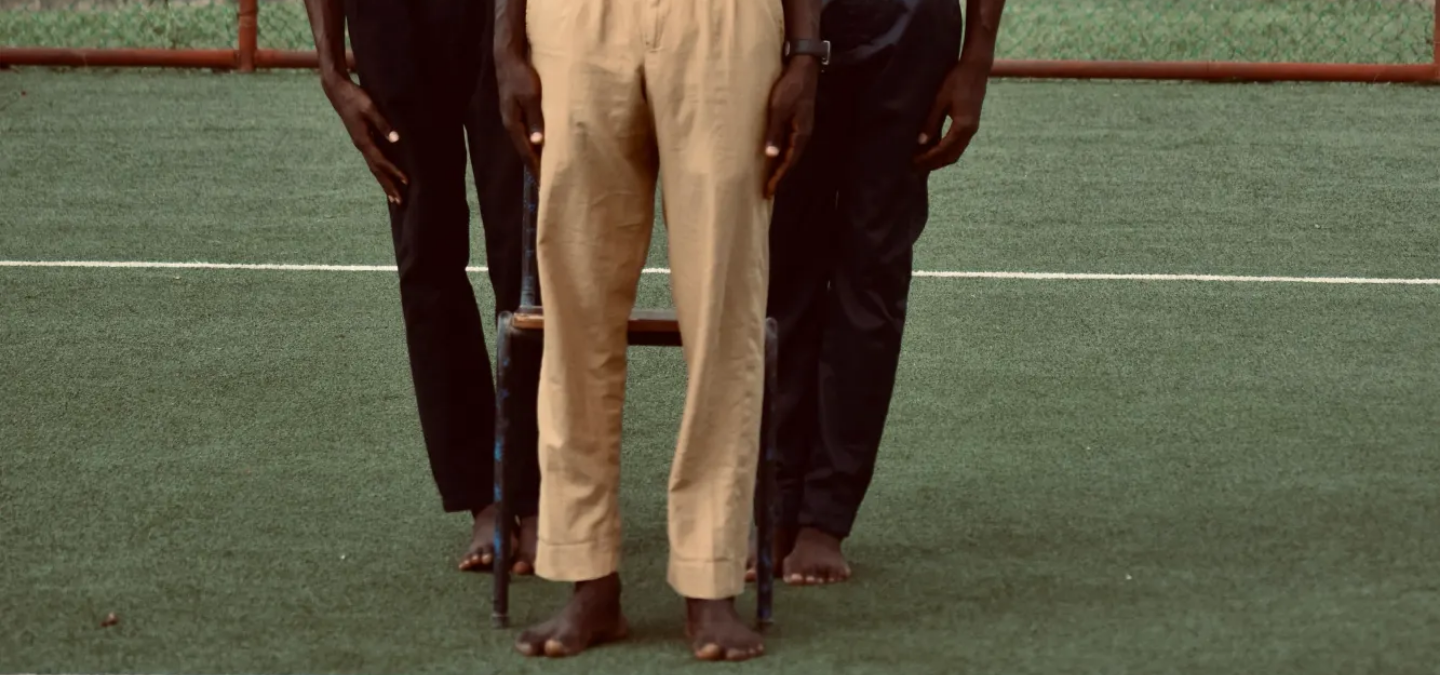 scroll, scrollTop: 1470, scrollLeft: 0, axis: vertical 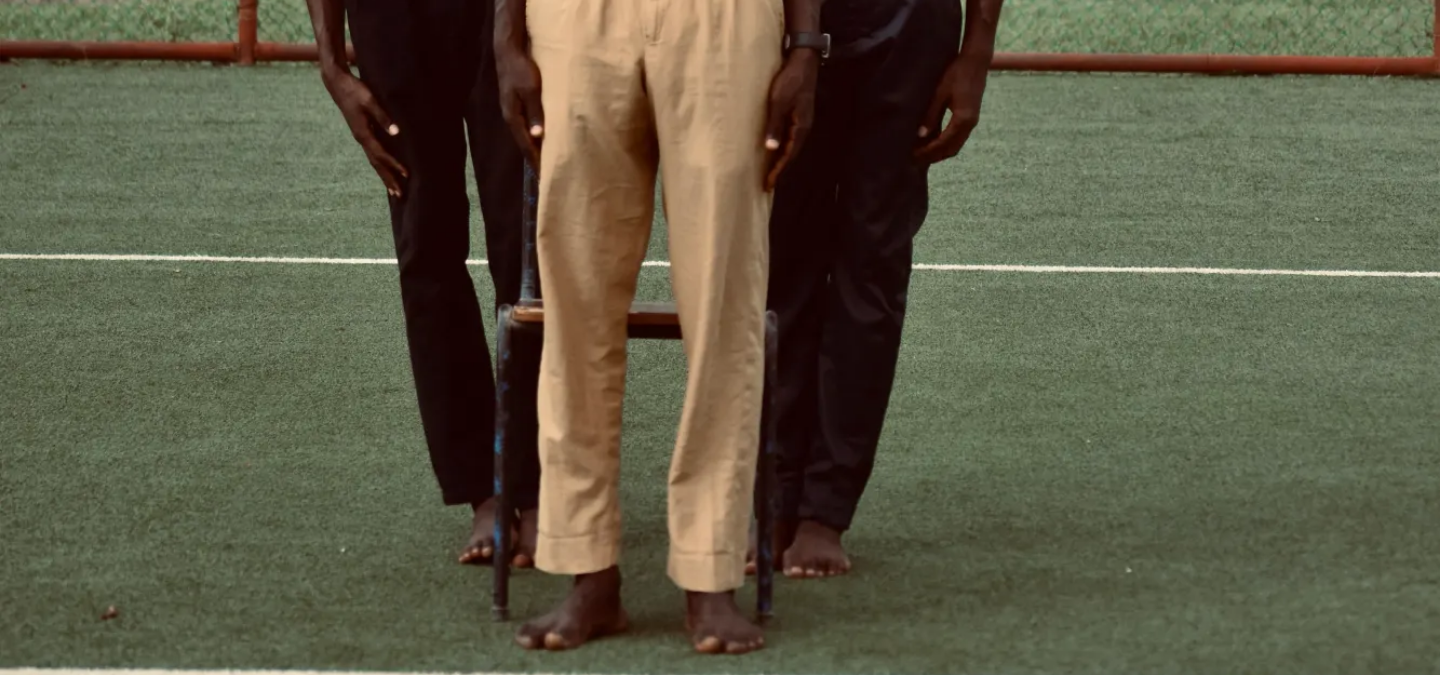 click at bounding box center [720, -390] 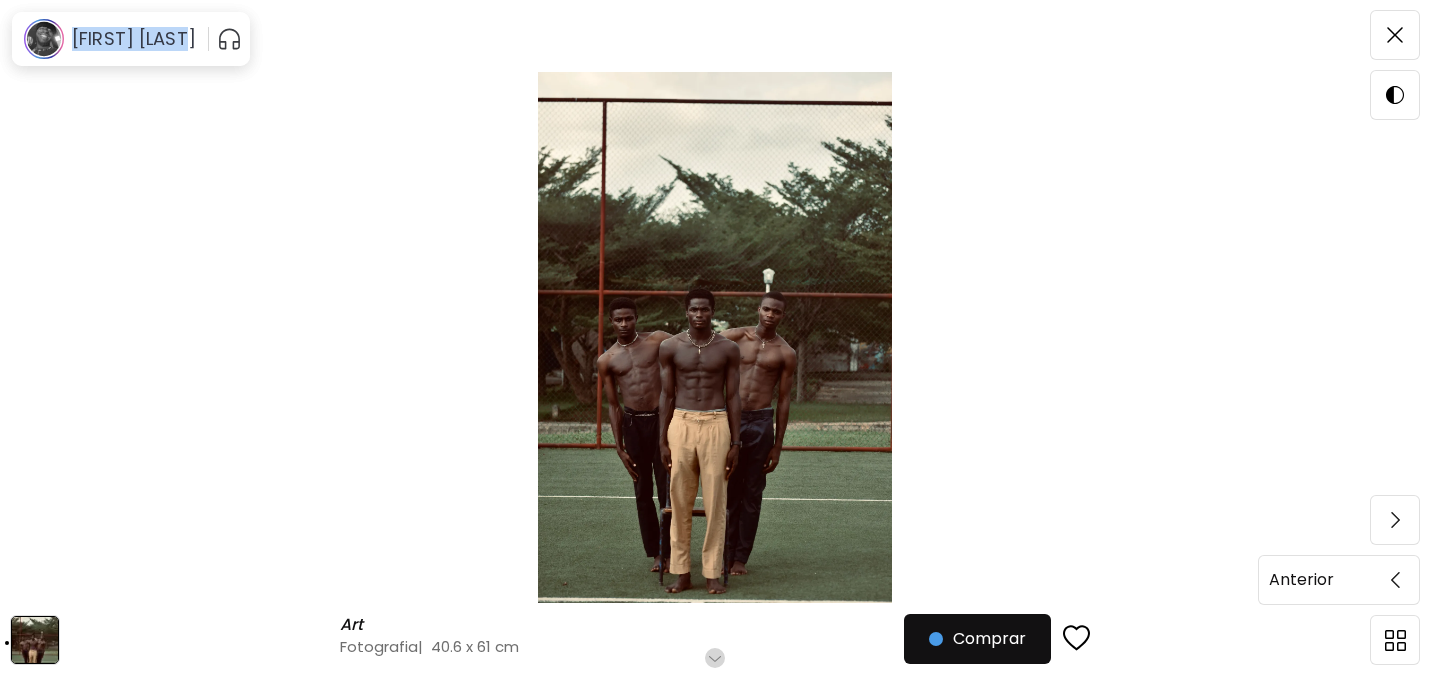 click at bounding box center (1395, 580) 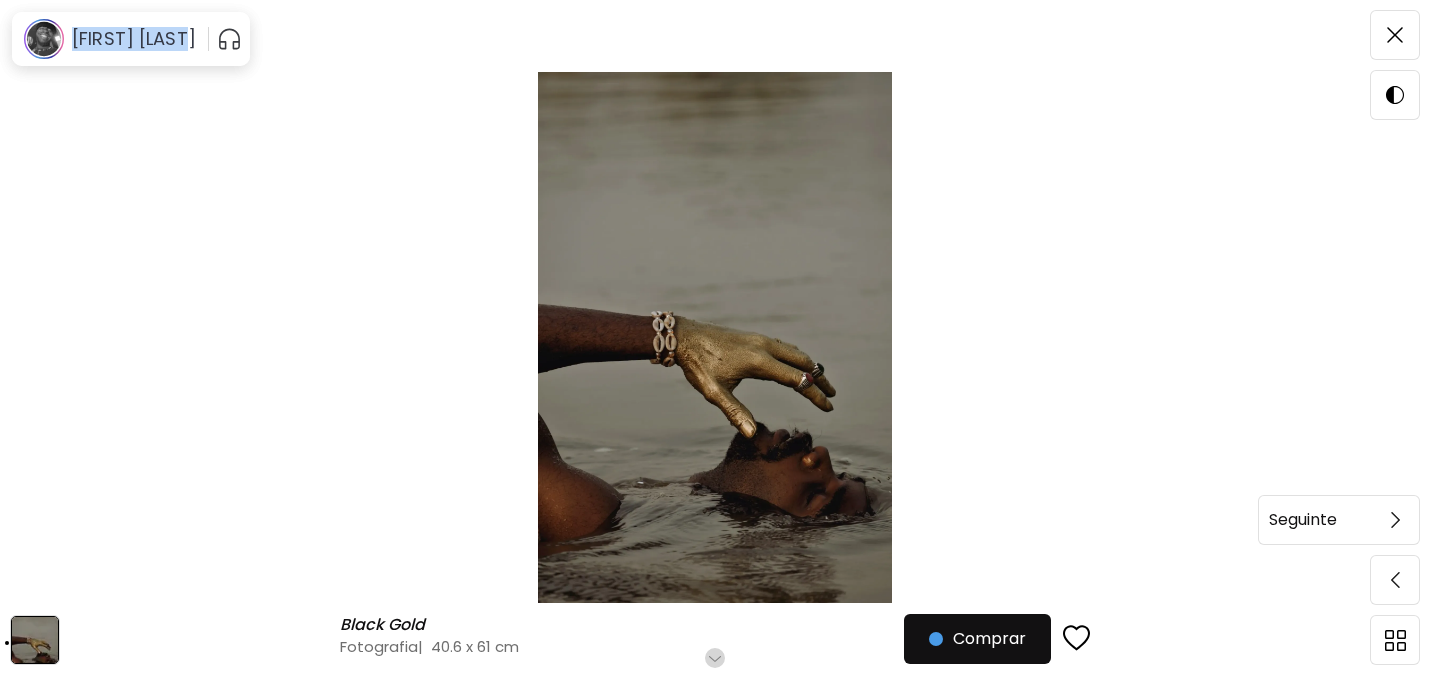 click at bounding box center [1395, 520] 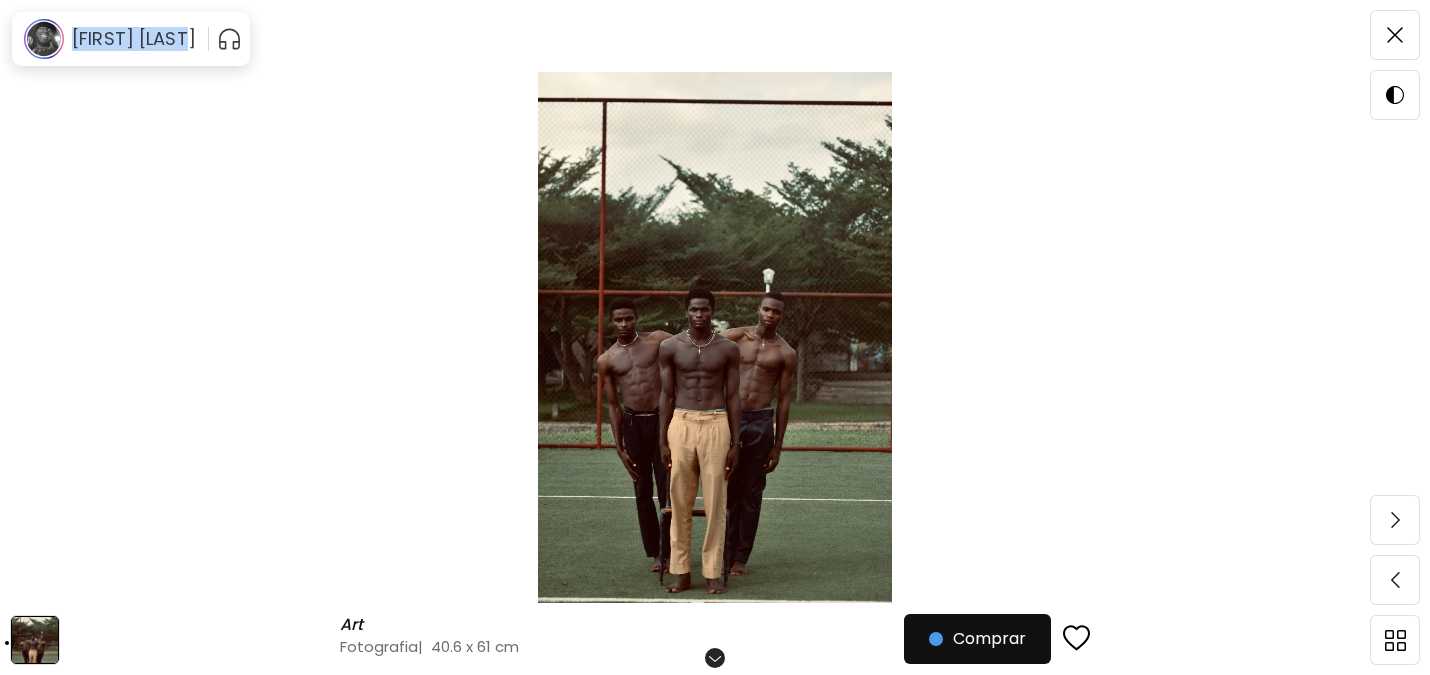click at bounding box center (1395, 520) 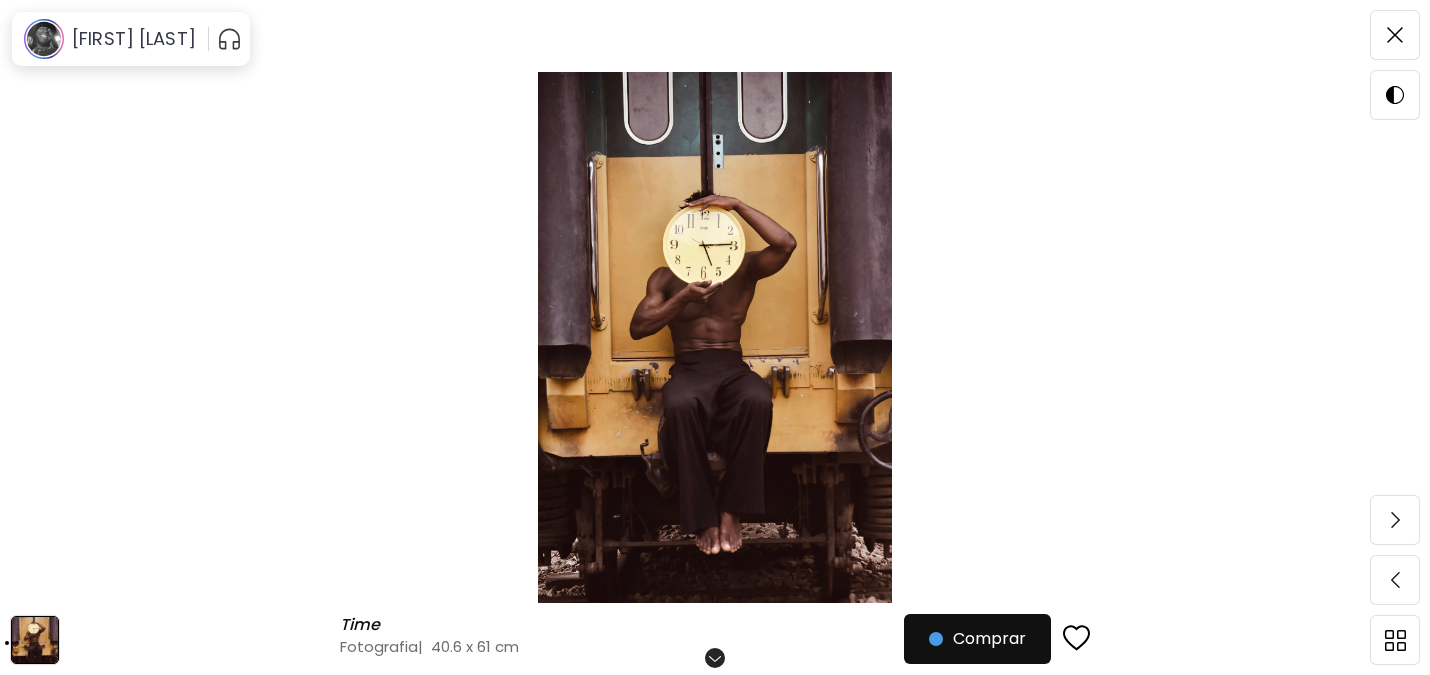 click on "Time Time Fotografia   |  40.6 x 61 cm Role para mais Comprar" at bounding box center (715, 337) 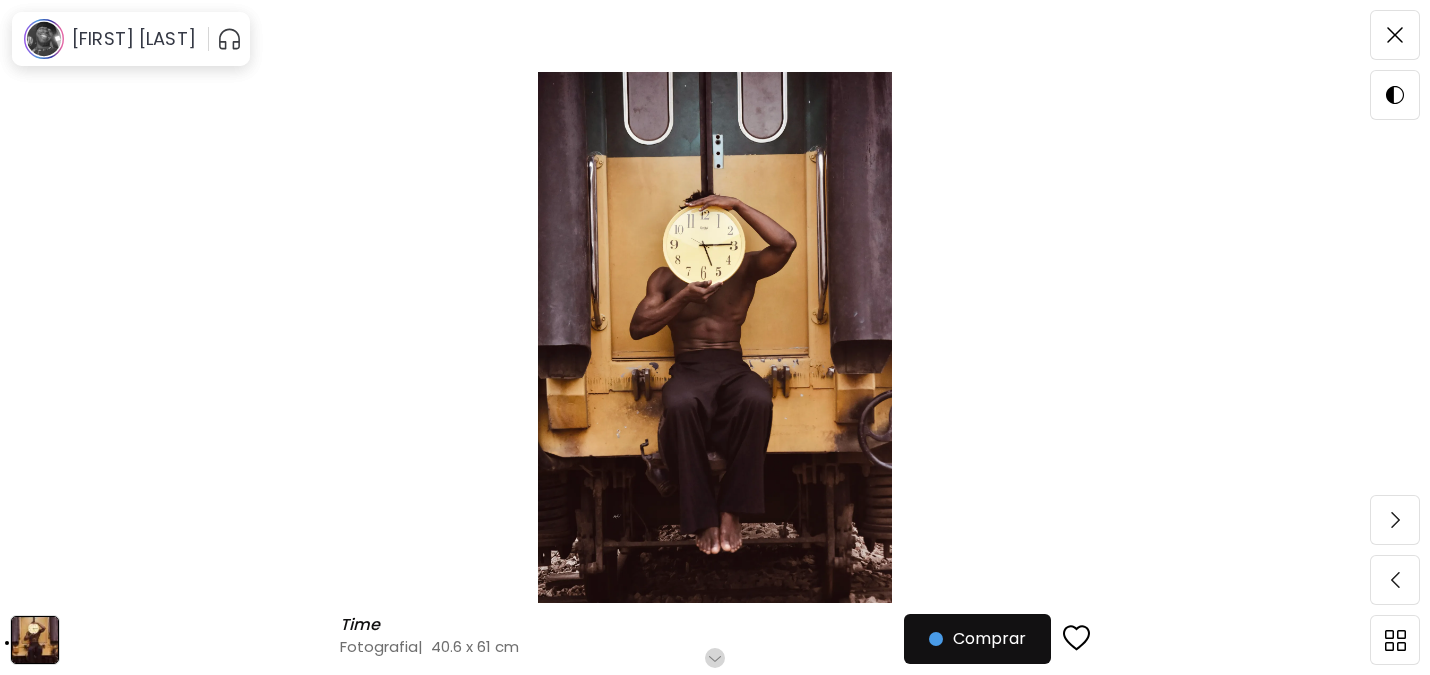 click at bounding box center [1395, 520] 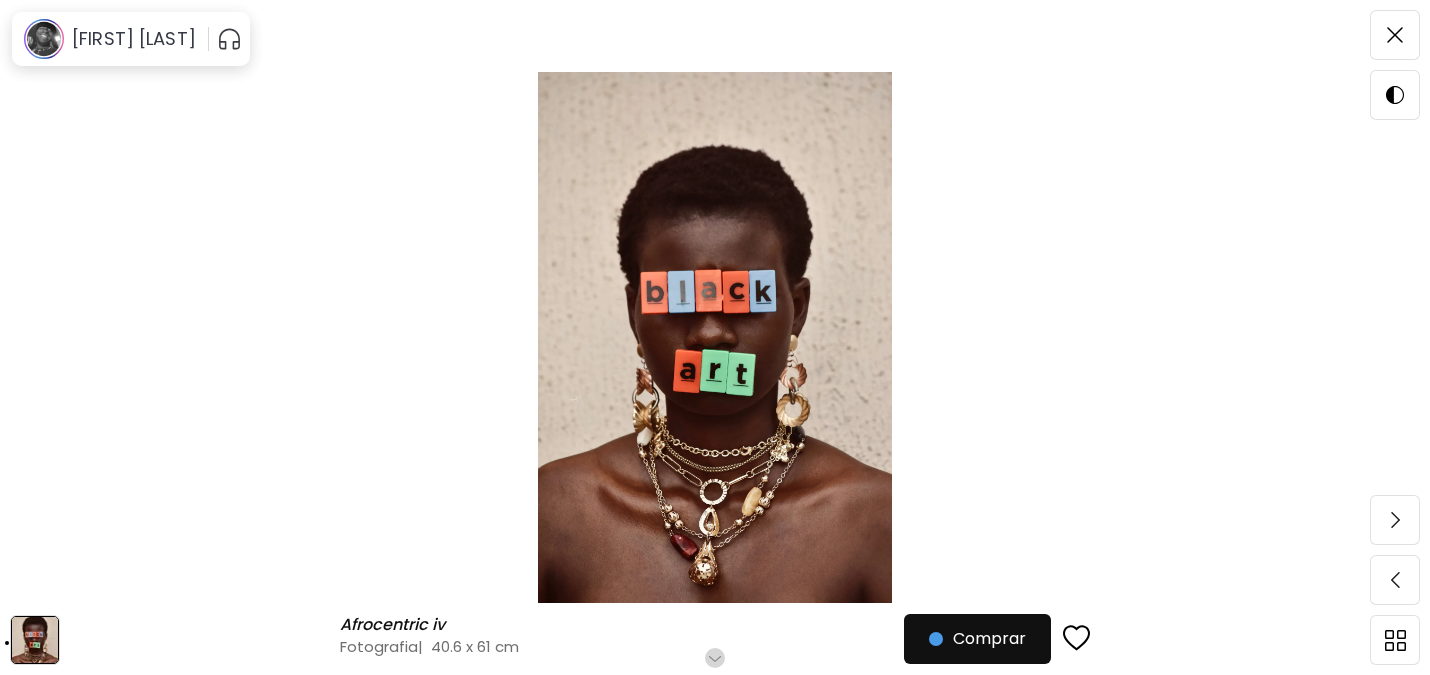click at bounding box center (1395, 520) 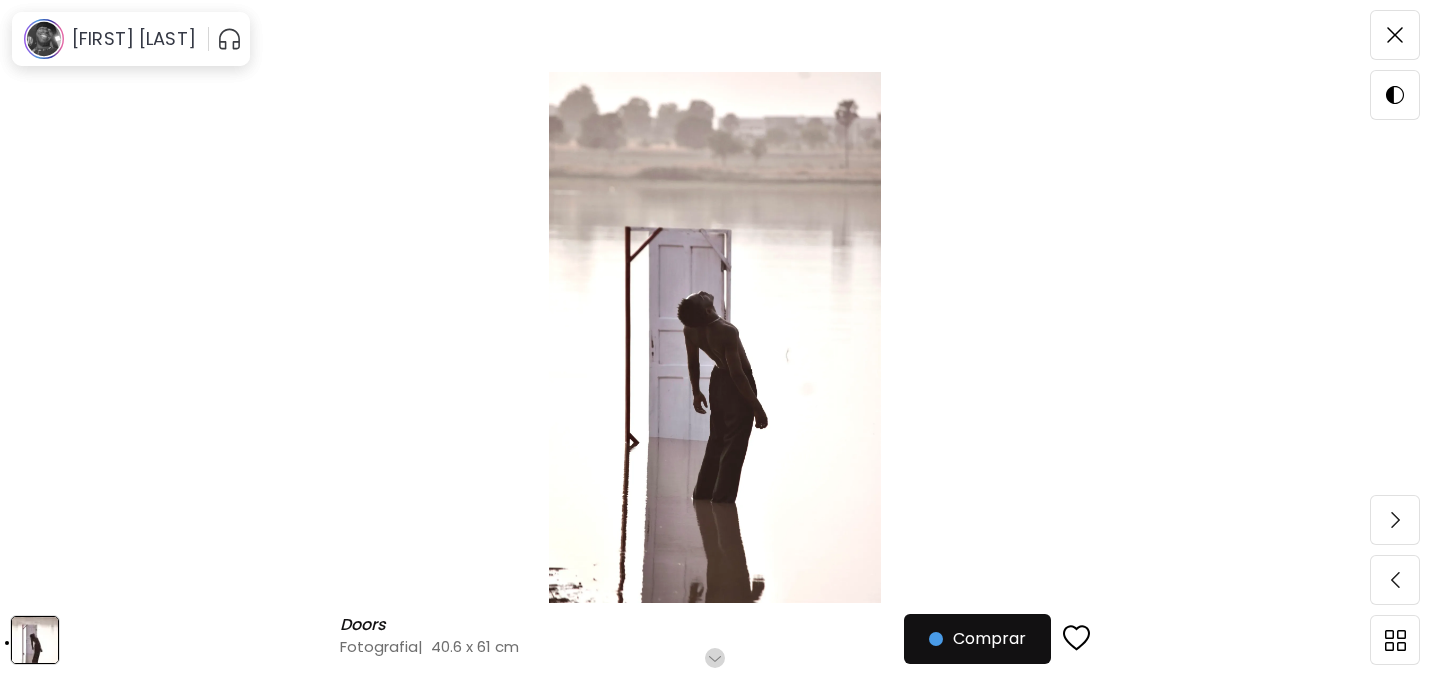 click at bounding box center [715, 337] 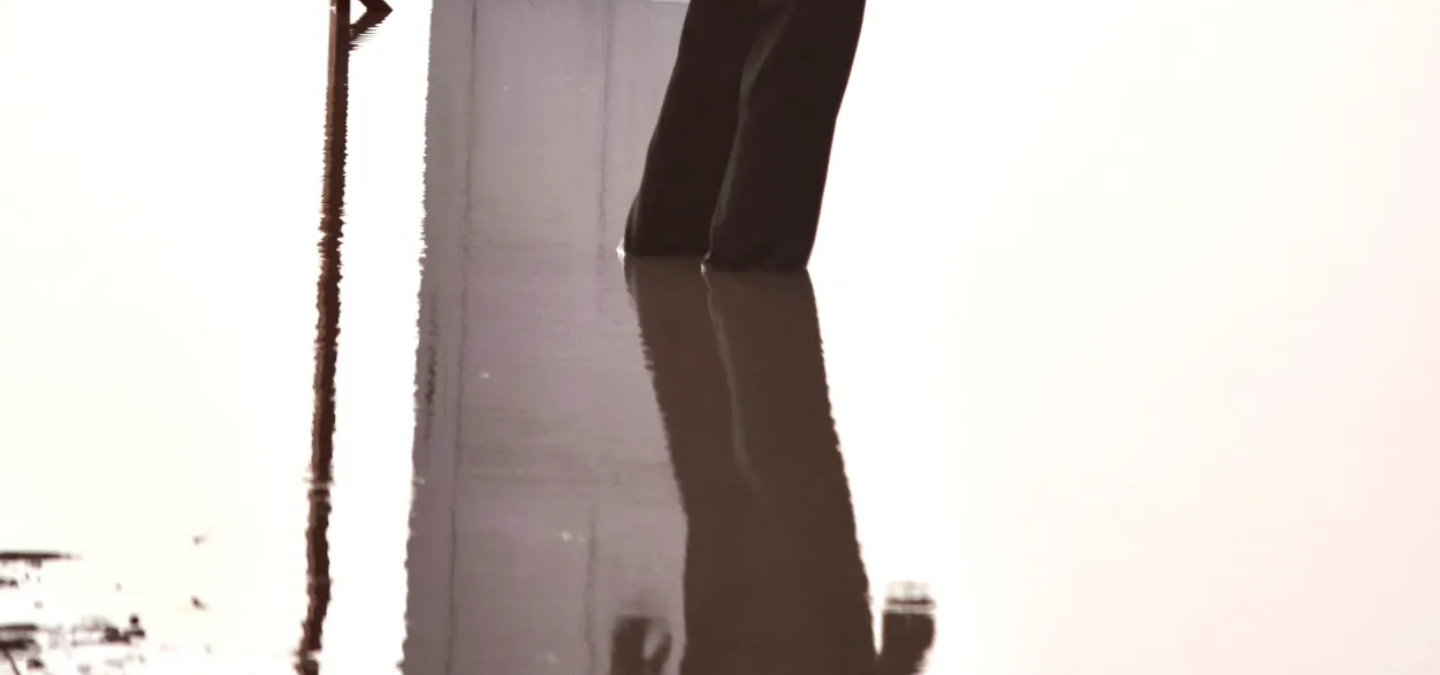 scroll, scrollTop: 1611, scrollLeft: 0, axis: vertical 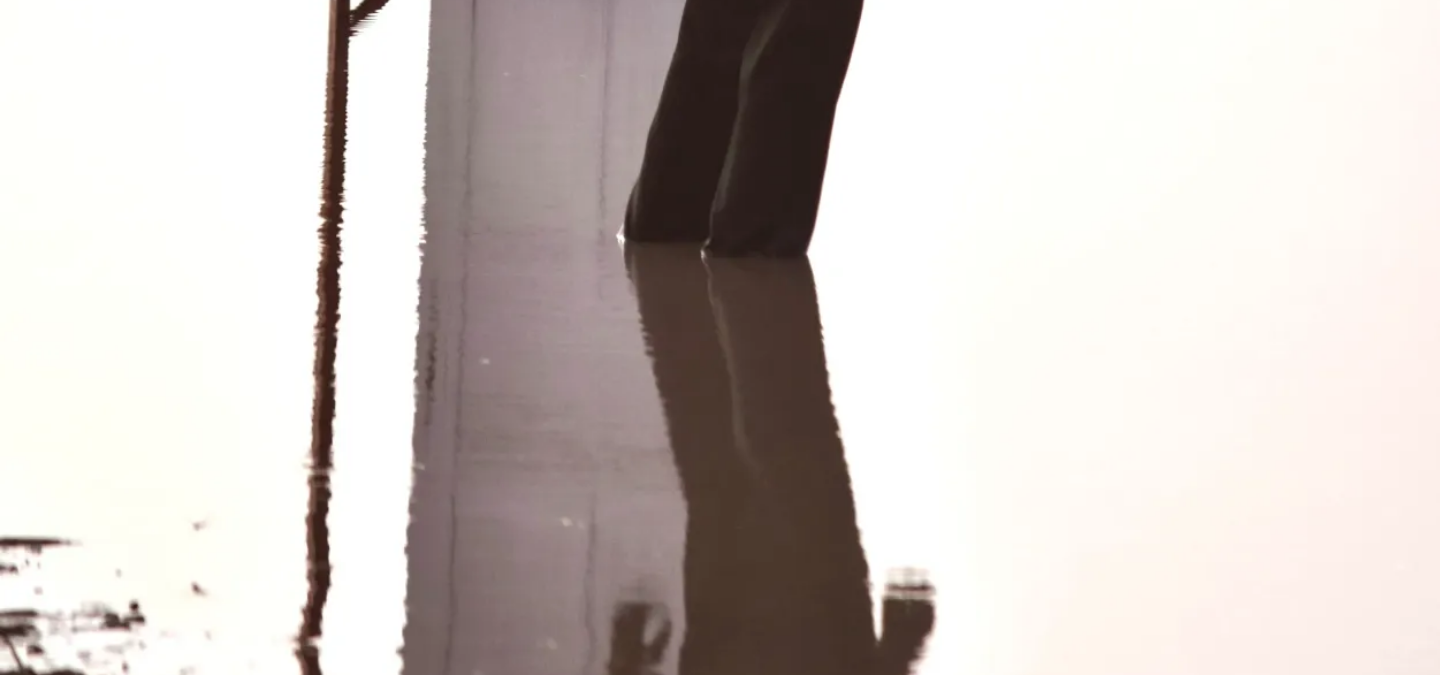click at bounding box center (720, -460) 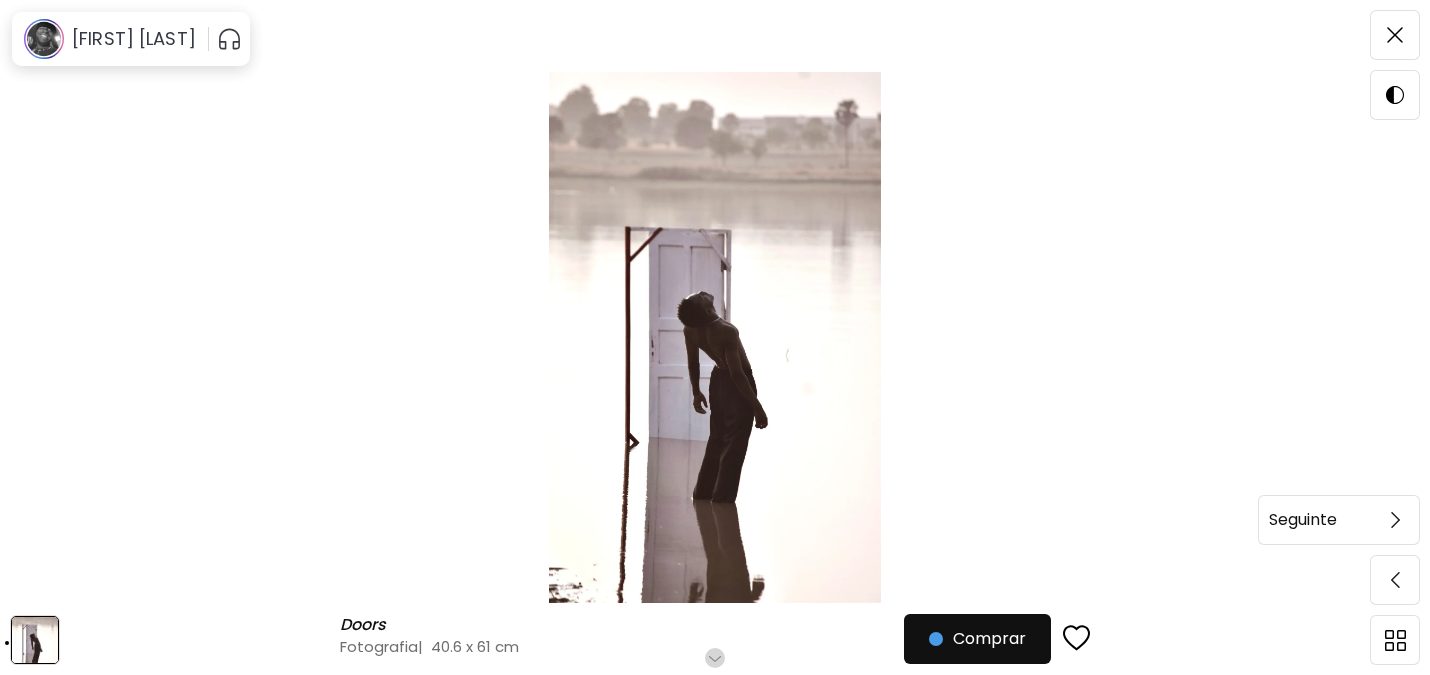 click at bounding box center (1395, 520) 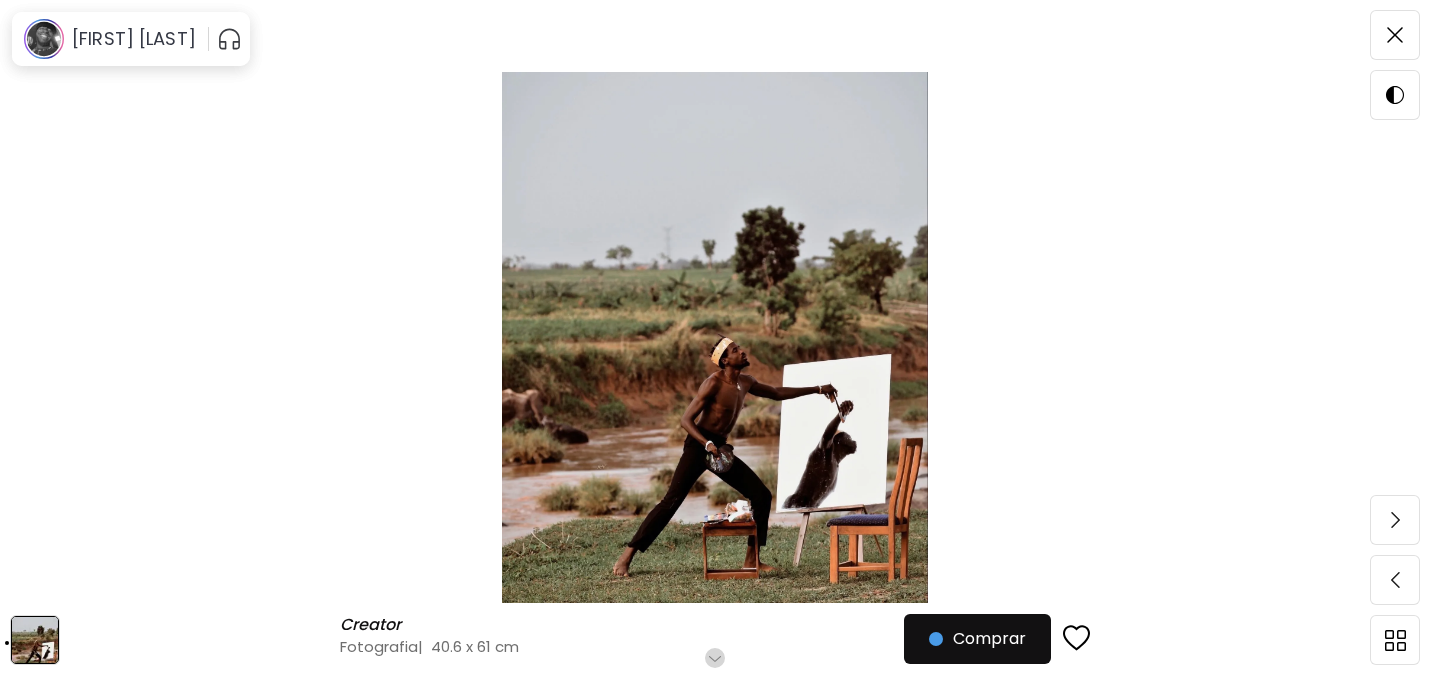 click at bounding box center (715, 337) 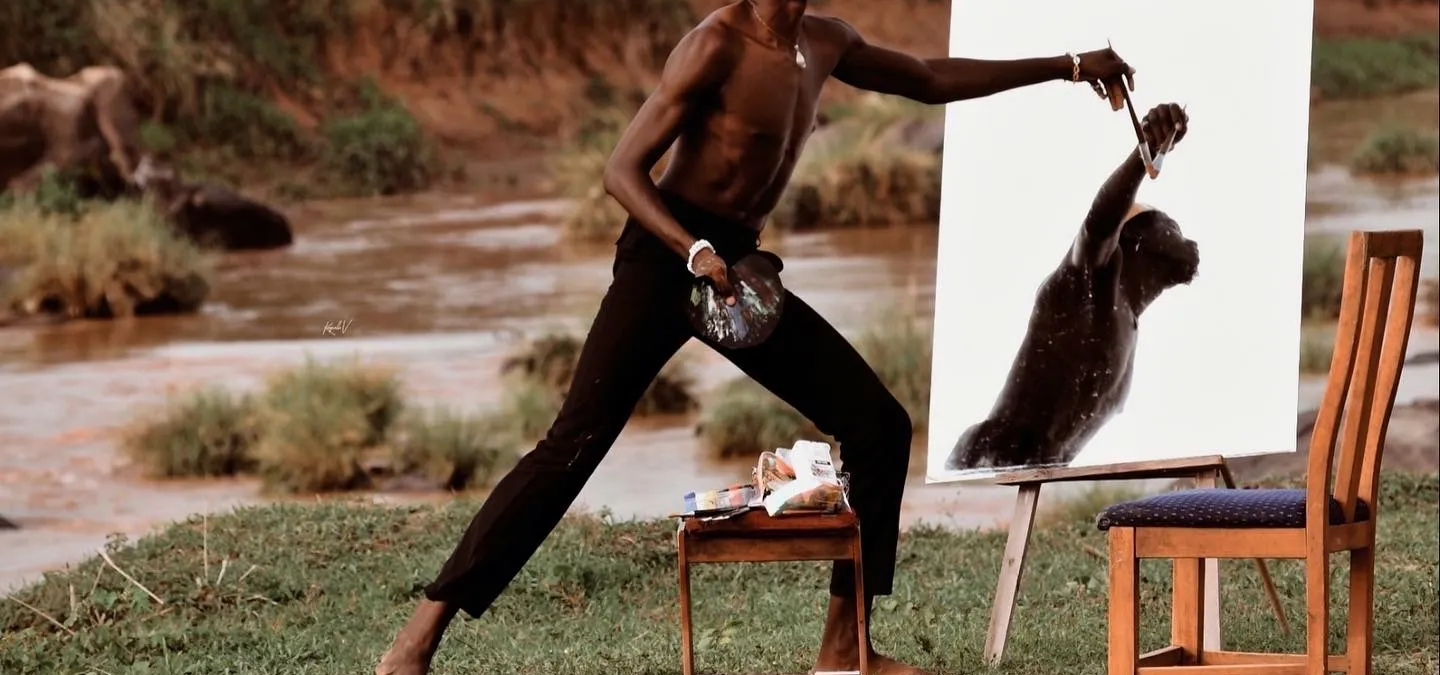 scroll, scrollTop: 1109, scrollLeft: 0, axis: vertical 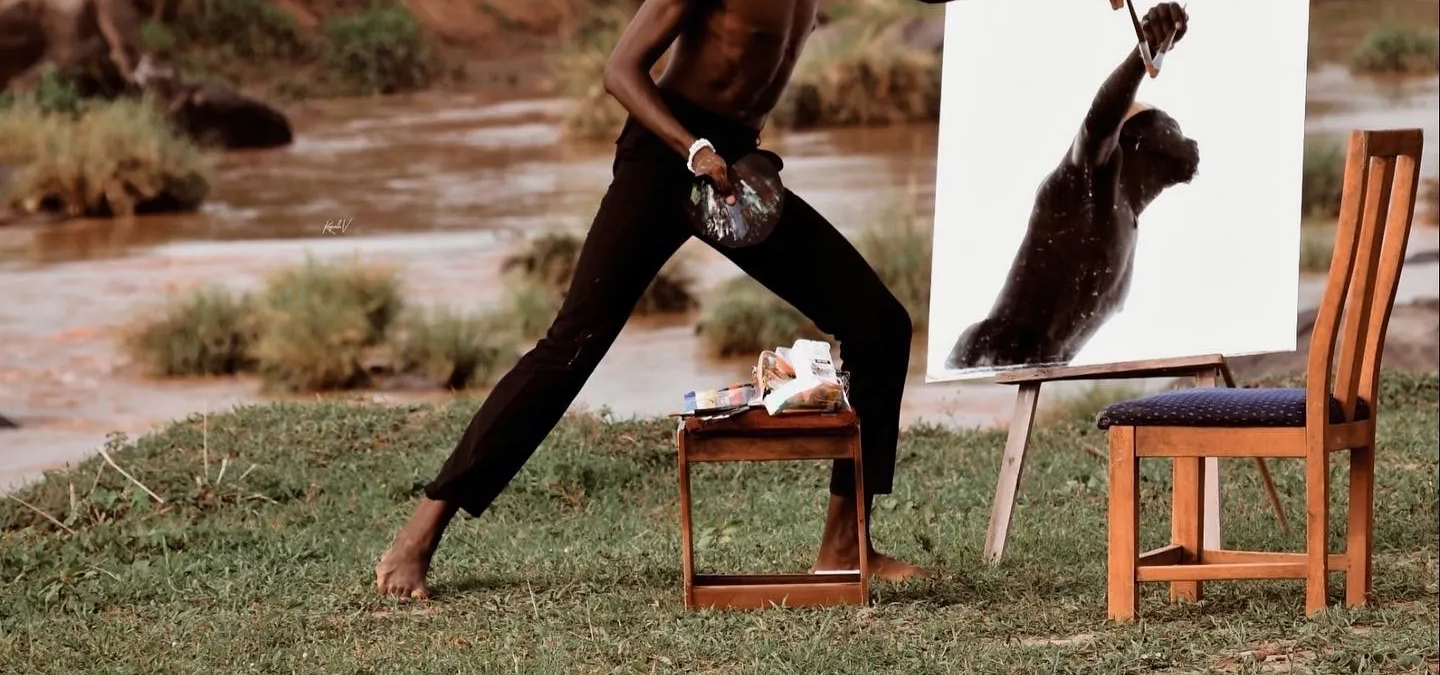 click at bounding box center (720, -211) 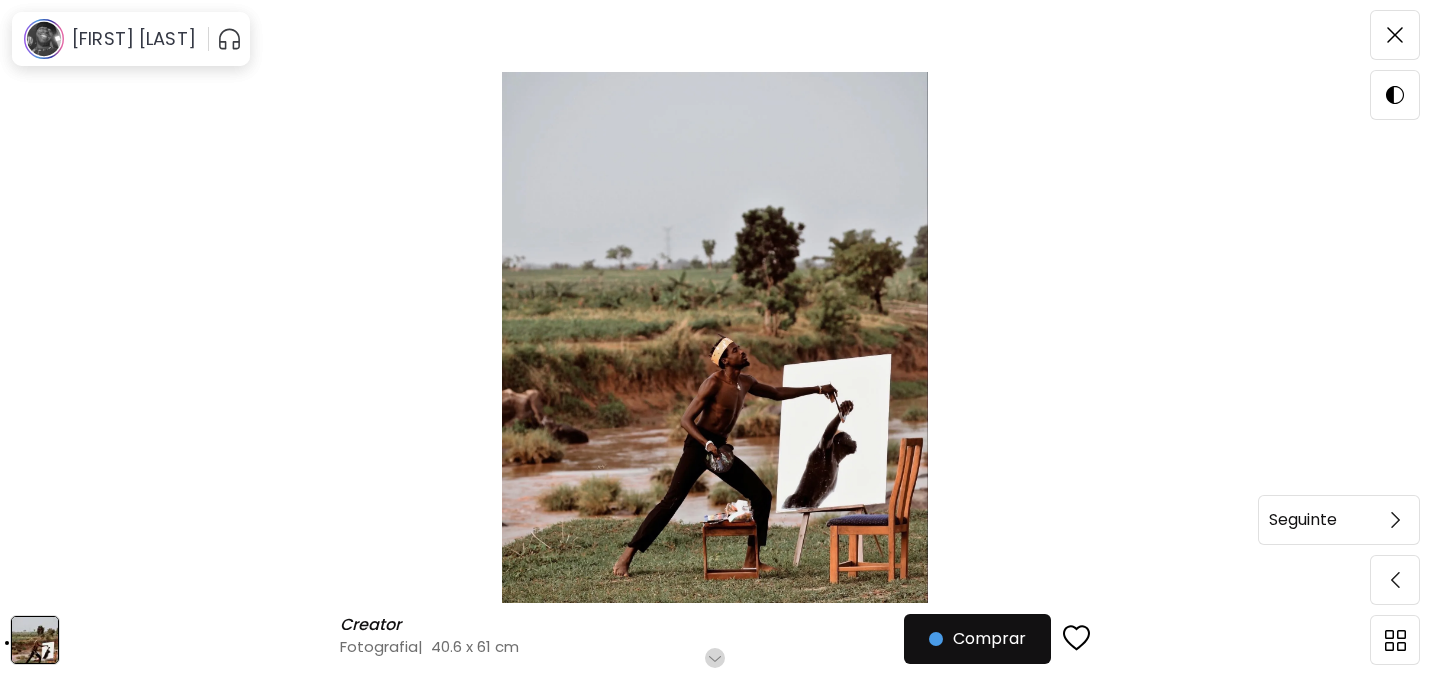 click at bounding box center [1395, 520] 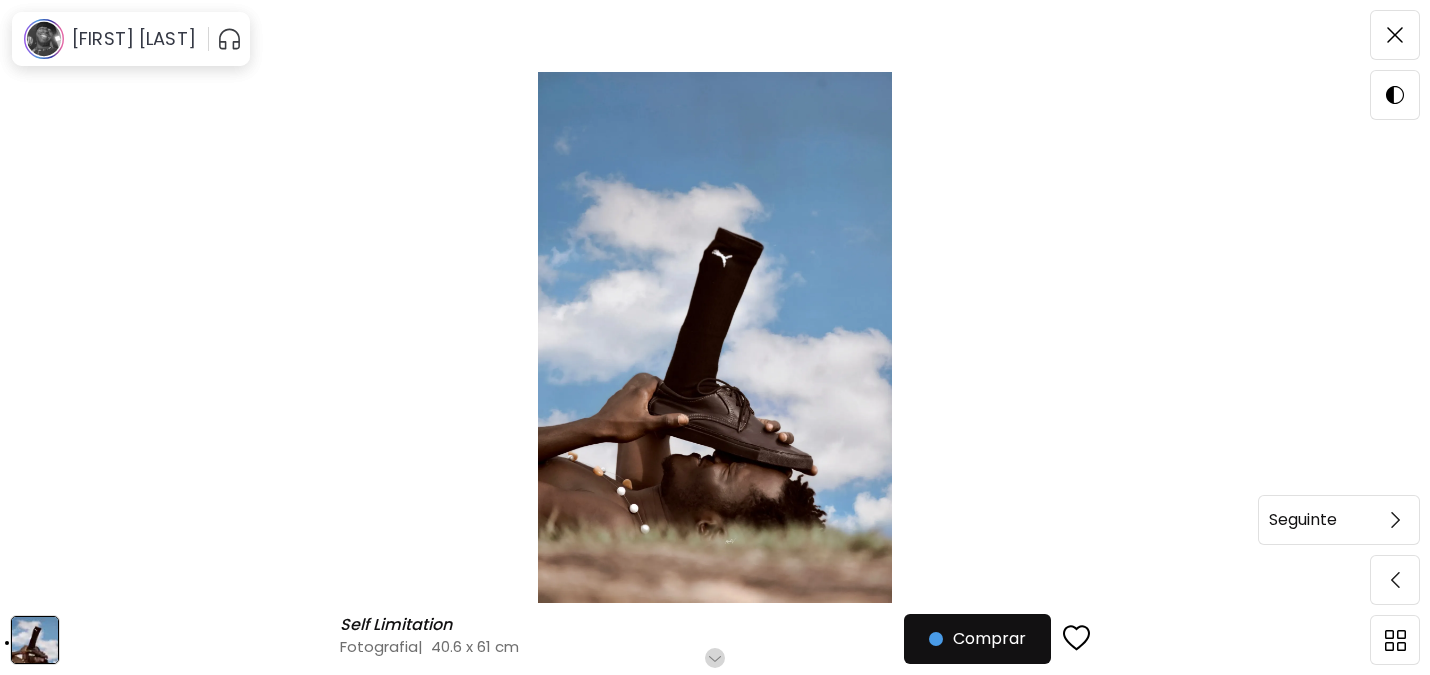 click at bounding box center (1395, 520) 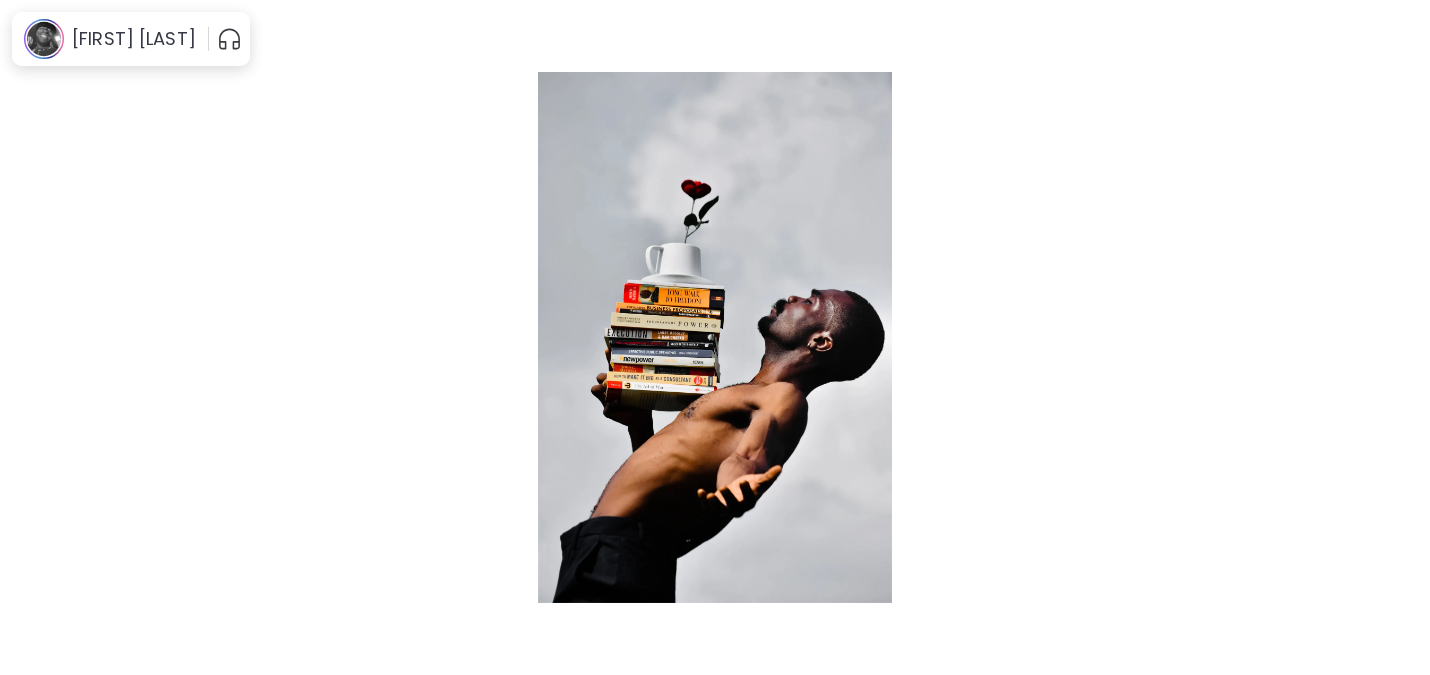 click at bounding box center [1395, 520] 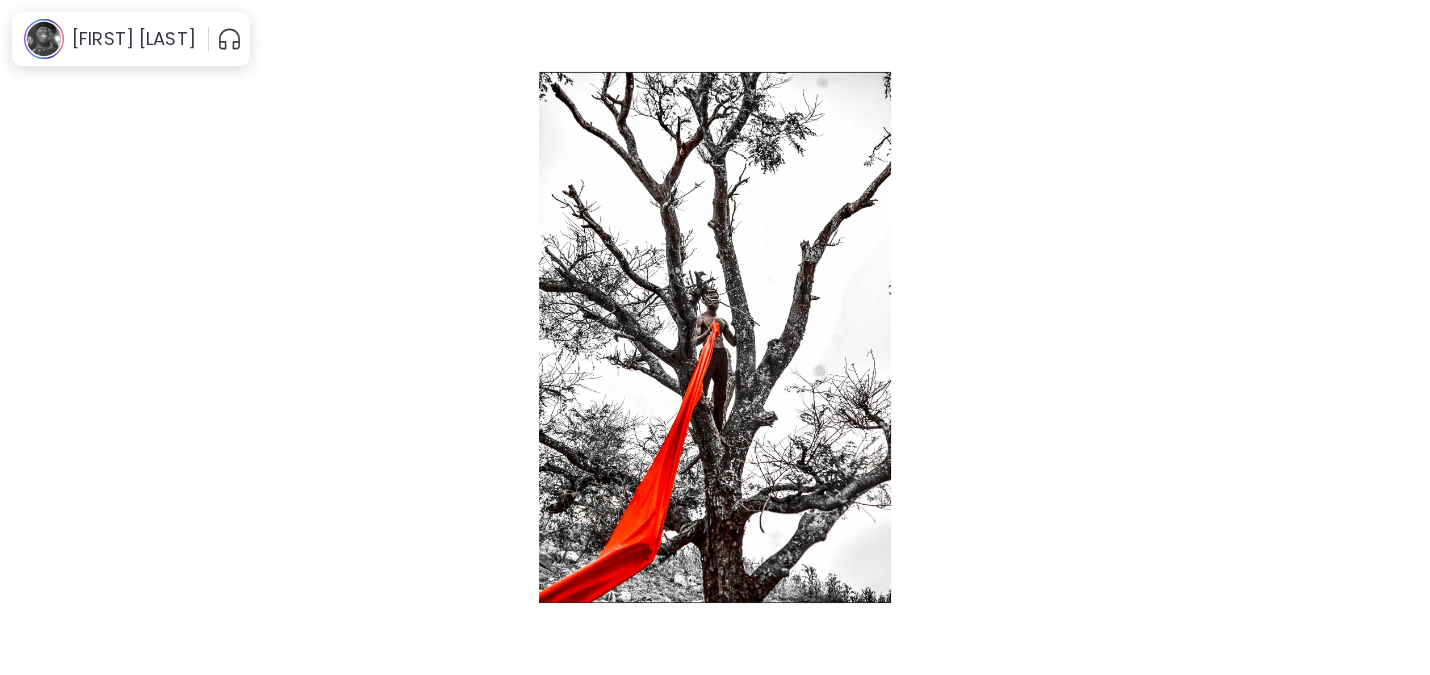 click at bounding box center [1395, 520] 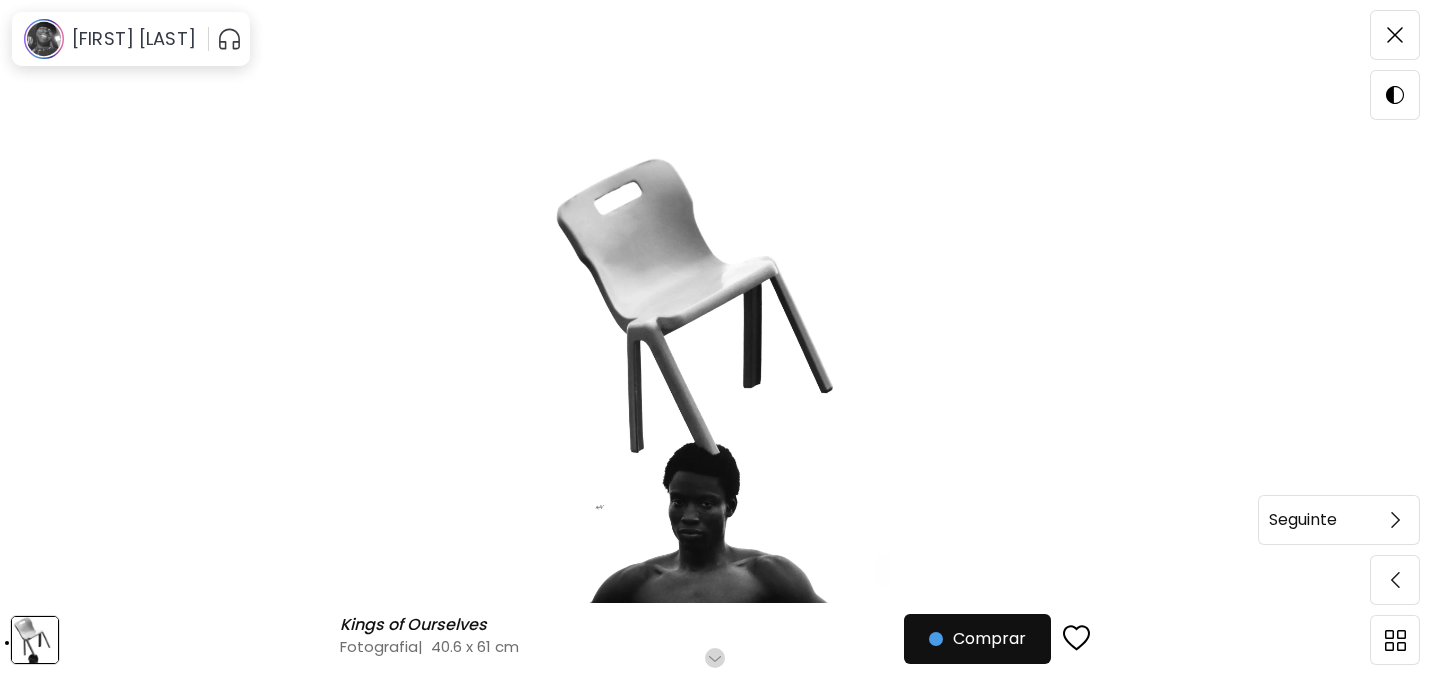 click at bounding box center (1395, 520) 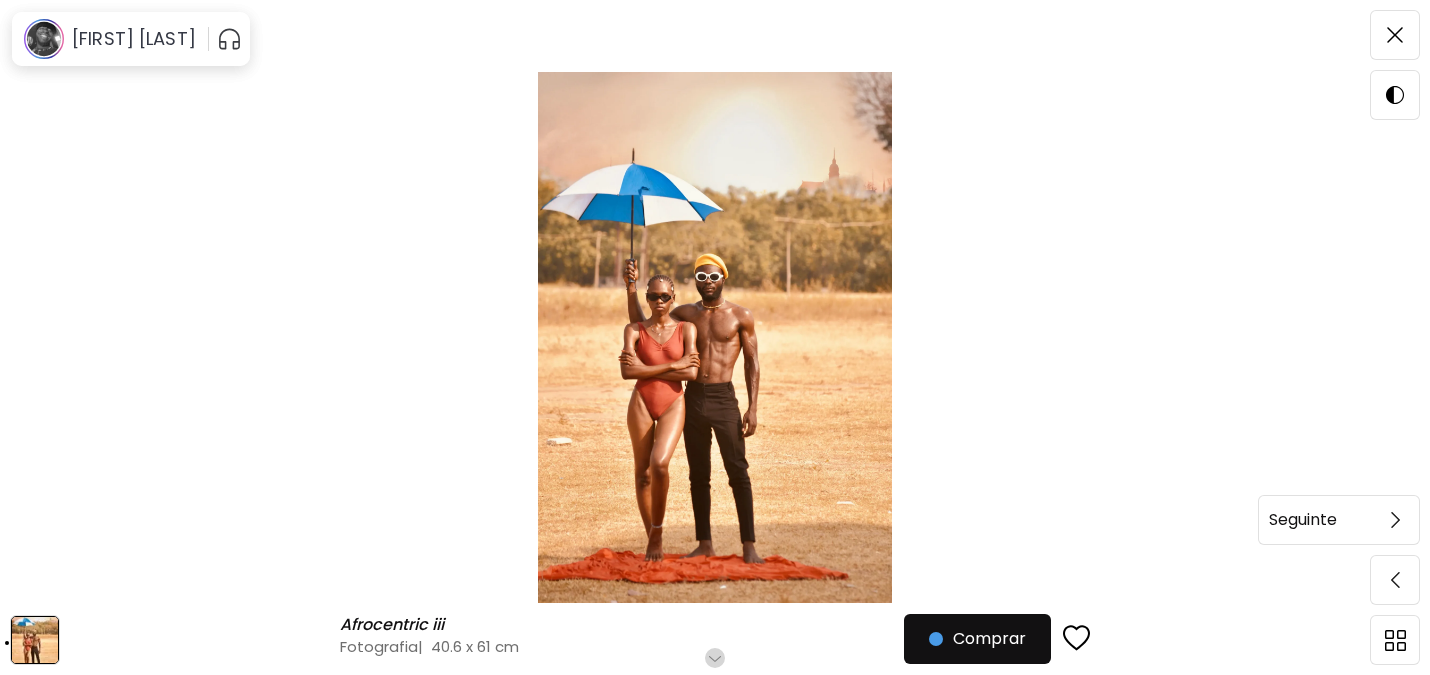 click at bounding box center [1395, 520] 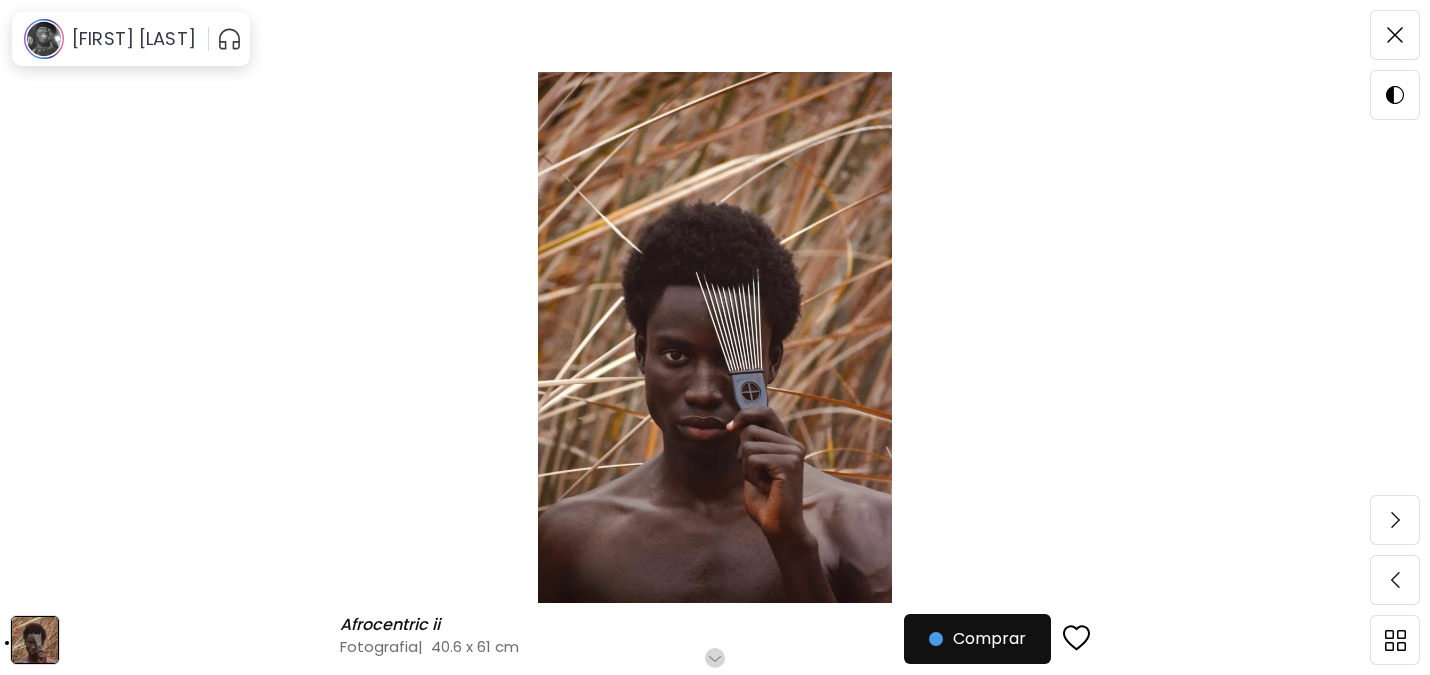 click at bounding box center (1395, 520) 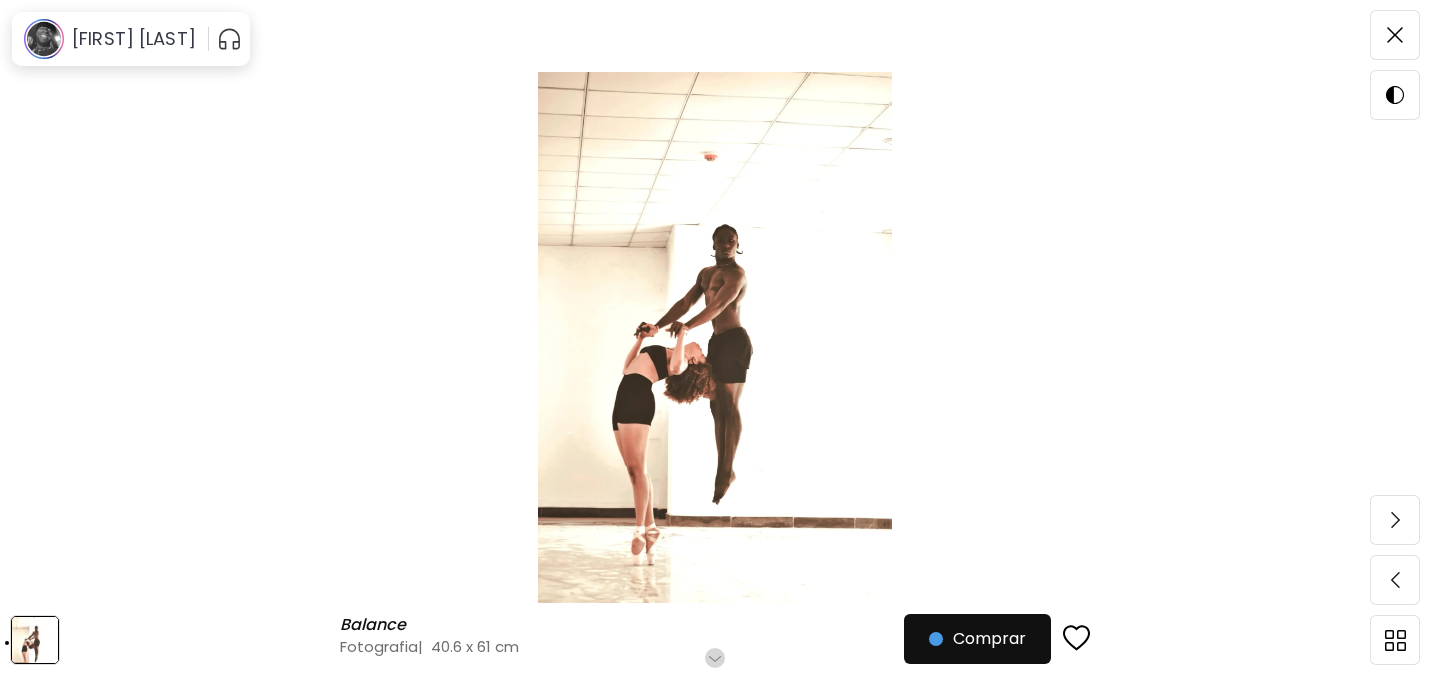 click at bounding box center (1395, 520) 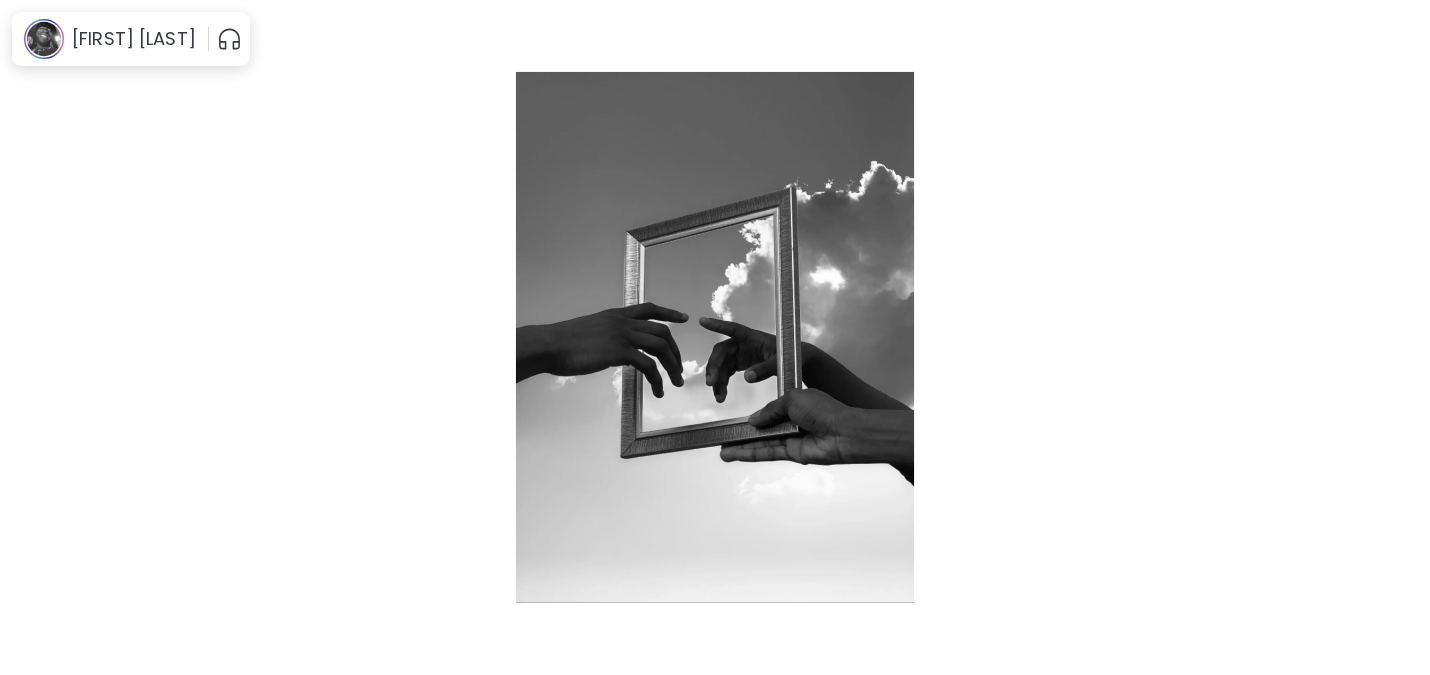 click at bounding box center (1395, 520) 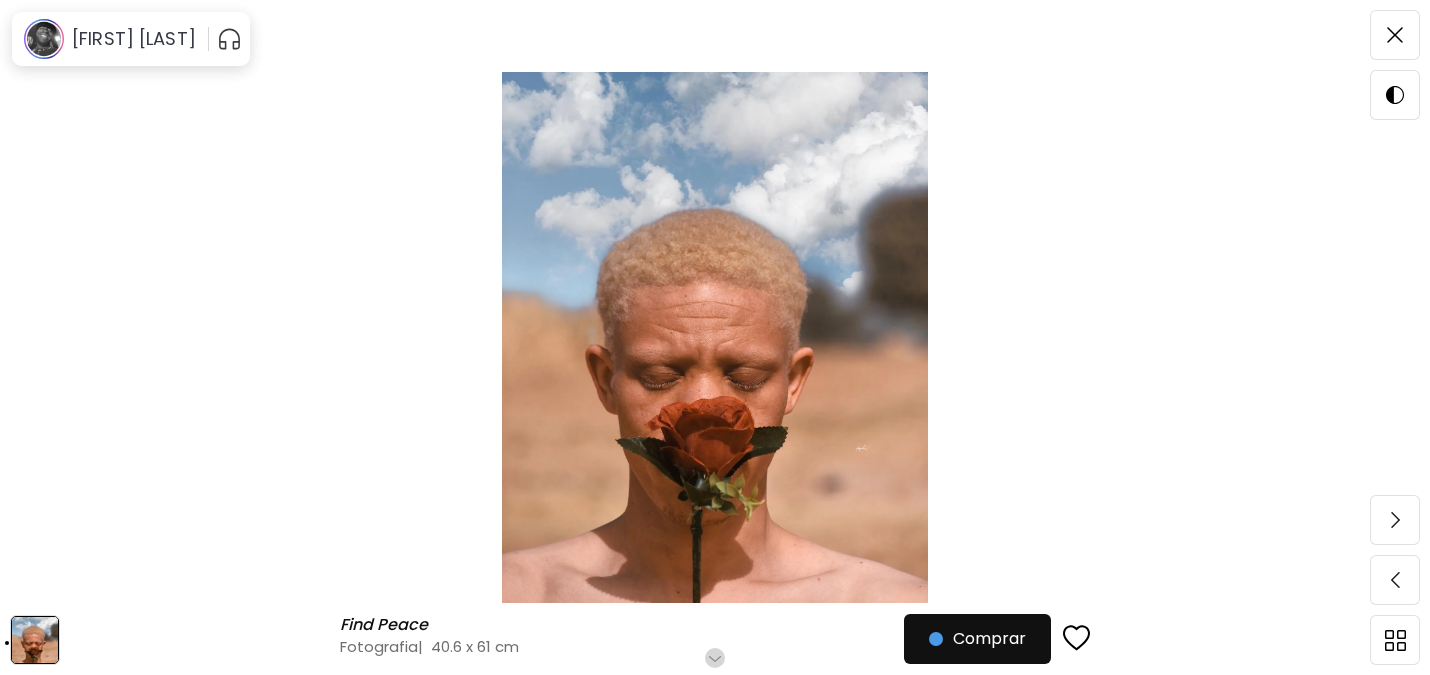 click at bounding box center [1395, 520] 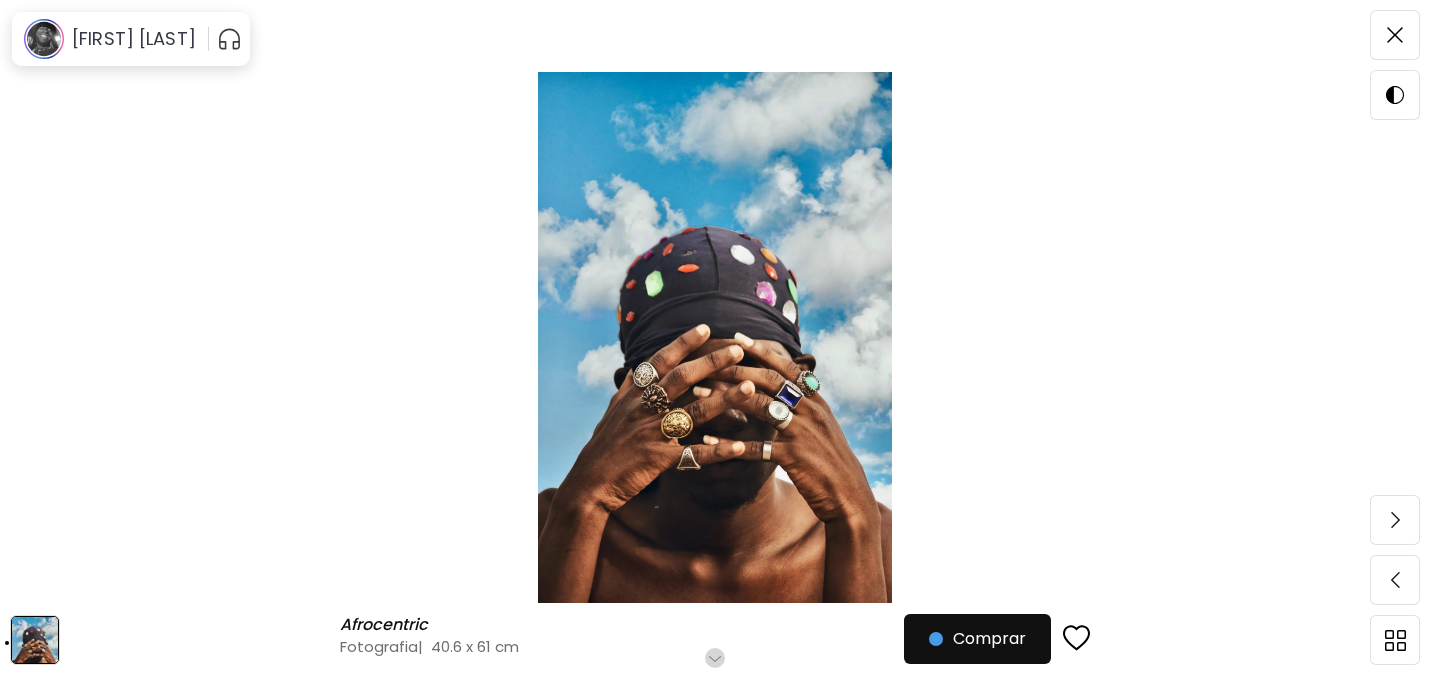 click at bounding box center (1395, 520) 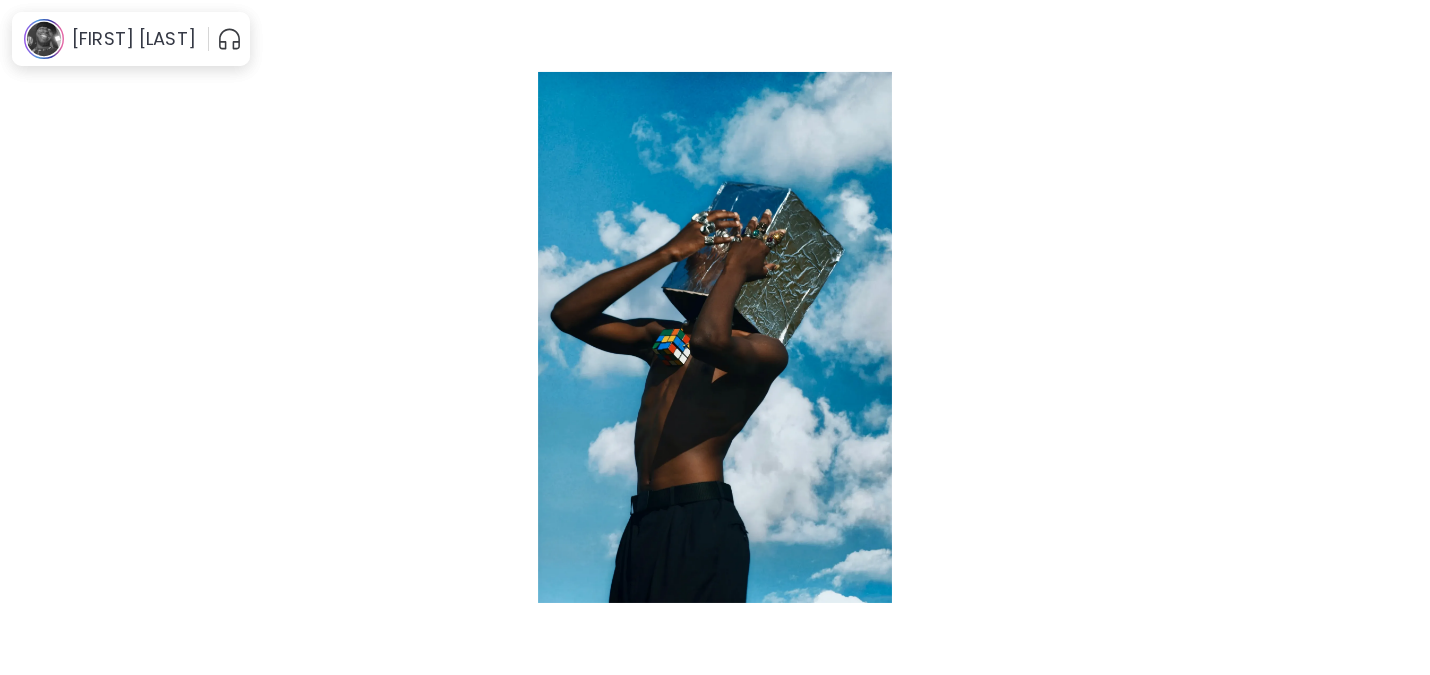 drag, startPoint x: 722, startPoint y: 252, endPoint x: 806, endPoint y: 176, distance: 113.27842 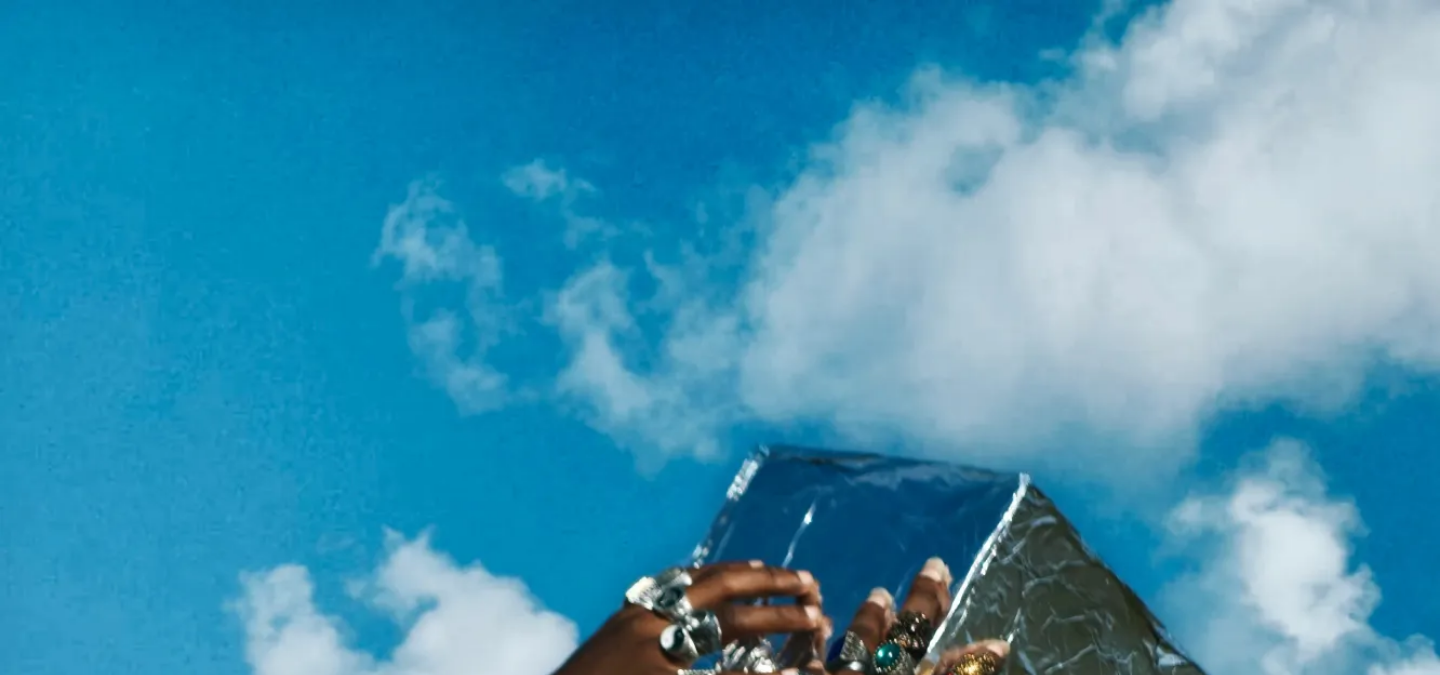 click at bounding box center (720, 1081) 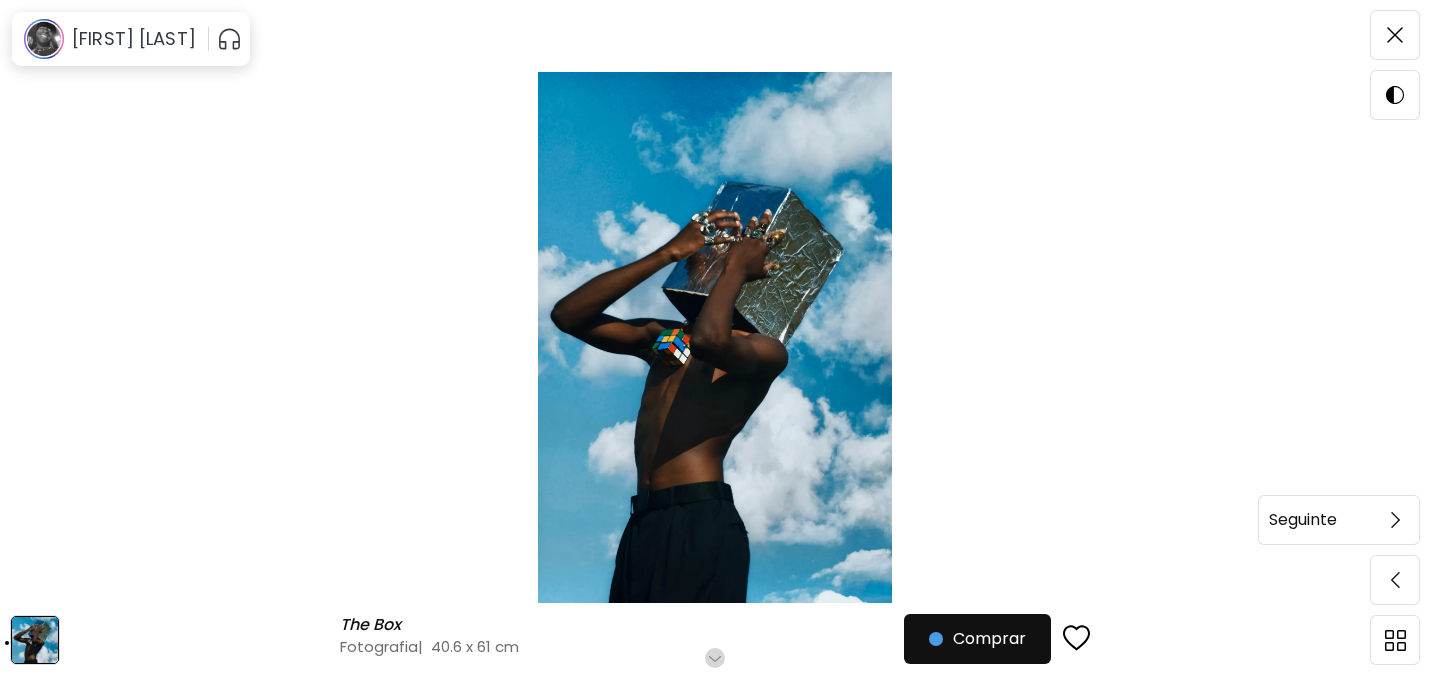 click at bounding box center [1395, 520] 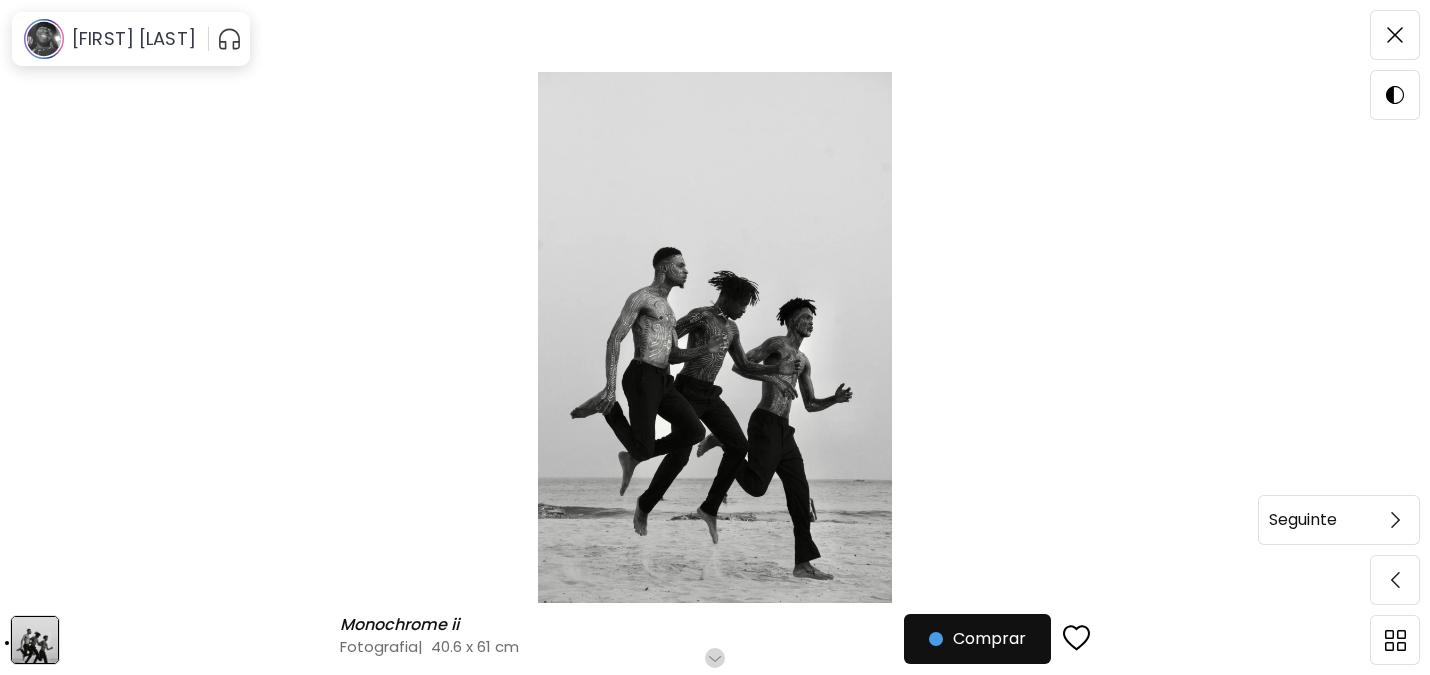 click at bounding box center (1395, 520) 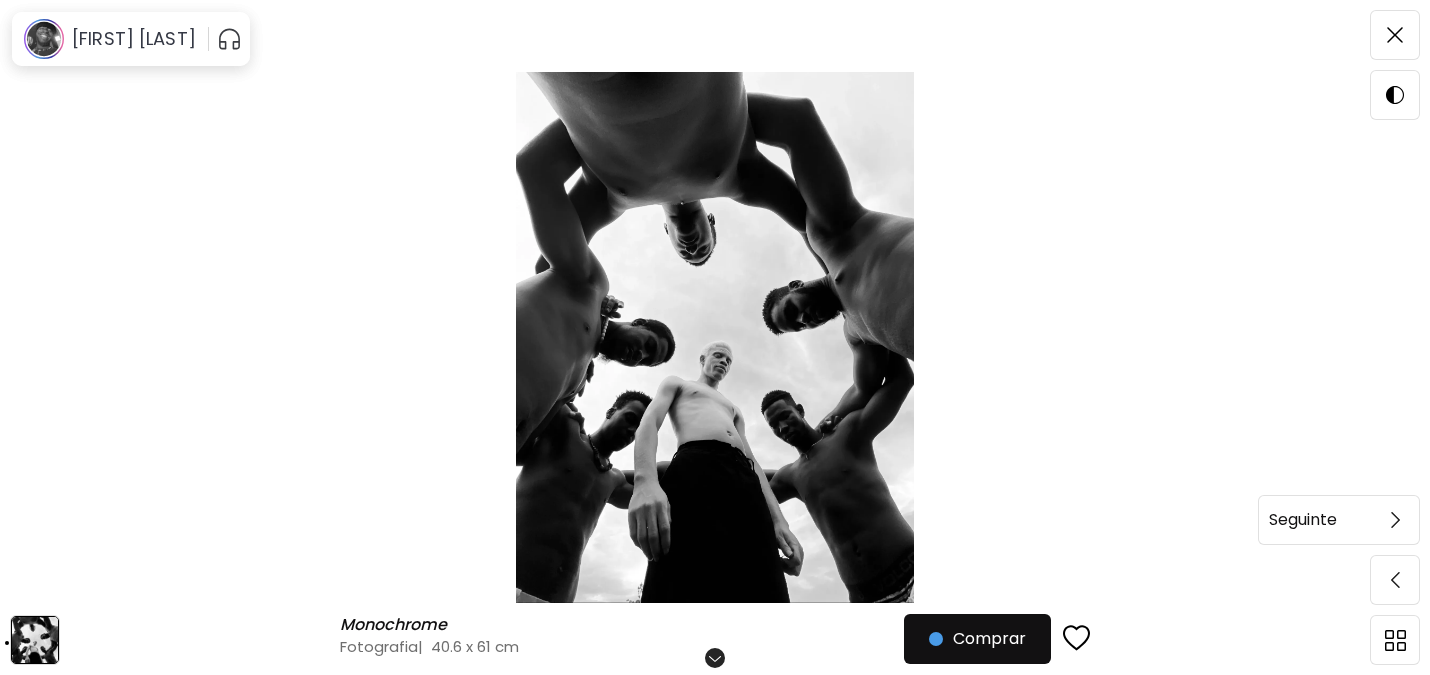 click at bounding box center (1395, 520) 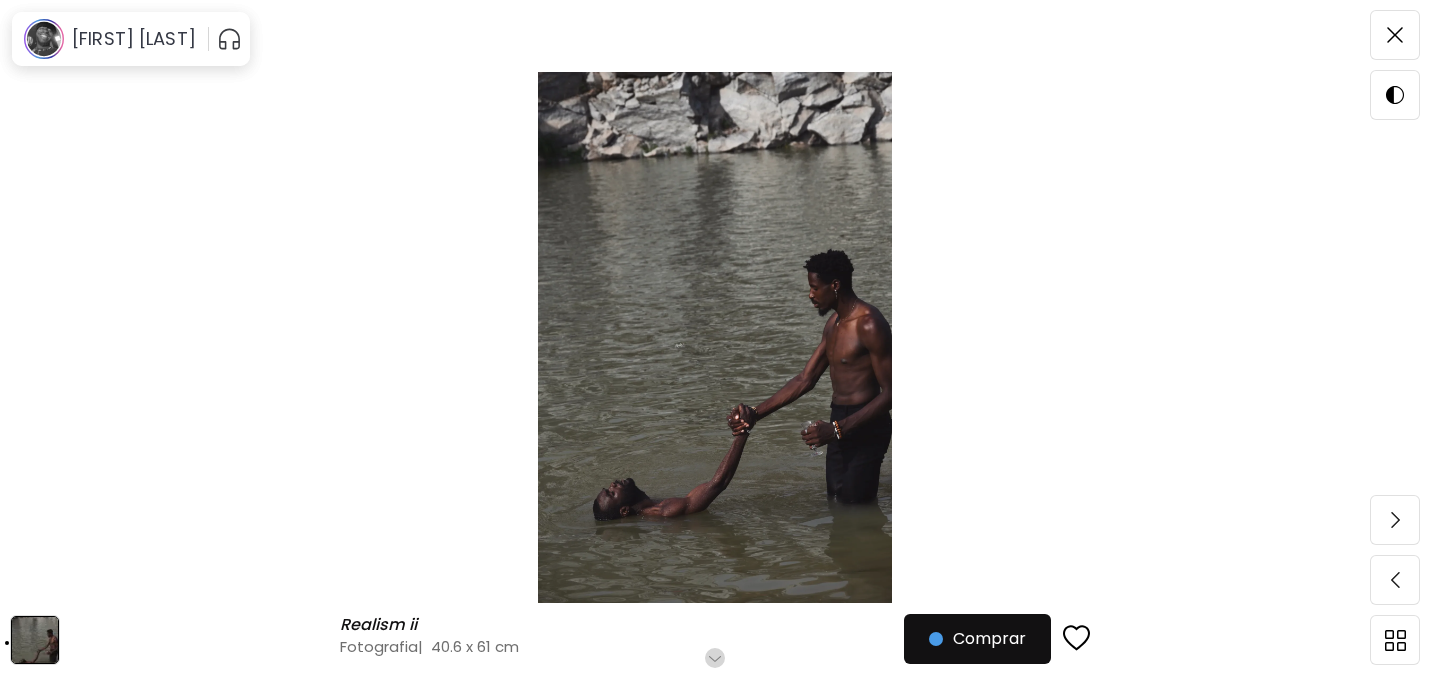 click at bounding box center (1395, 520) 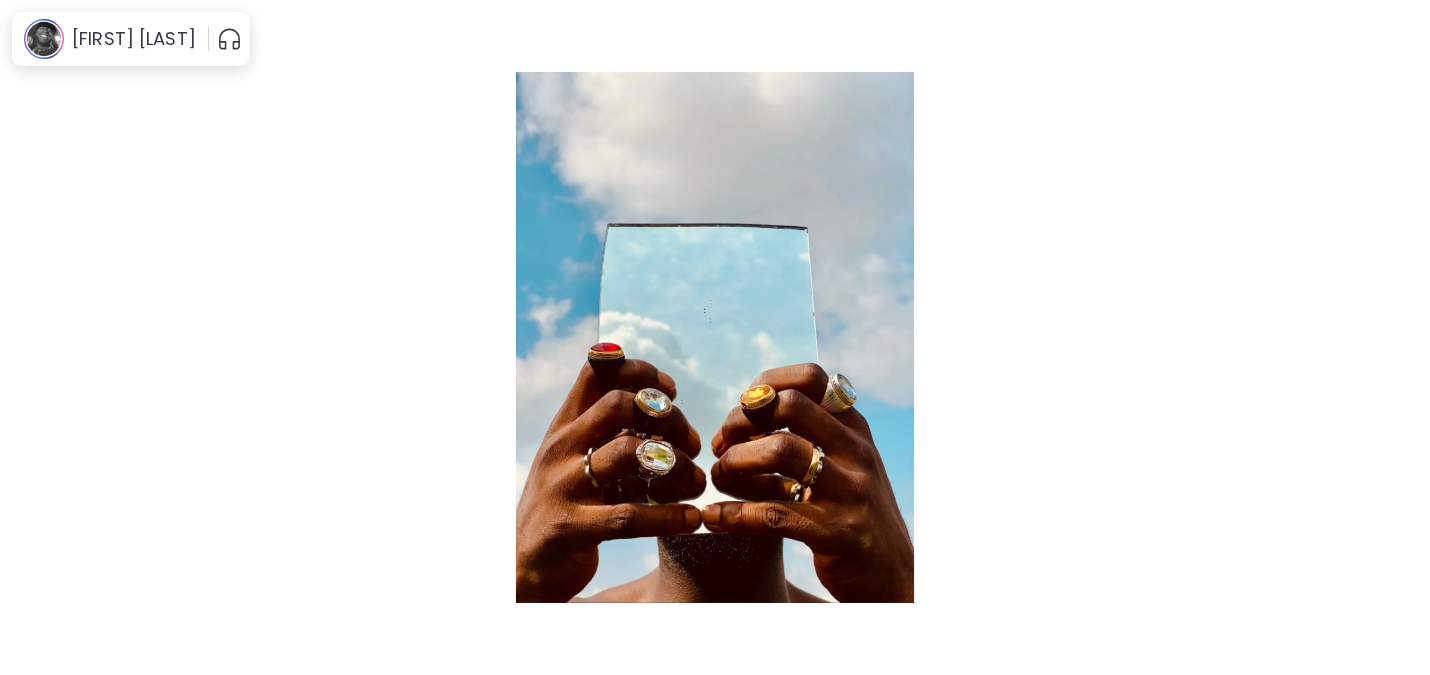 click at bounding box center [1395, 520] 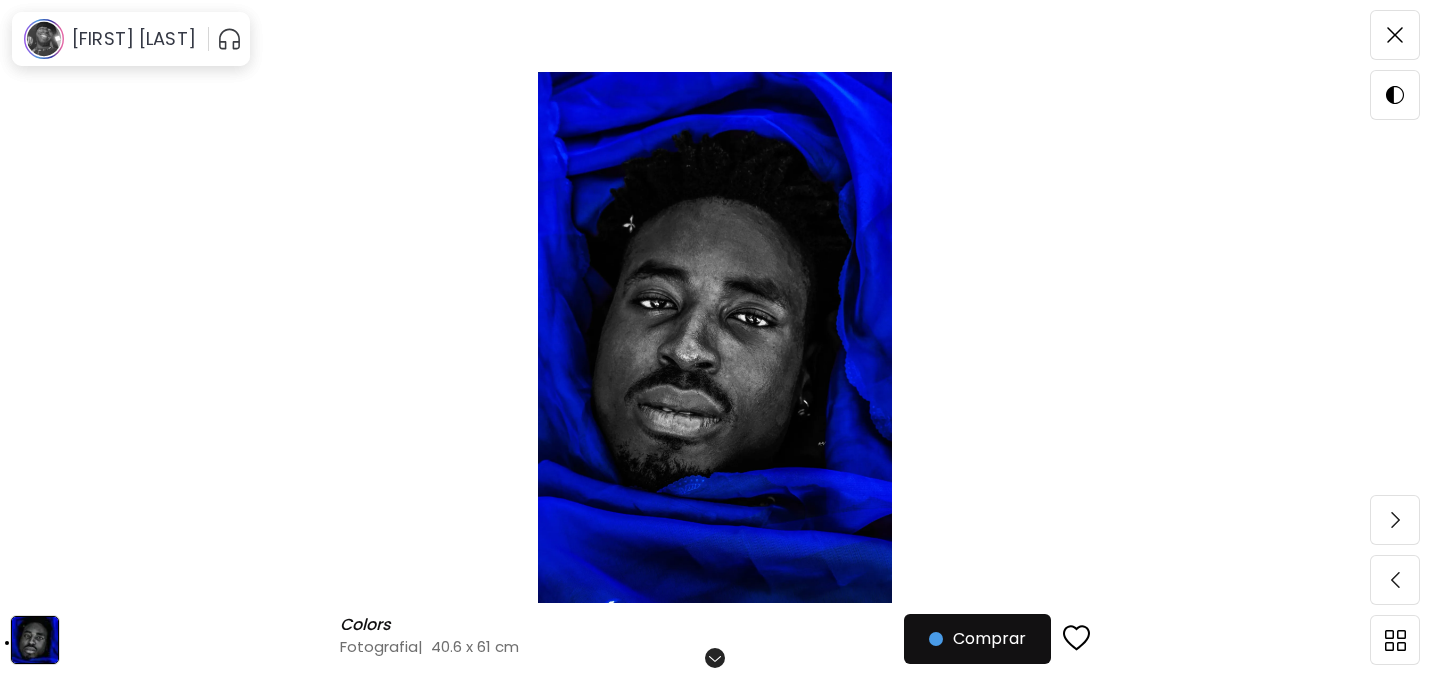 click on "Colors Colors Fotografia   |  40.6 x 61 cm Role para mais Comprar" at bounding box center [715, 337] 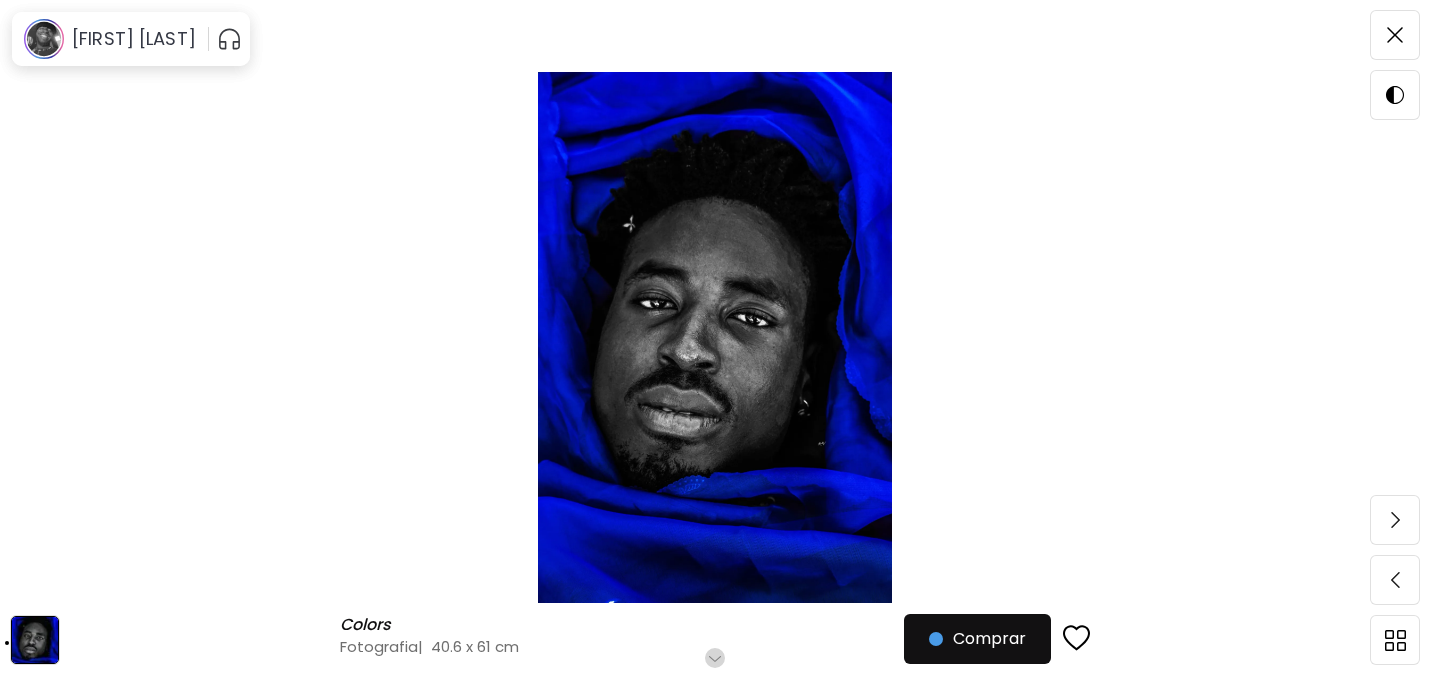 click at bounding box center [1395, 520] 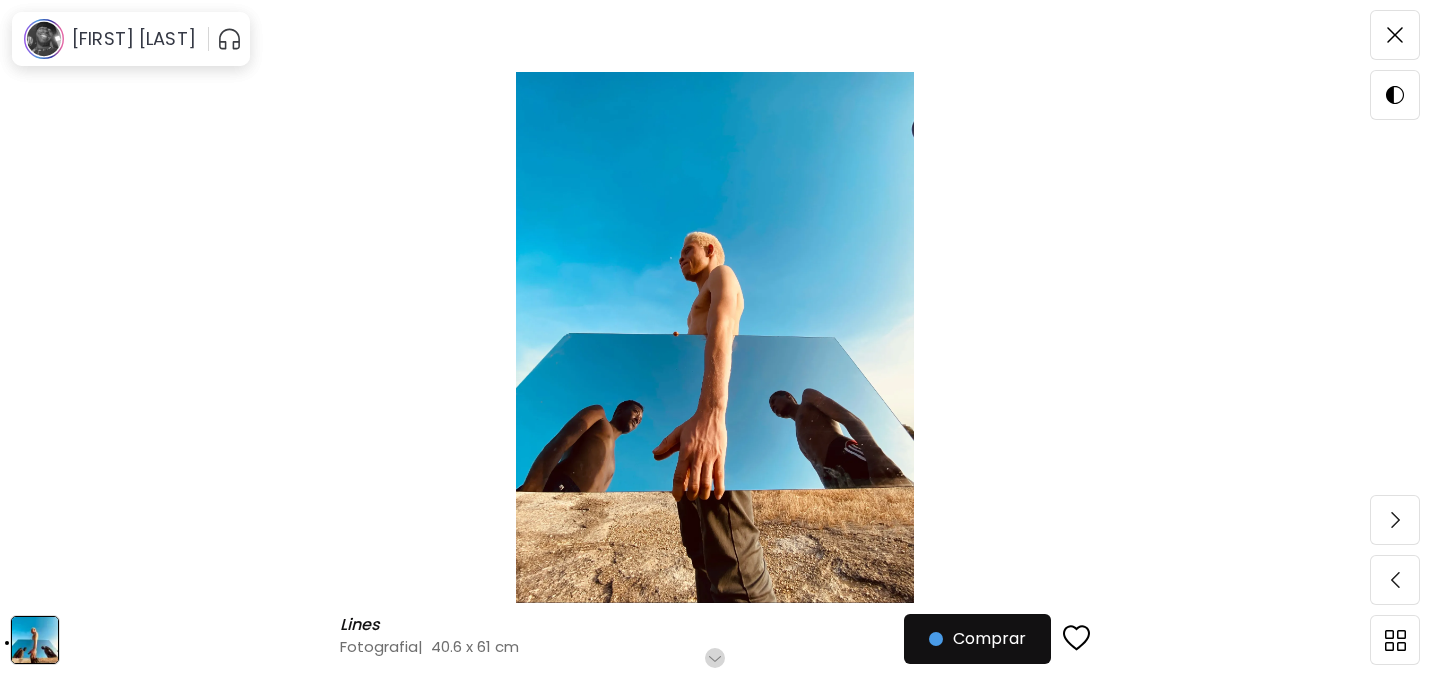 click at bounding box center (1395, 520) 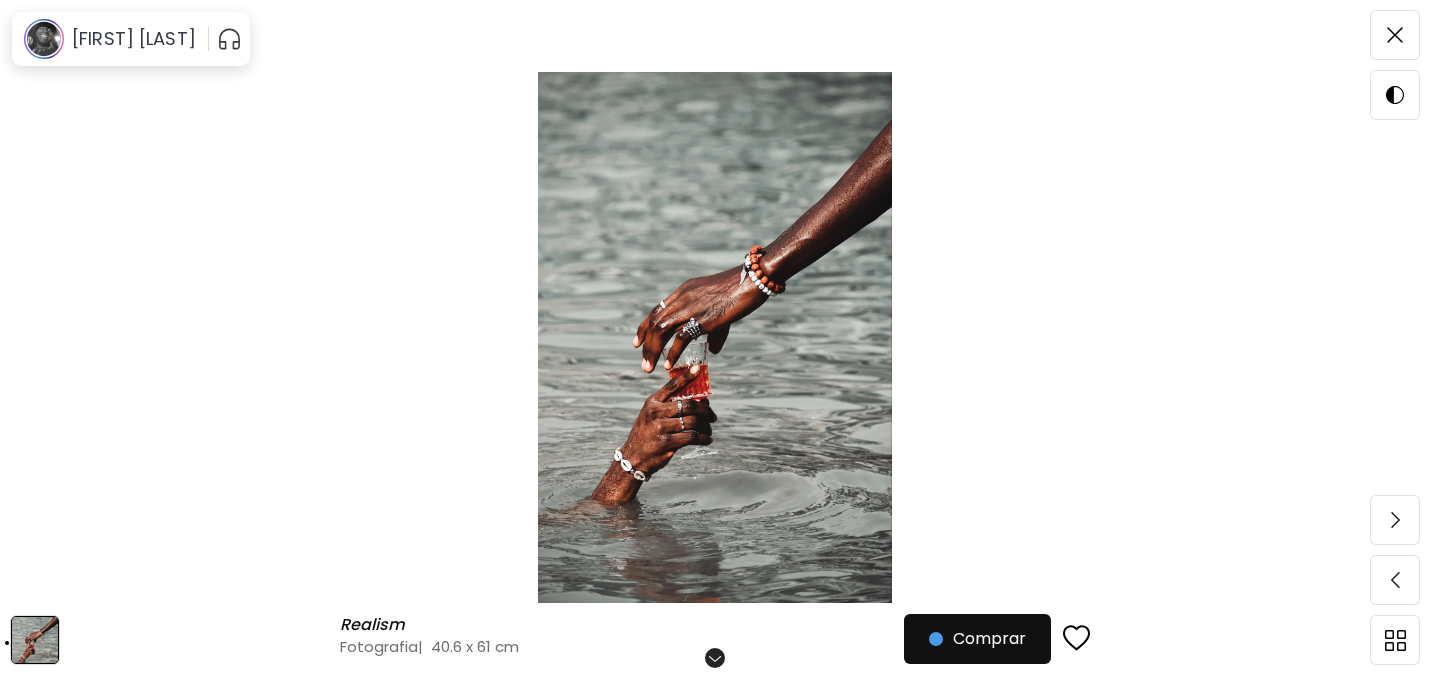 click on "Realism  Realism  Fotografia   |  40.6 x 61 cm Role para mais Comprar Detalhes Proveniência Realism    (2022) ₿ 0.017 Comprar obra   Detalhes da obra Fotografia 40.6 x 61 cm Nikon d7500 lens 55-200 Ainda estamos procesando a experiência em RA Tags de arte Contemporâneo Formas Humanas Preto Sereno Digital Emoções Vermelho Introspectivo Figurativo Introspecção Marrom Dinâmico Expressionismo Água Cinza Reflexivo Fotorrealista Conexões Bege Tranquilo Íntimo Que Provoca Reflexão Emocional Elegante Artístico Declaração da obra Declaração histórica: Contemporary Realist Portrait Photography Créditos: The Art Genome Project Vocabulary by Artsy Você gosta  Realism   por Rufai Ismaila? ₿ 0.017 Comprar obra Adicionar aos favoritos Fechar Modo escuro Seguinte Anterior Ver mais arte" at bounding box center (715, 337) 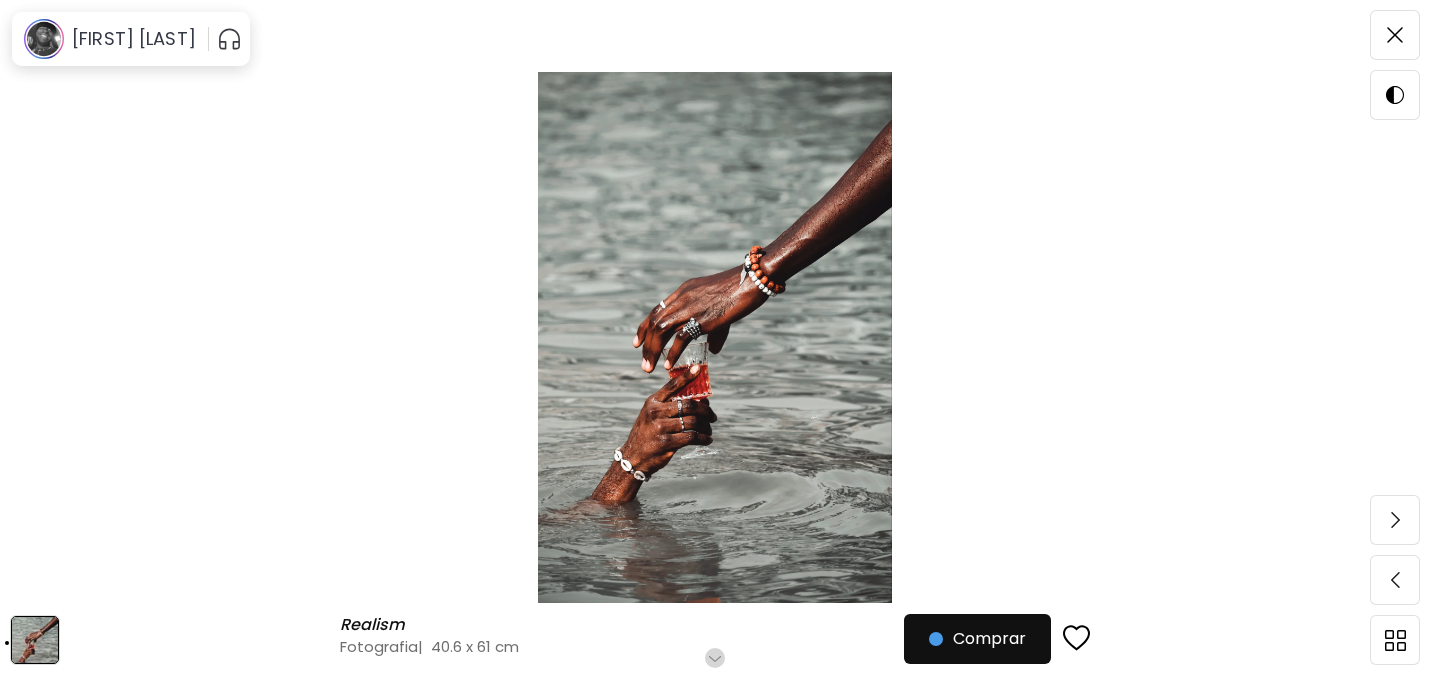 click at bounding box center (715, 337) 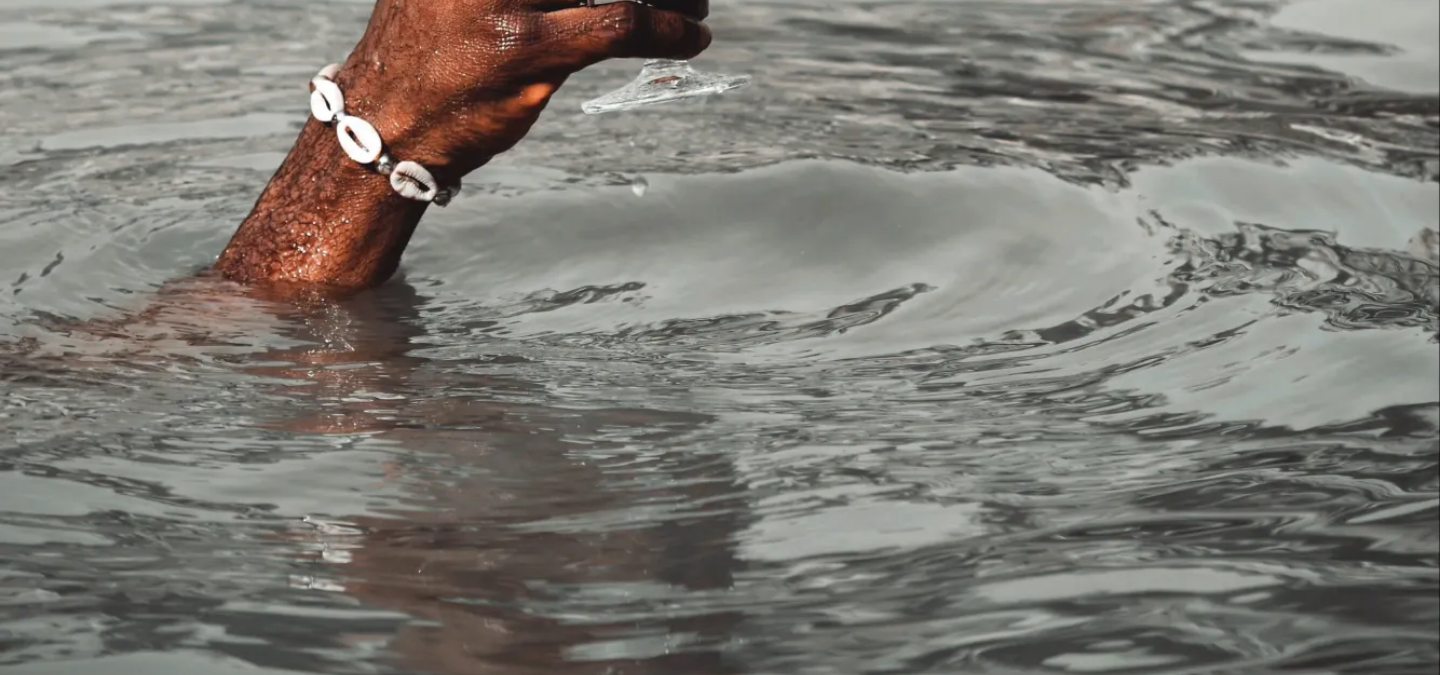 scroll, scrollTop: 1469, scrollLeft: 0, axis: vertical 